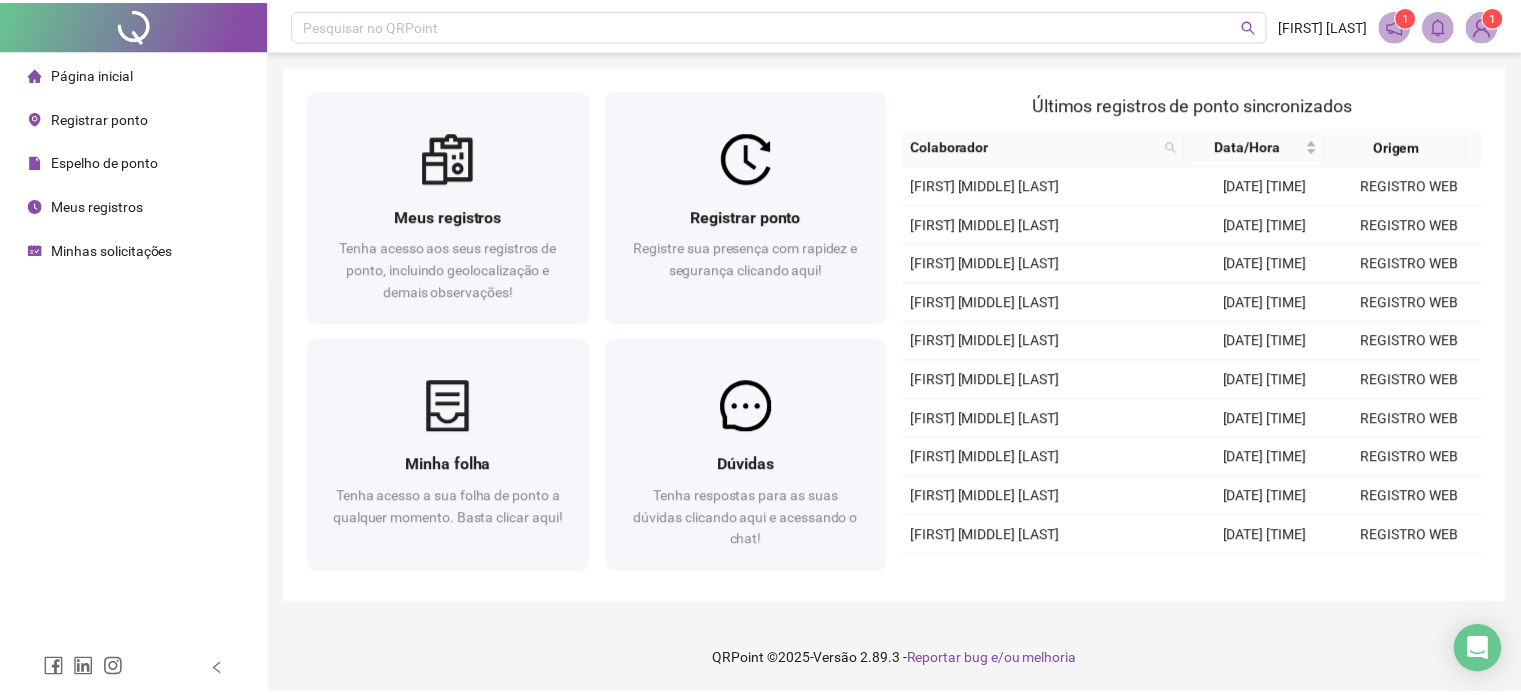 scroll, scrollTop: 0, scrollLeft: 0, axis: both 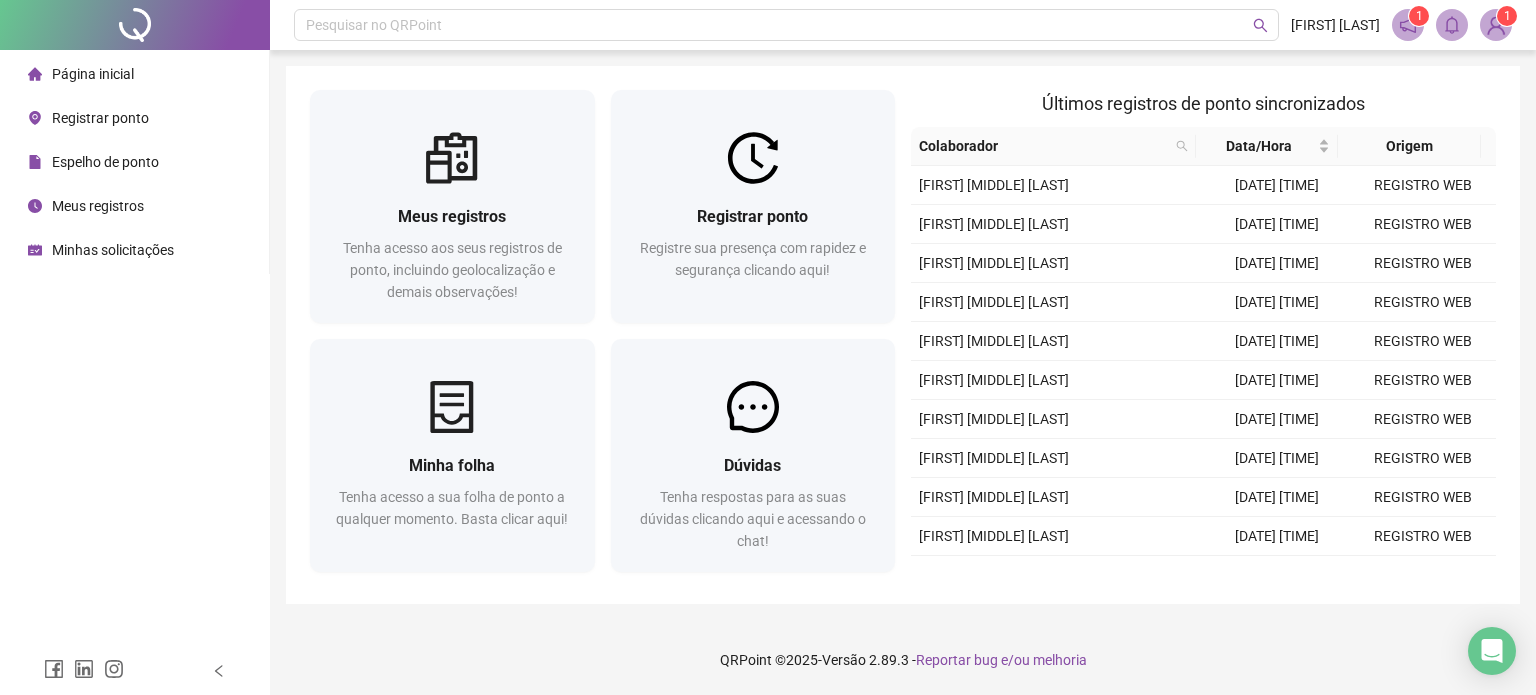 click on "Espelho de ponto" at bounding box center (105, 162) 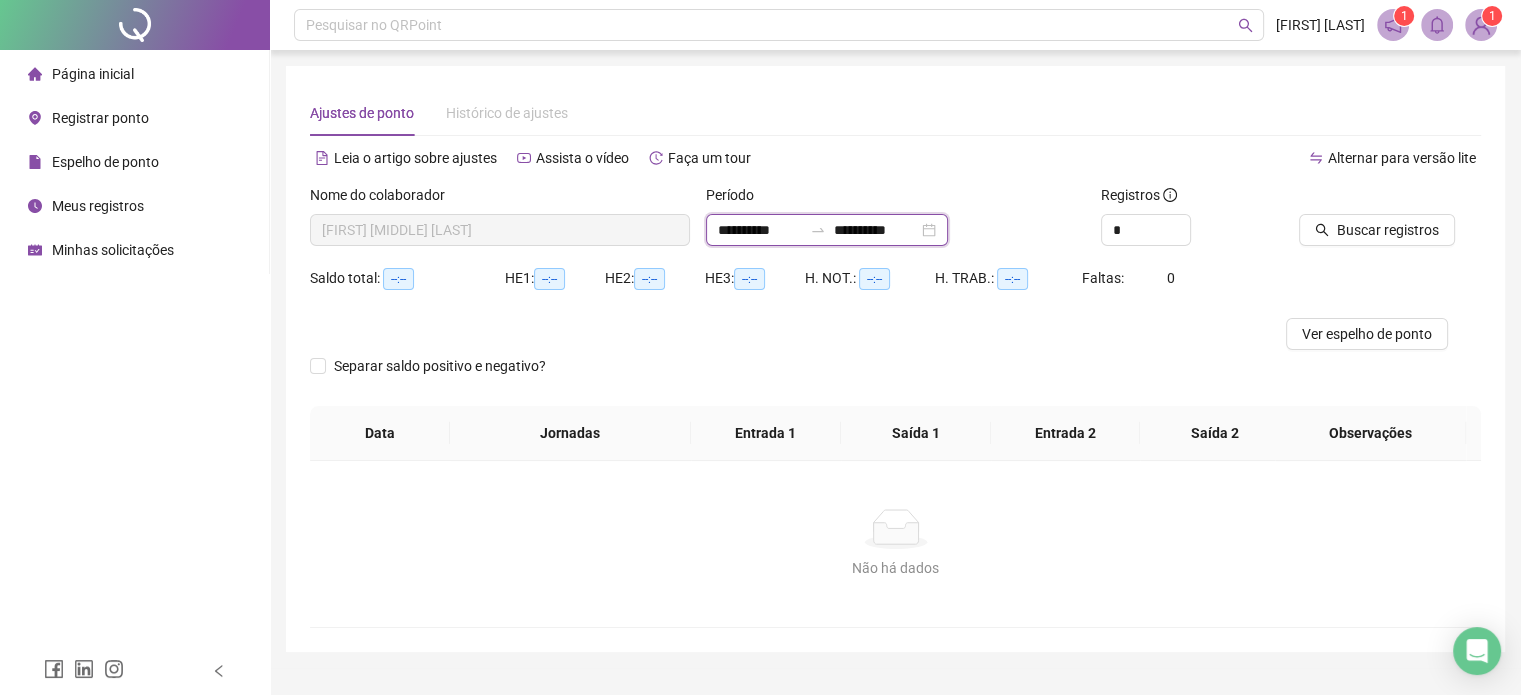 click on "**********" at bounding box center (760, 230) 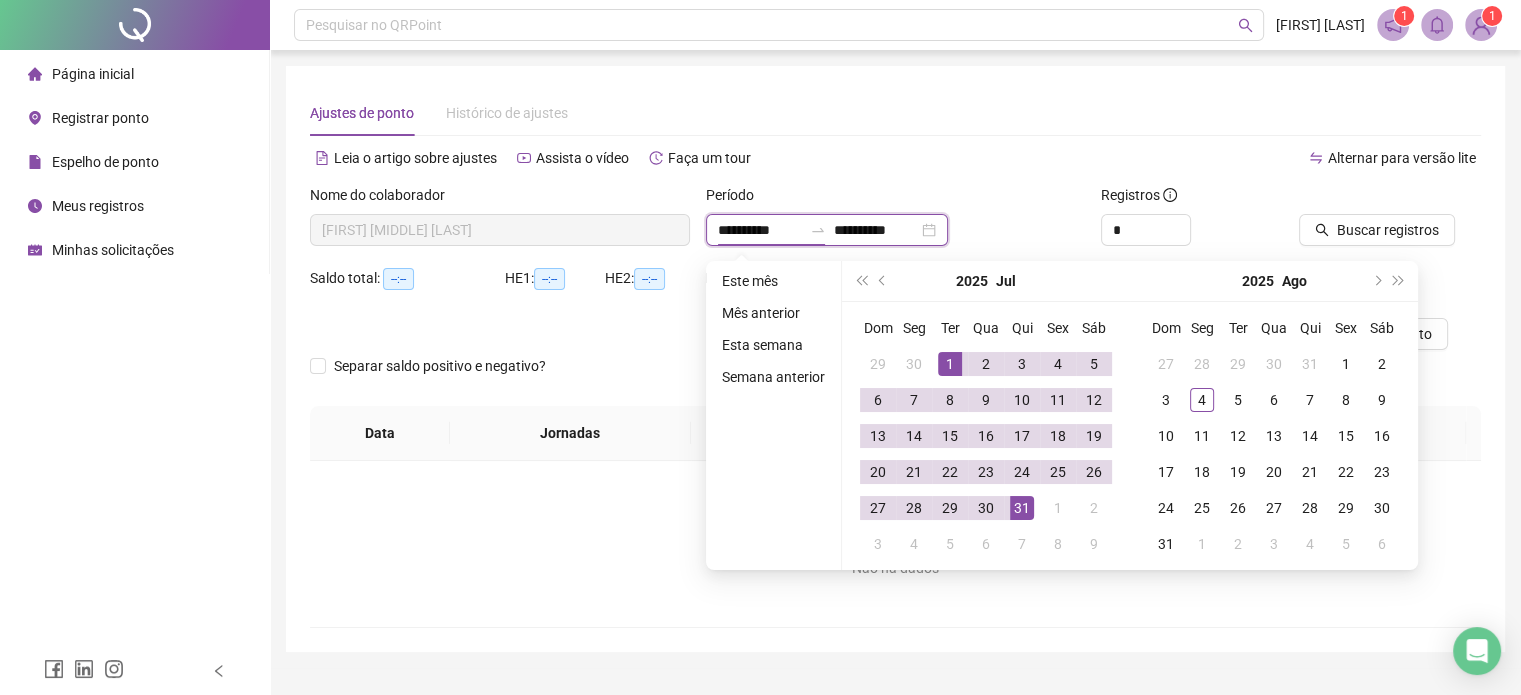 type on "**********" 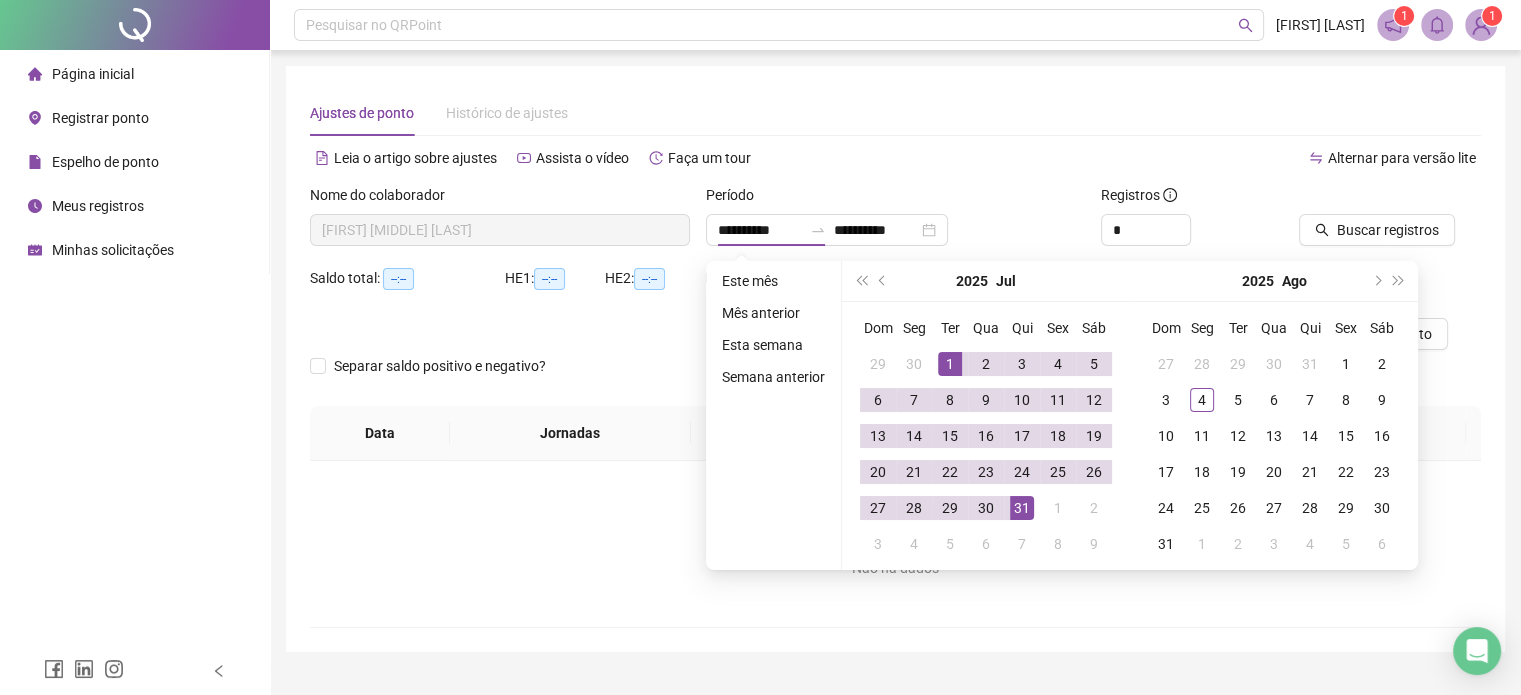 click on "Registros" at bounding box center (1192, 199) 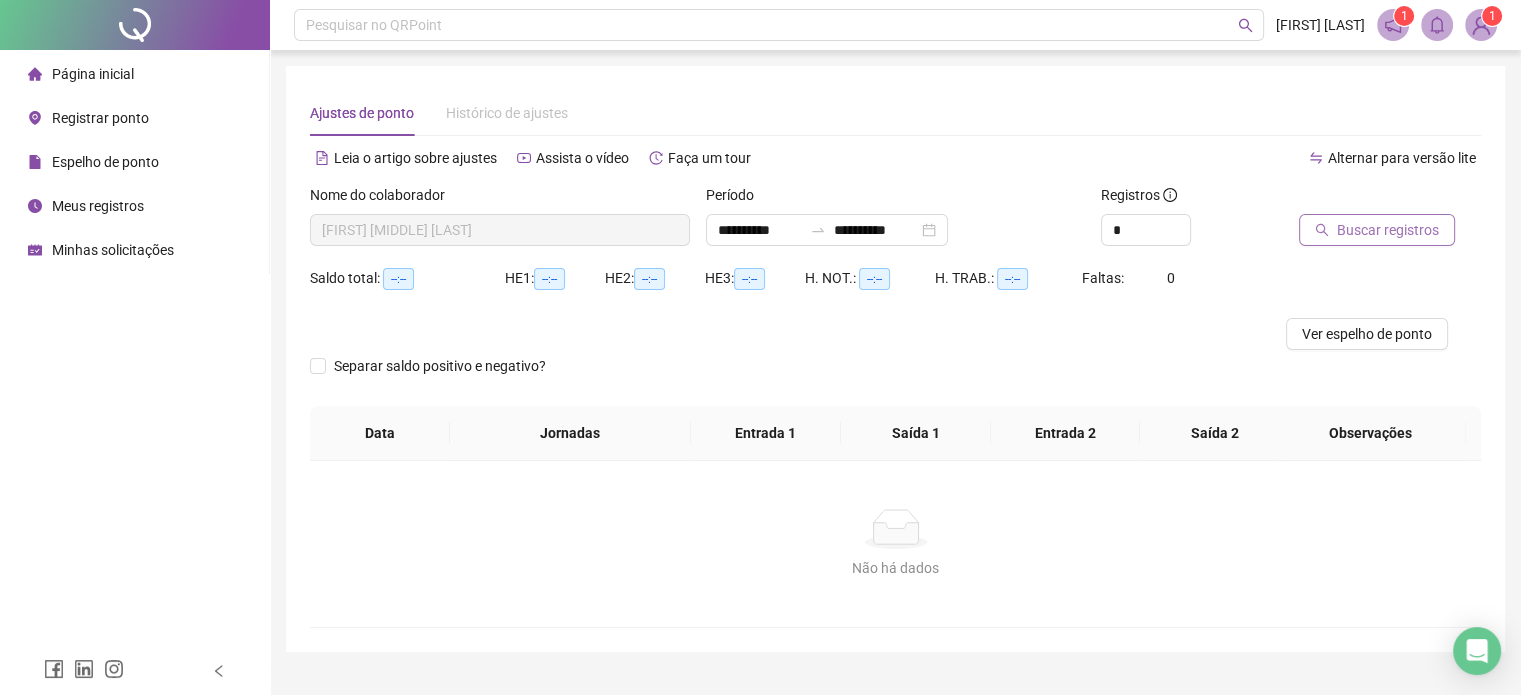 click on "Buscar registros" at bounding box center [1377, 230] 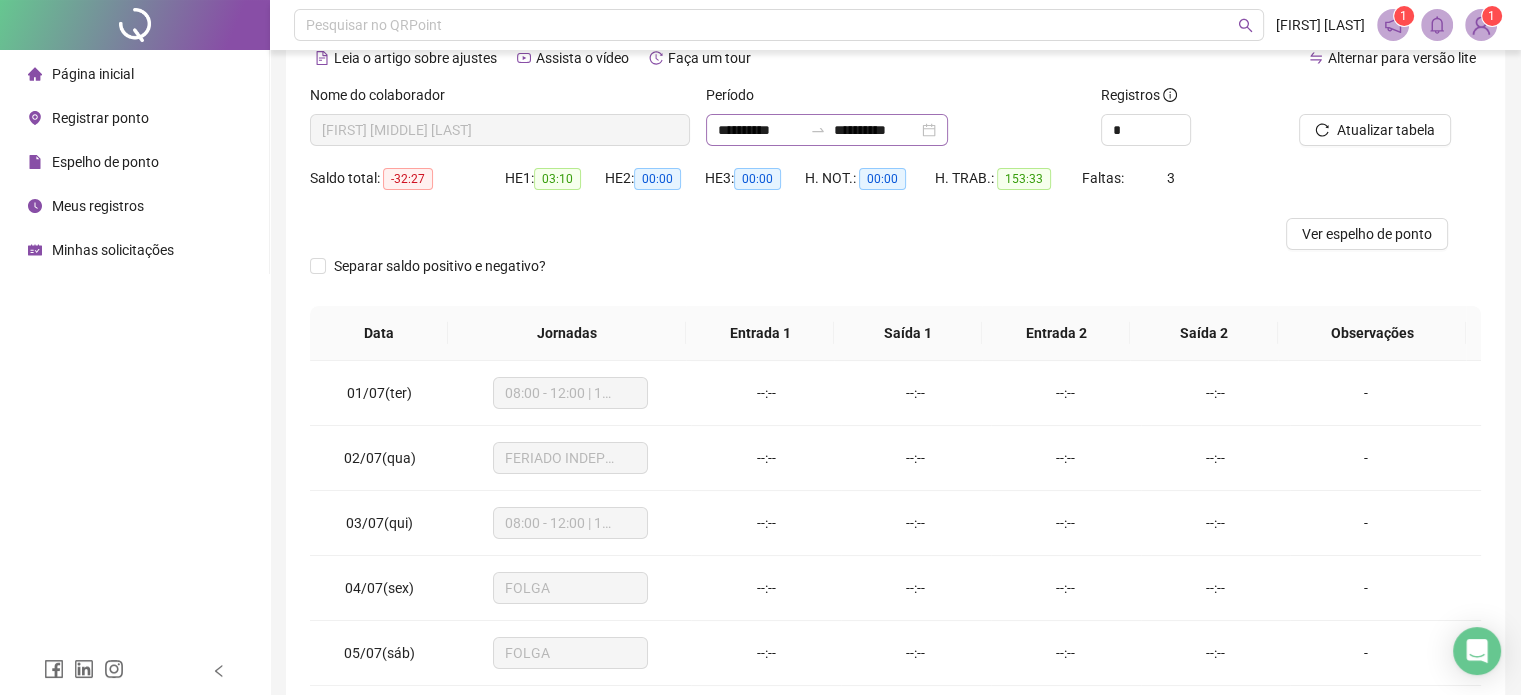 scroll, scrollTop: 0, scrollLeft: 0, axis: both 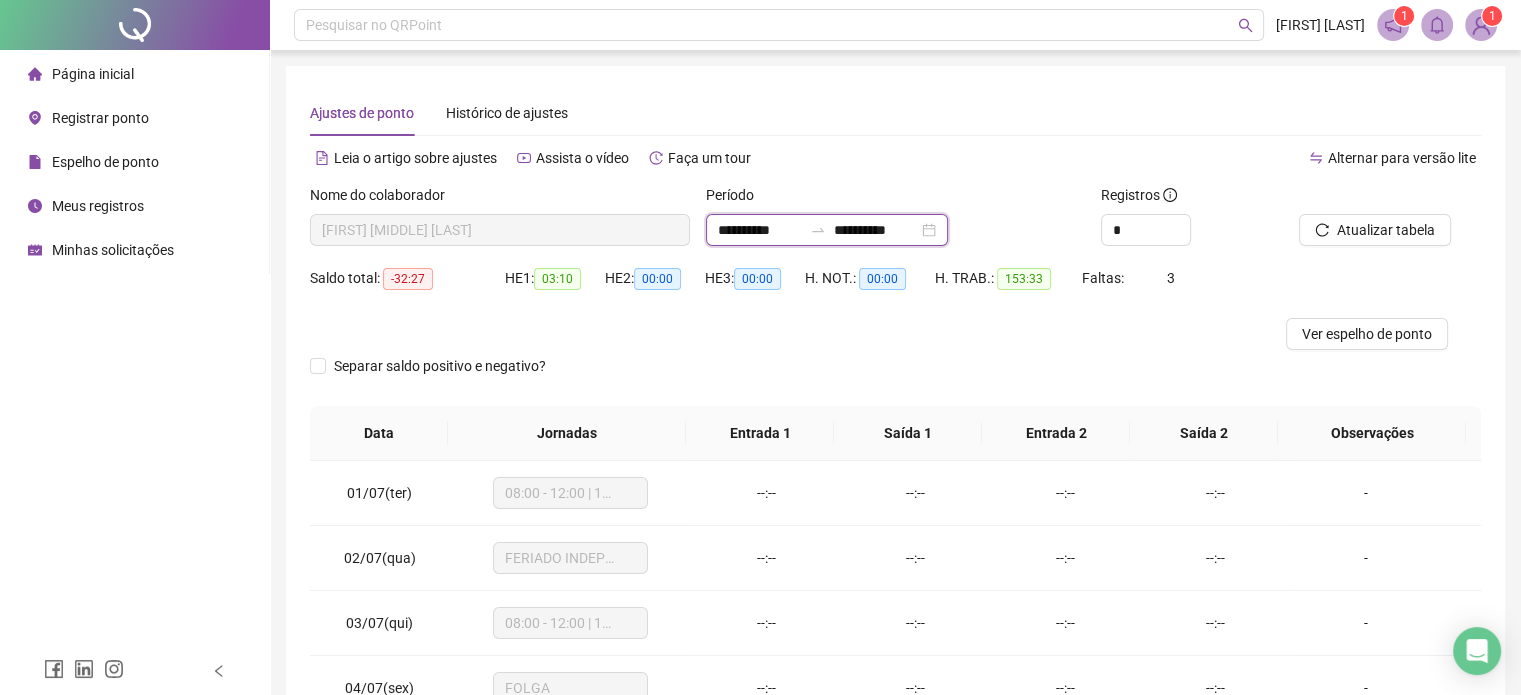 click on "**********" at bounding box center [876, 230] 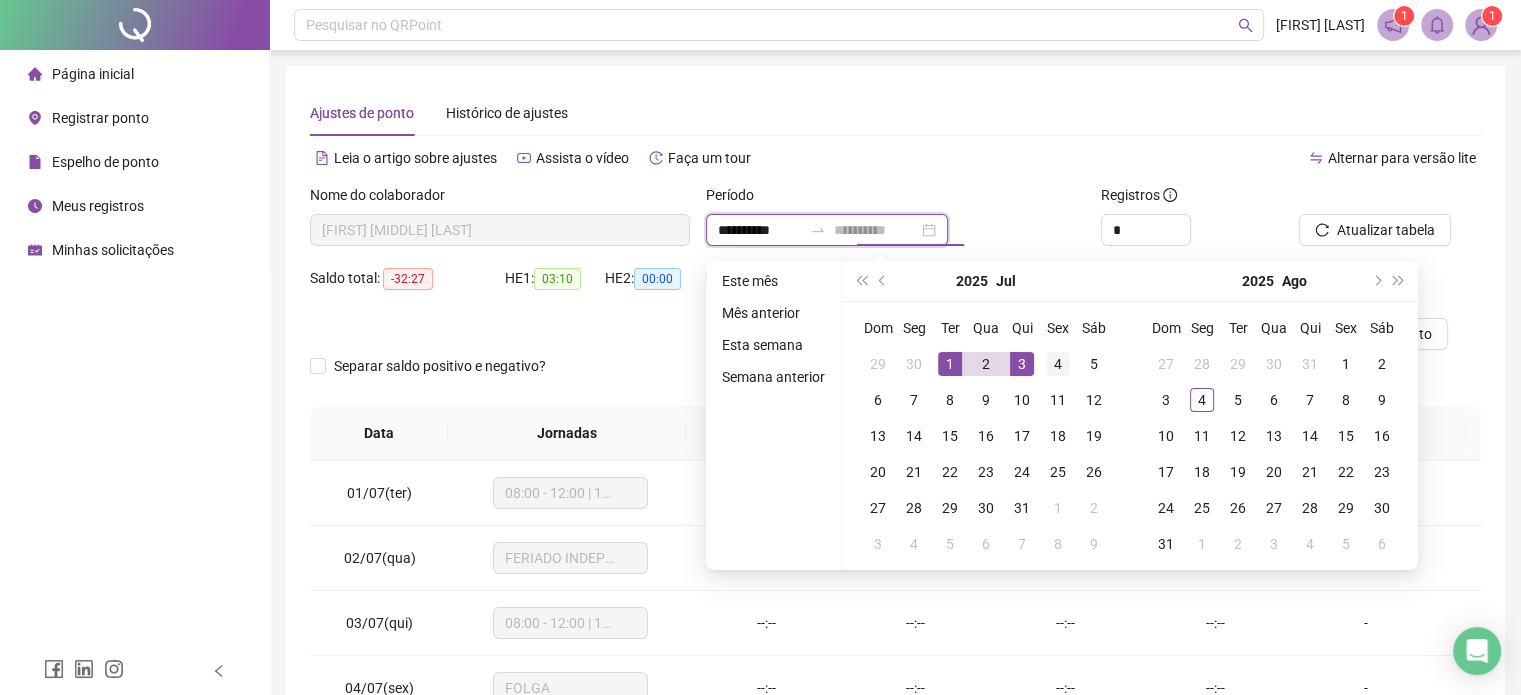 type on "**********" 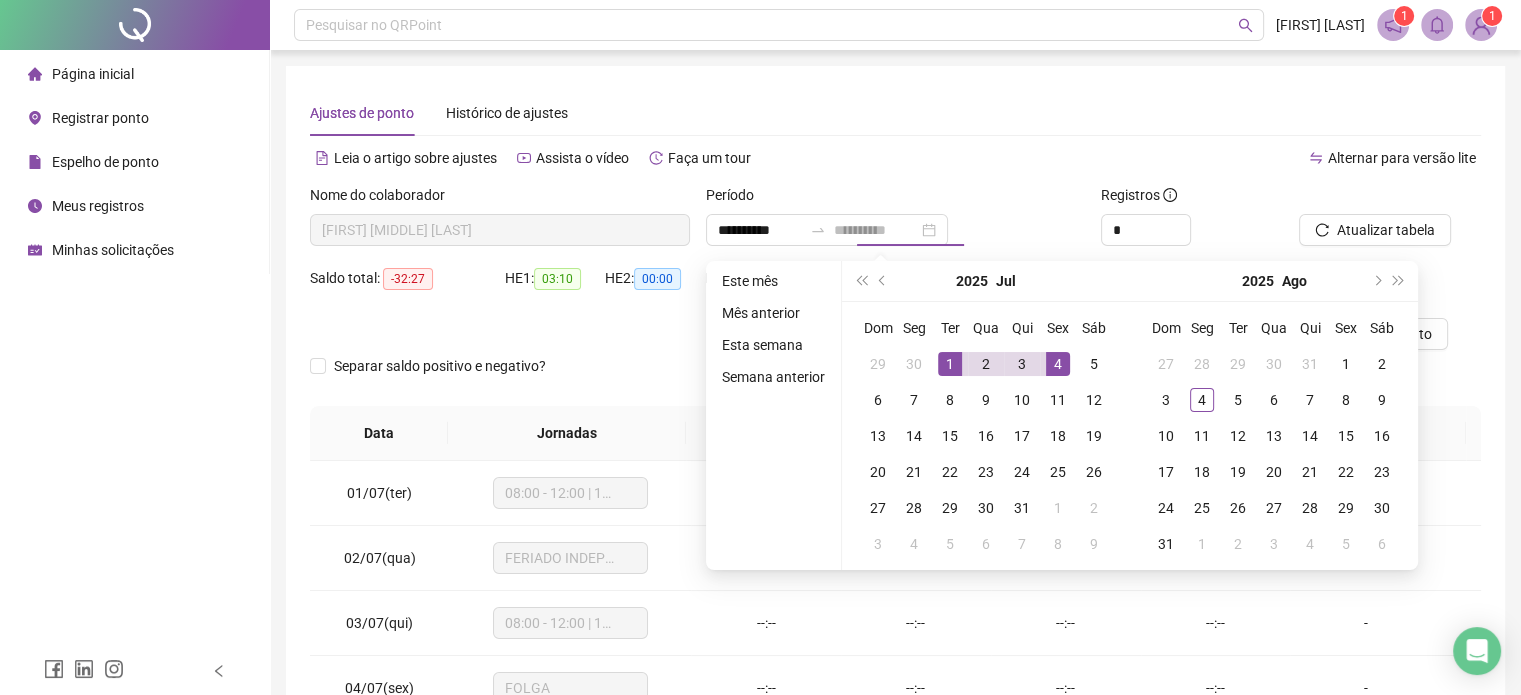 click on "4" at bounding box center [1058, 364] 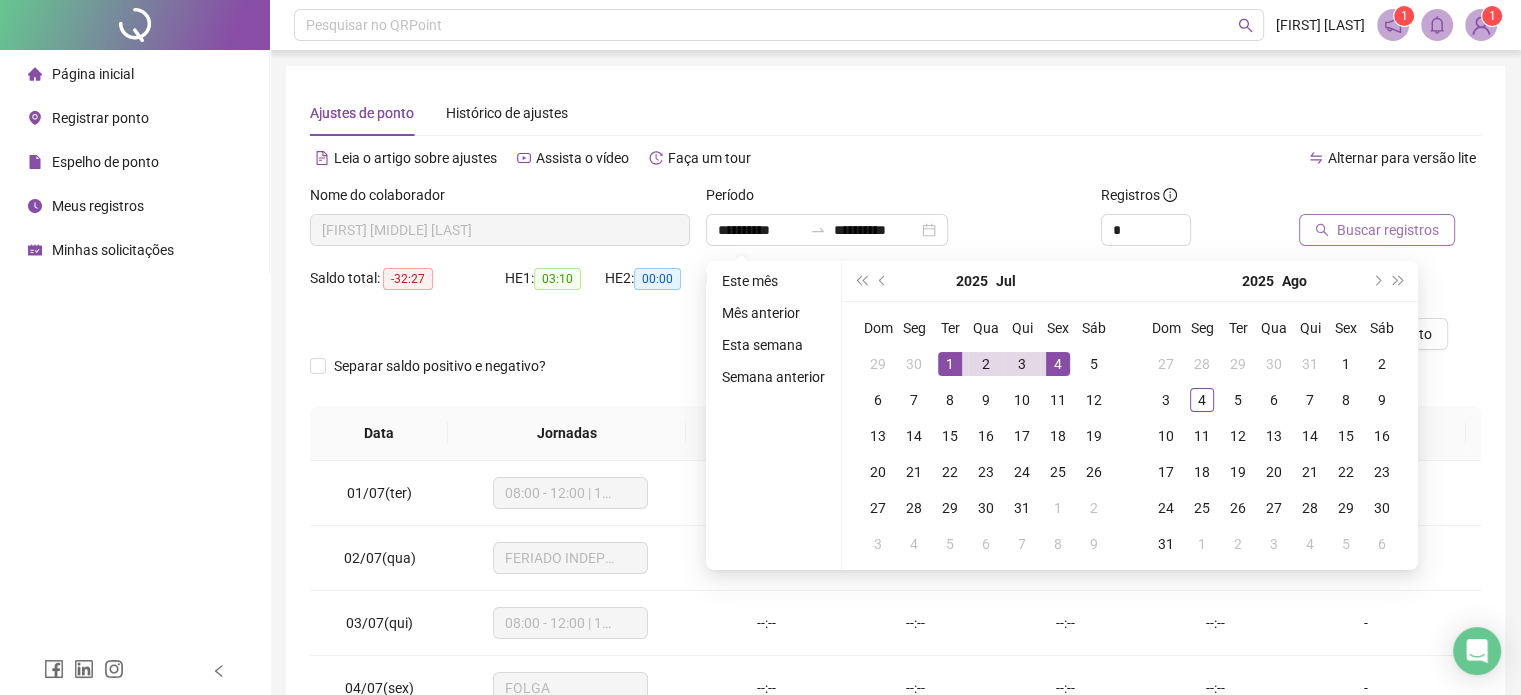 click on "Buscar registros" at bounding box center (1377, 230) 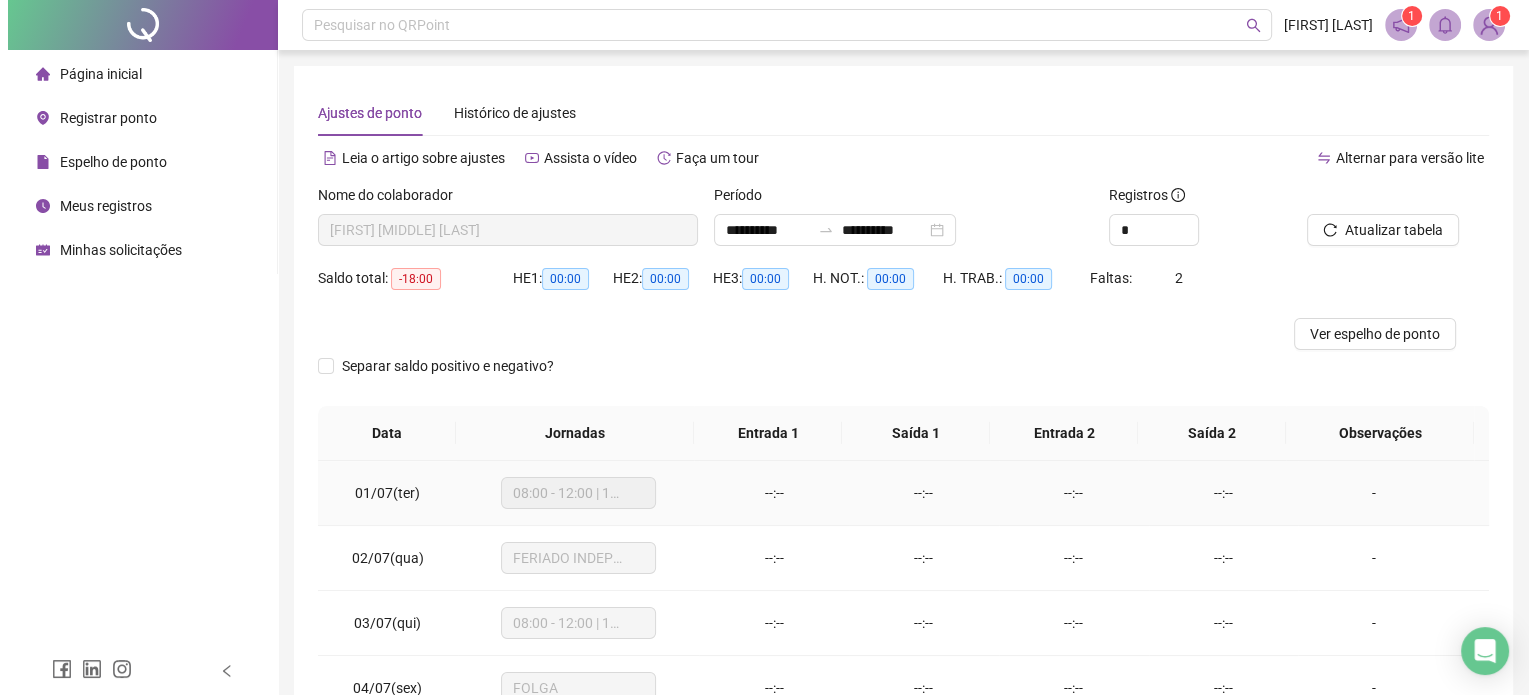 scroll, scrollTop: 135, scrollLeft: 0, axis: vertical 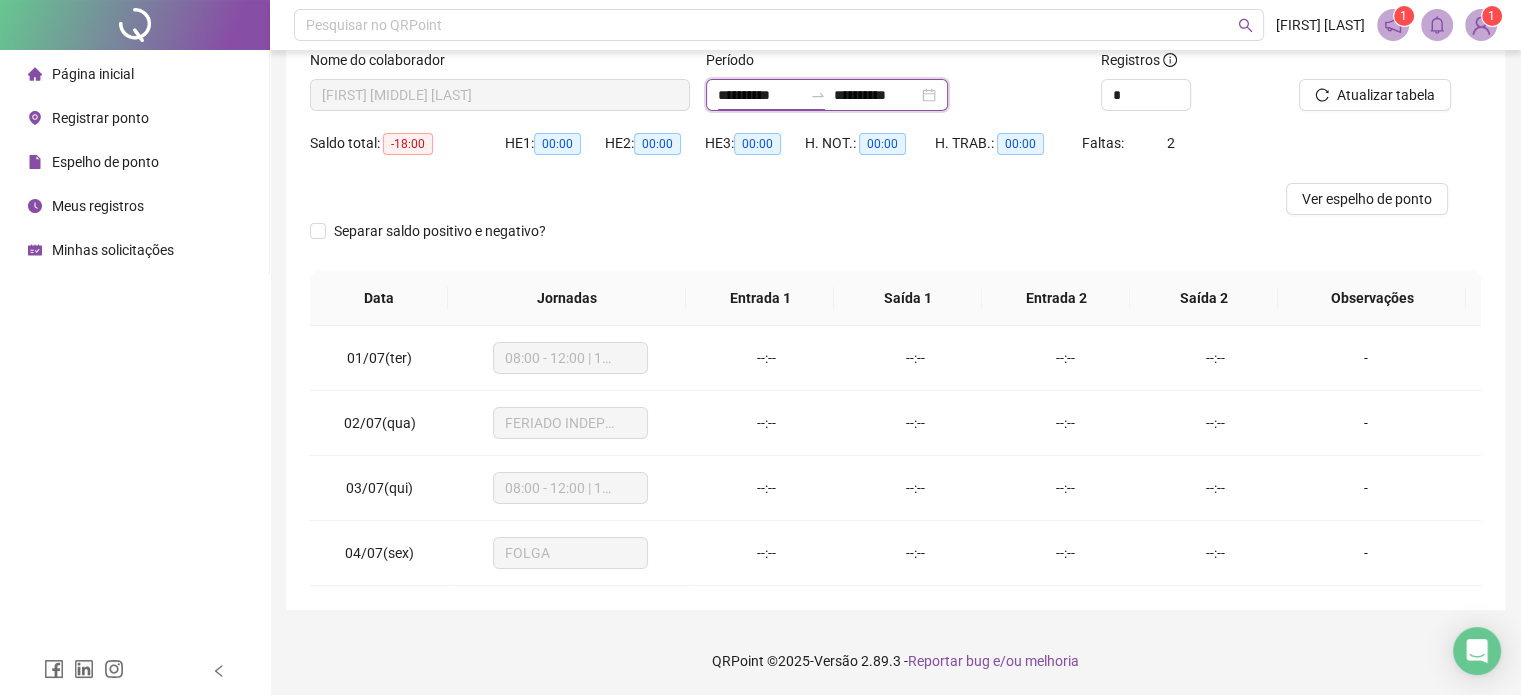 click on "**********" at bounding box center [760, 95] 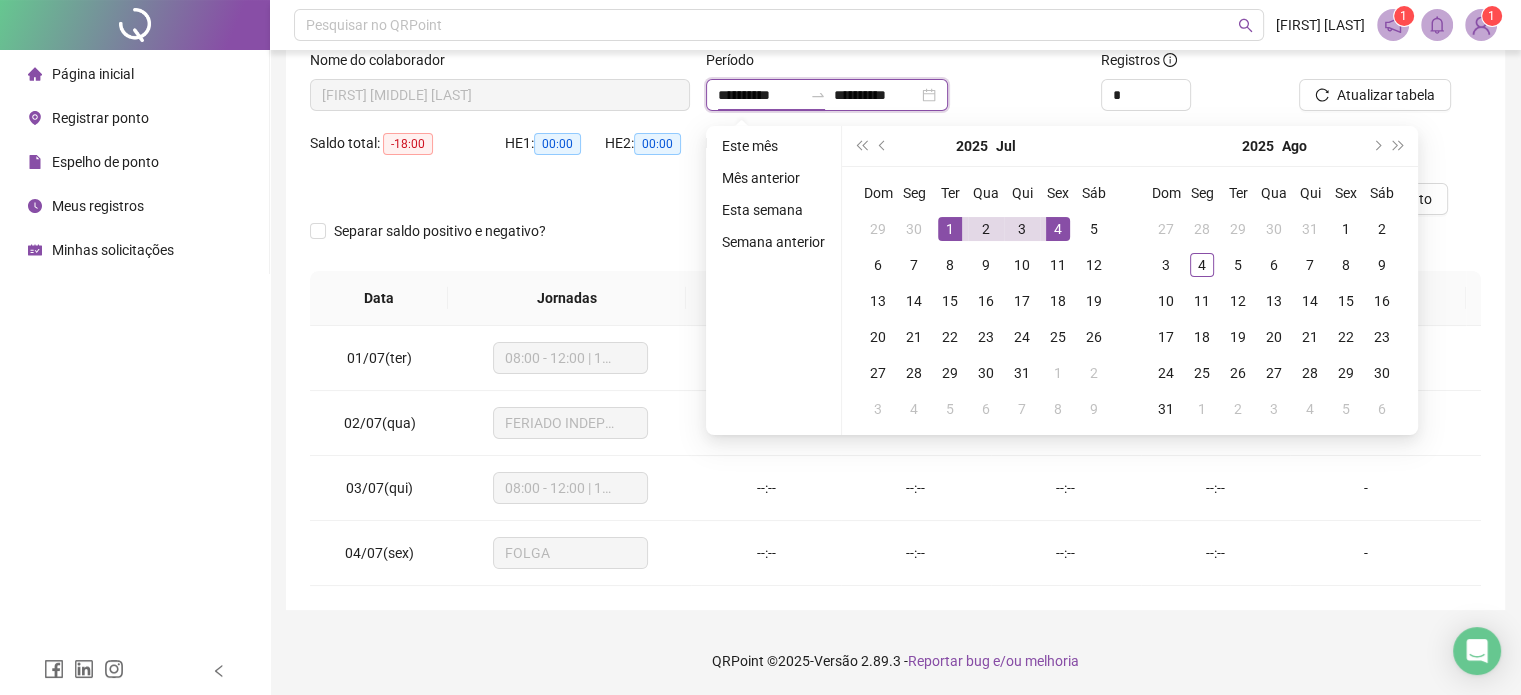 type on "**********" 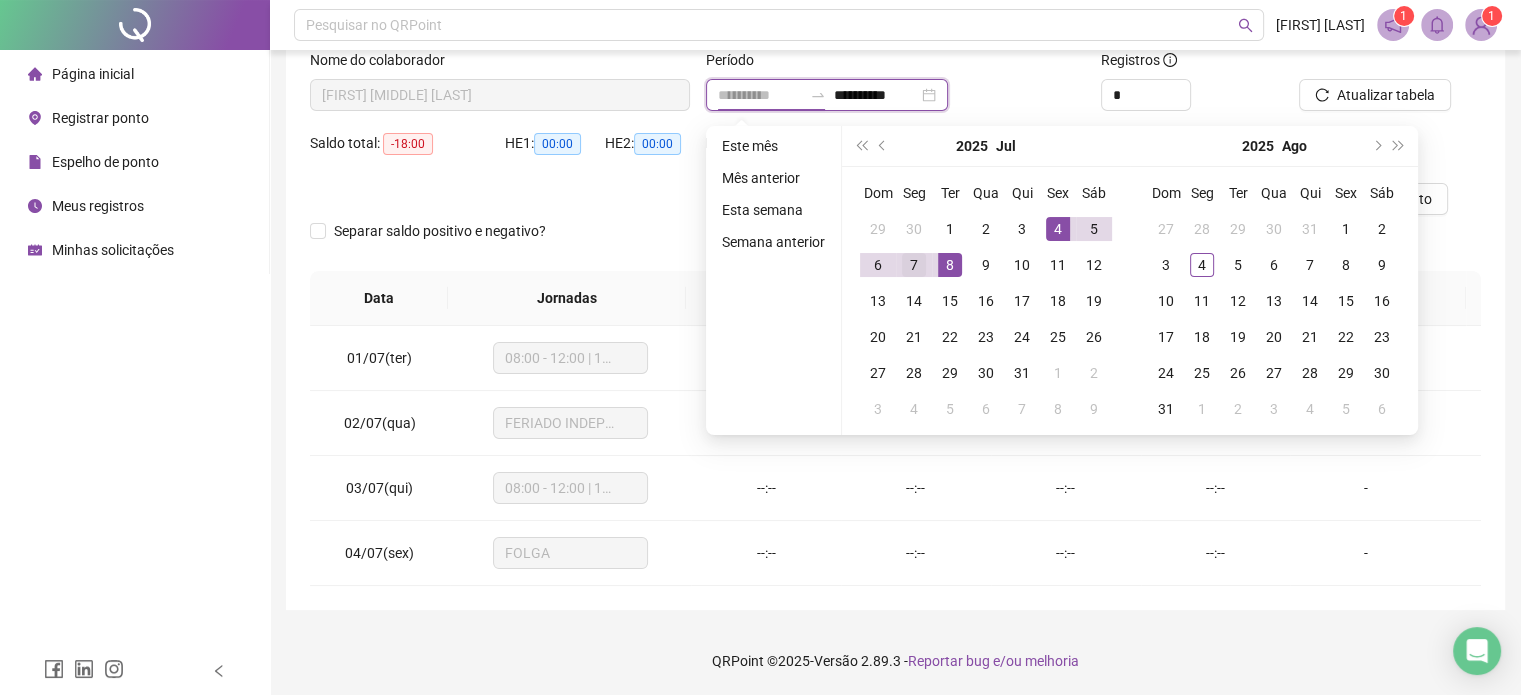 type on "**********" 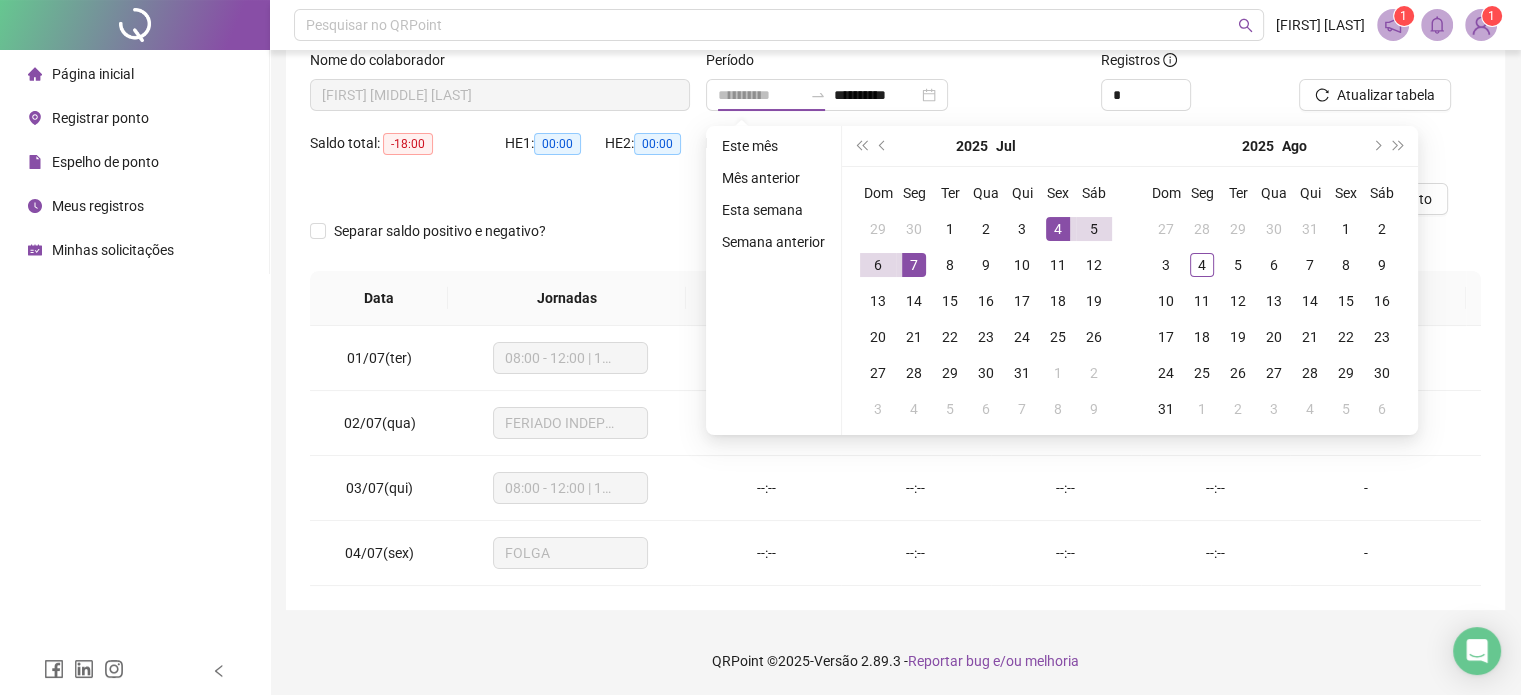 click on "7" at bounding box center [914, 265] 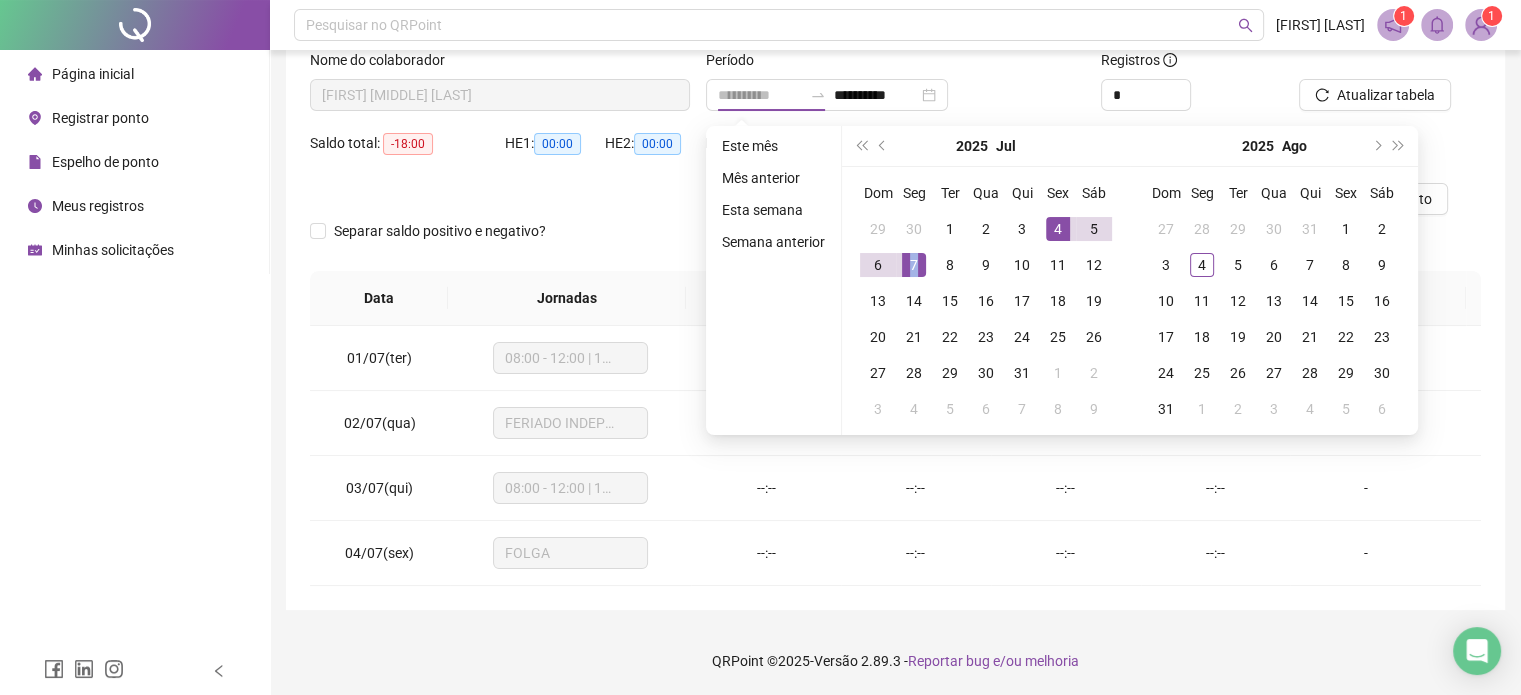 click on "7" at bounding box center (914, 265) 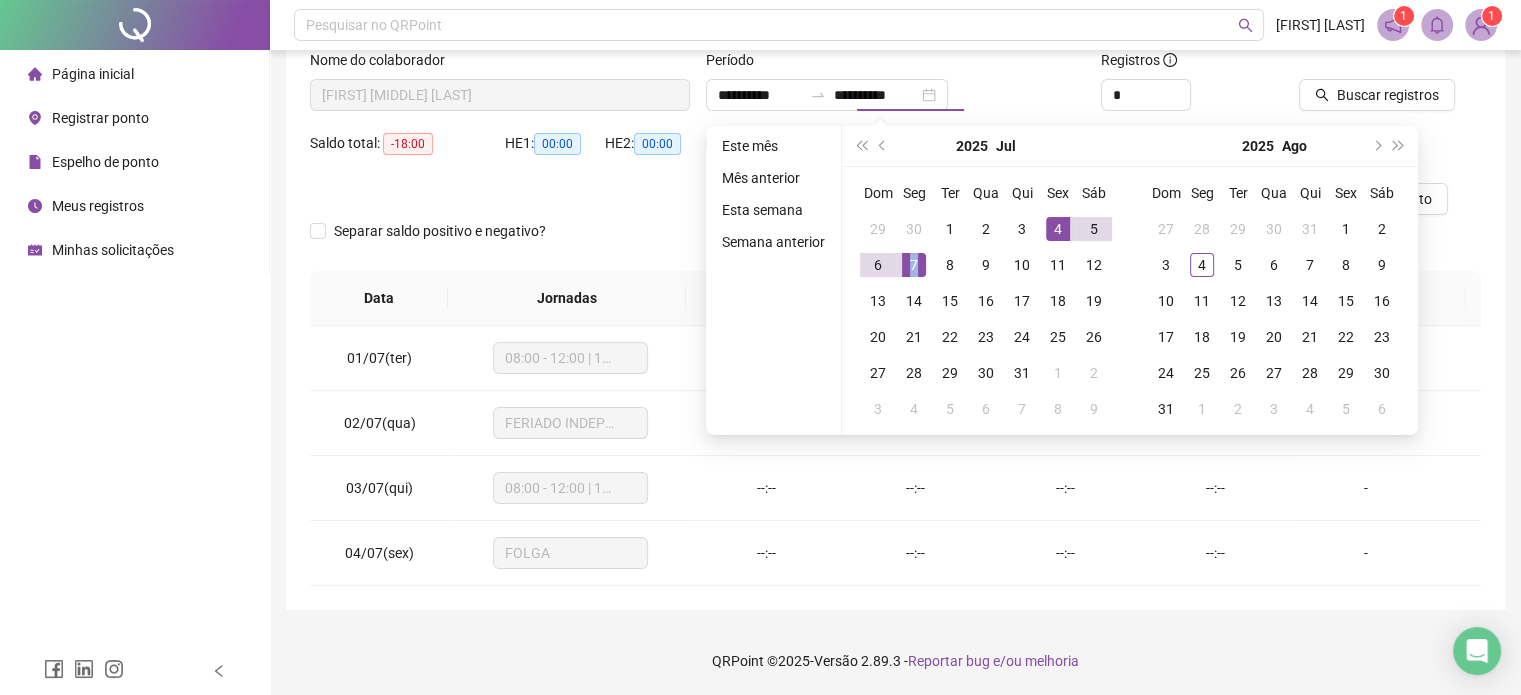 type on "**********" 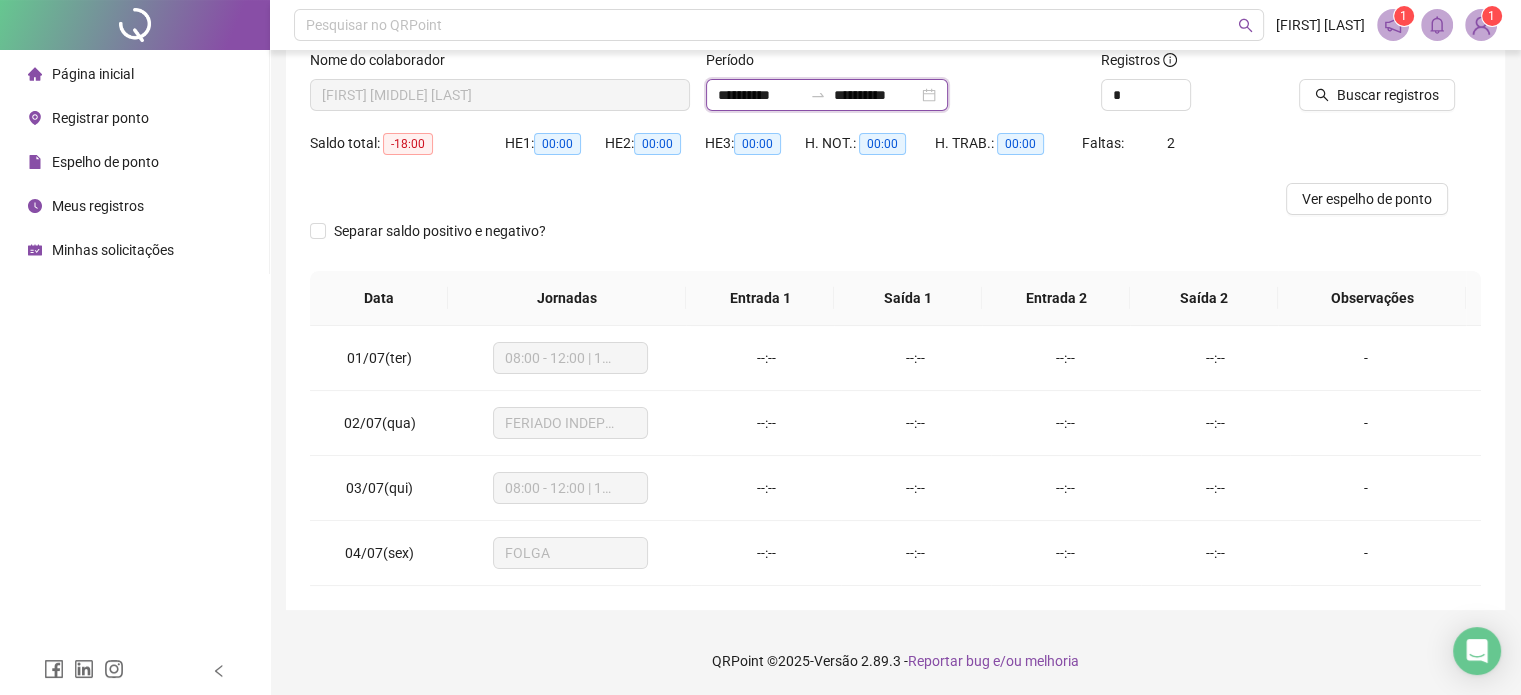 click on "**********" at bounding box center (760, 95) 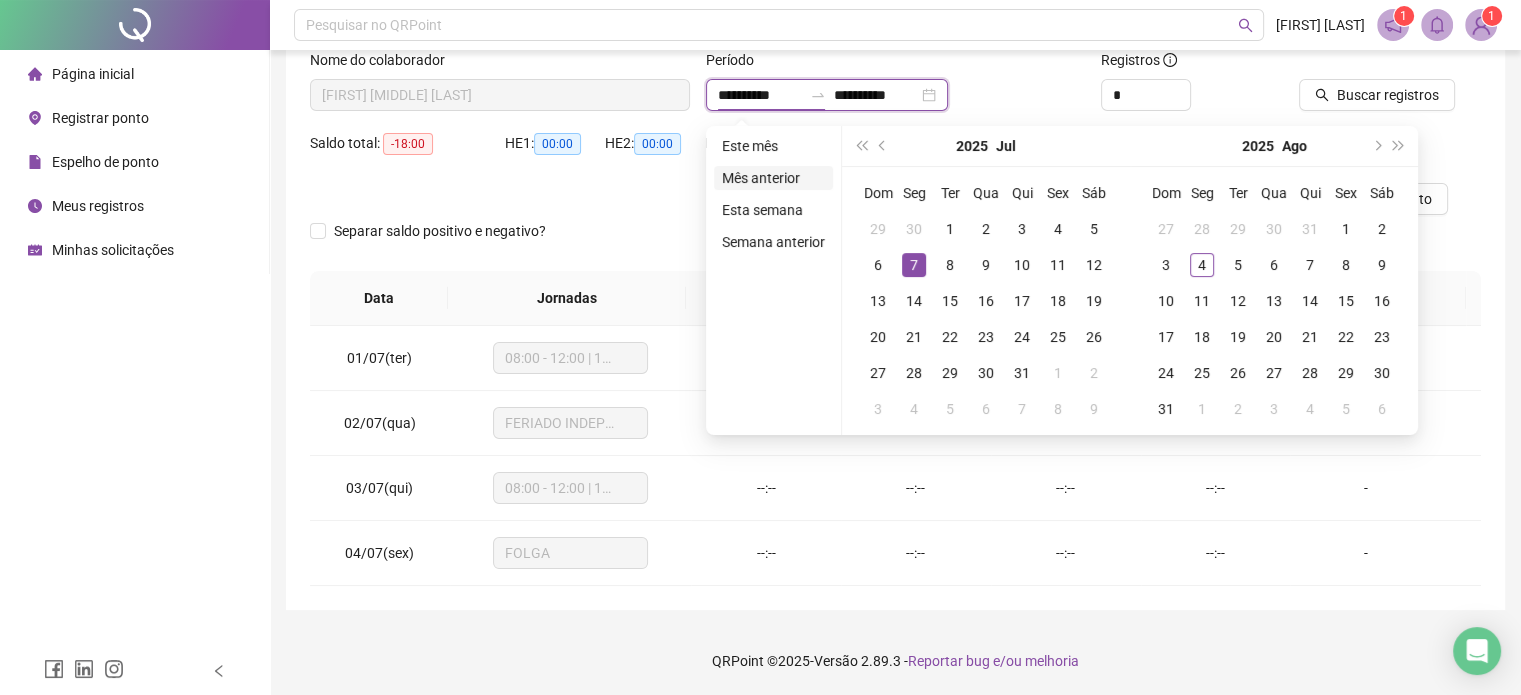 type on "**********" 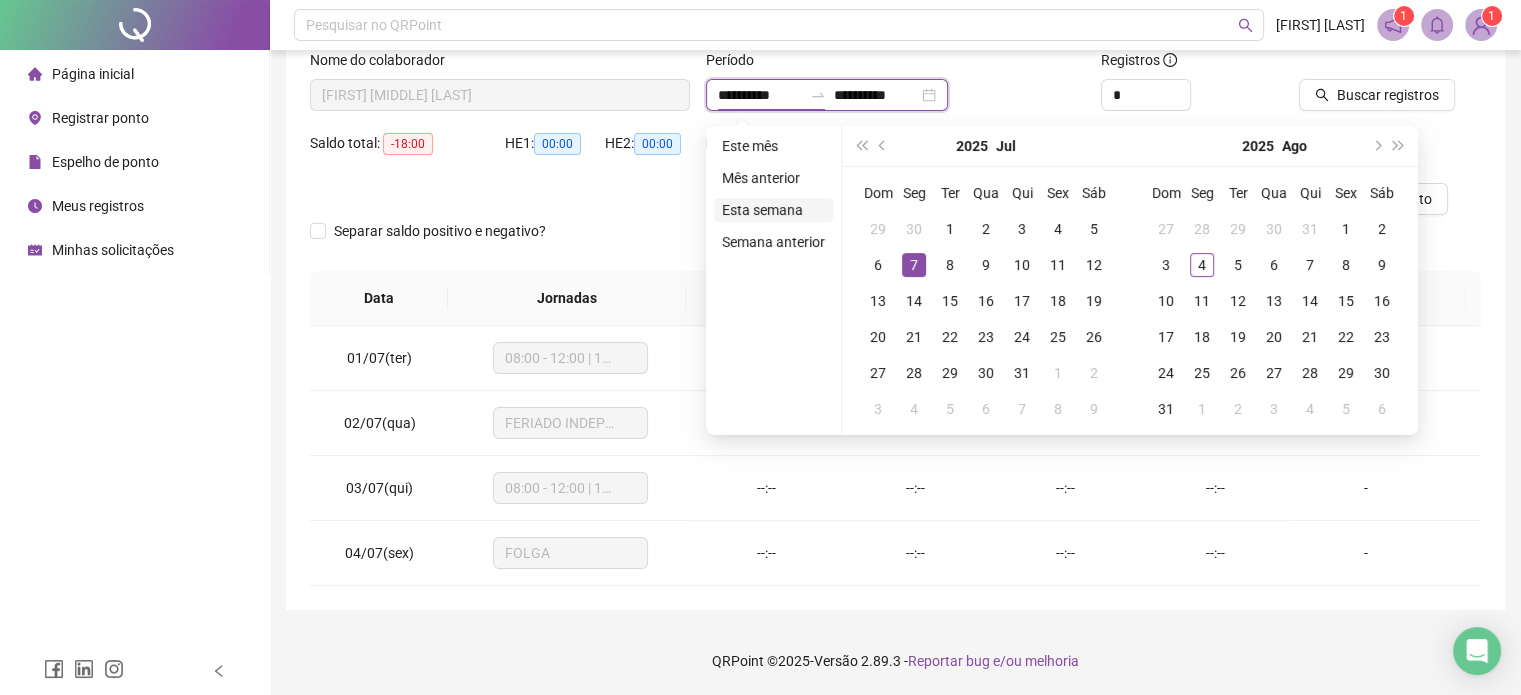 type on "**********" 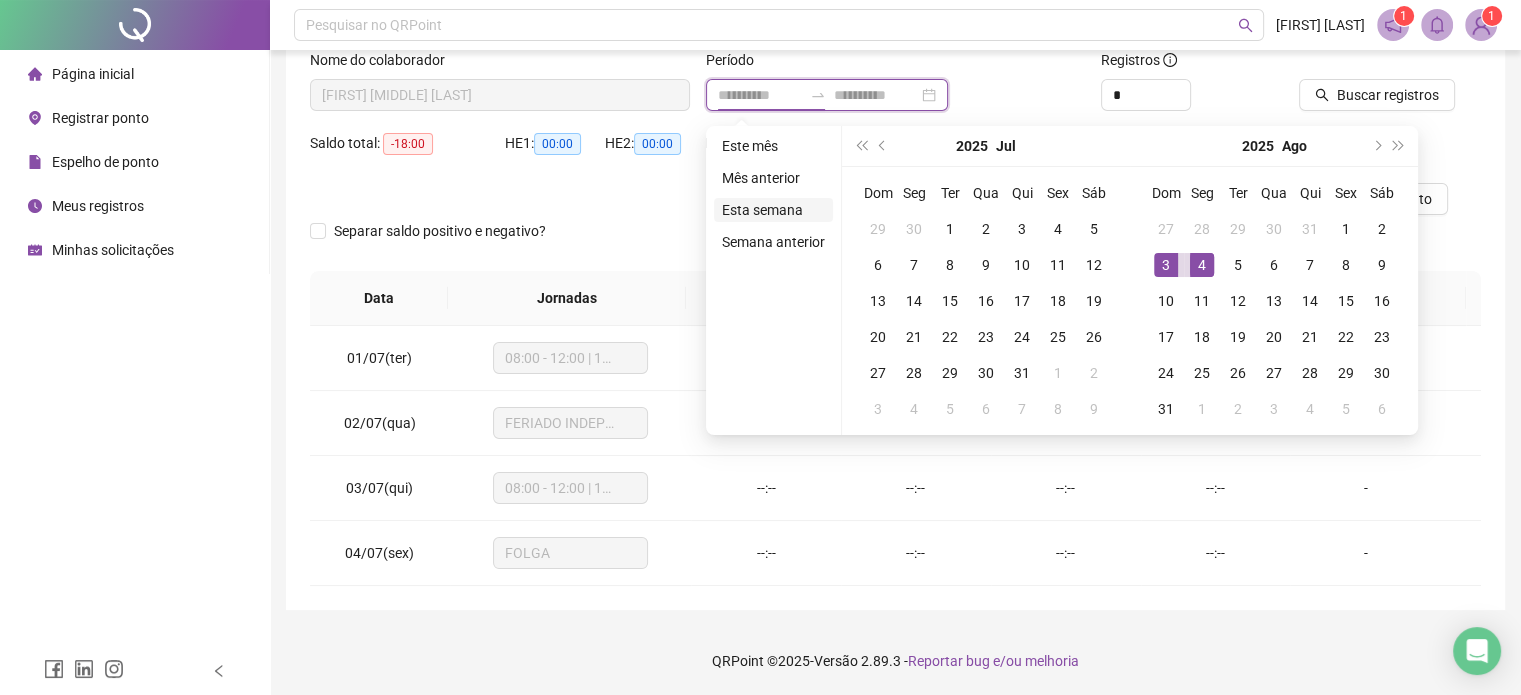 type on "**********" 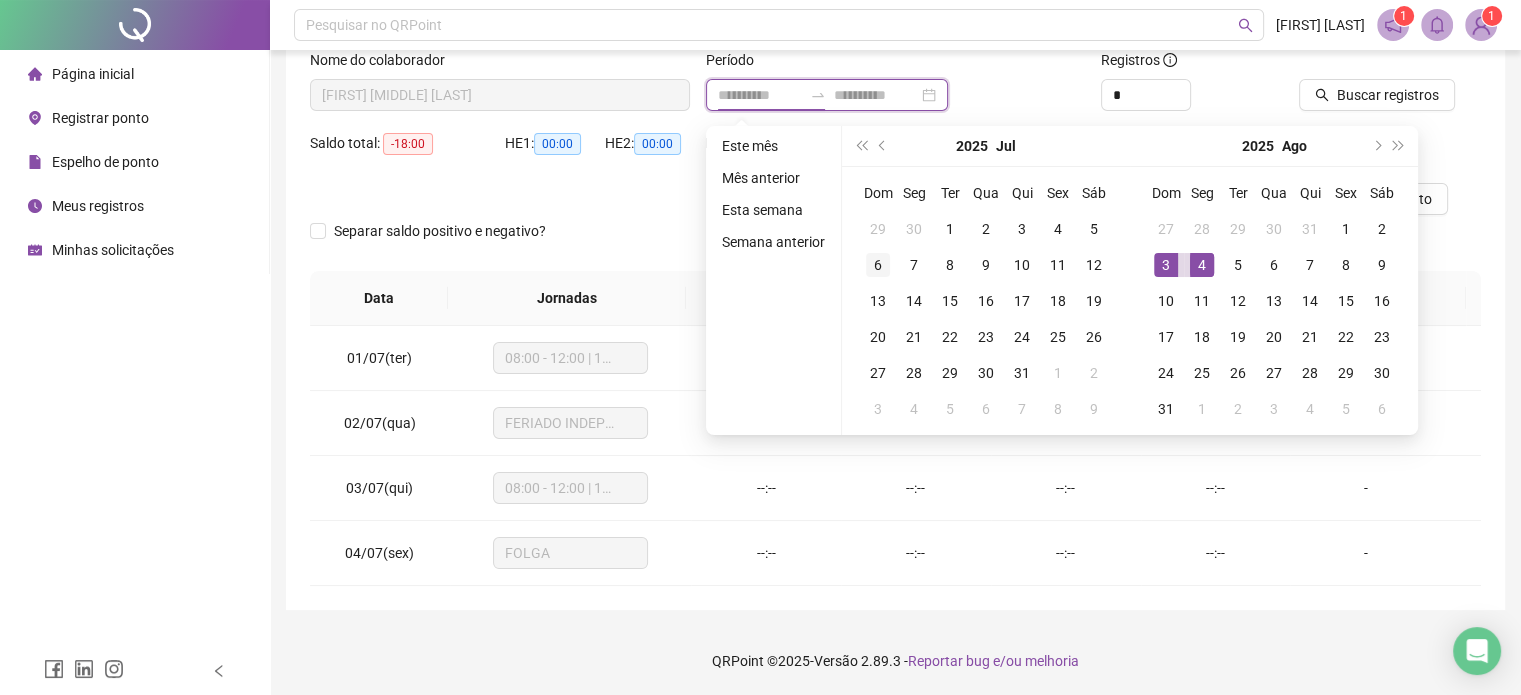 type on "**********" 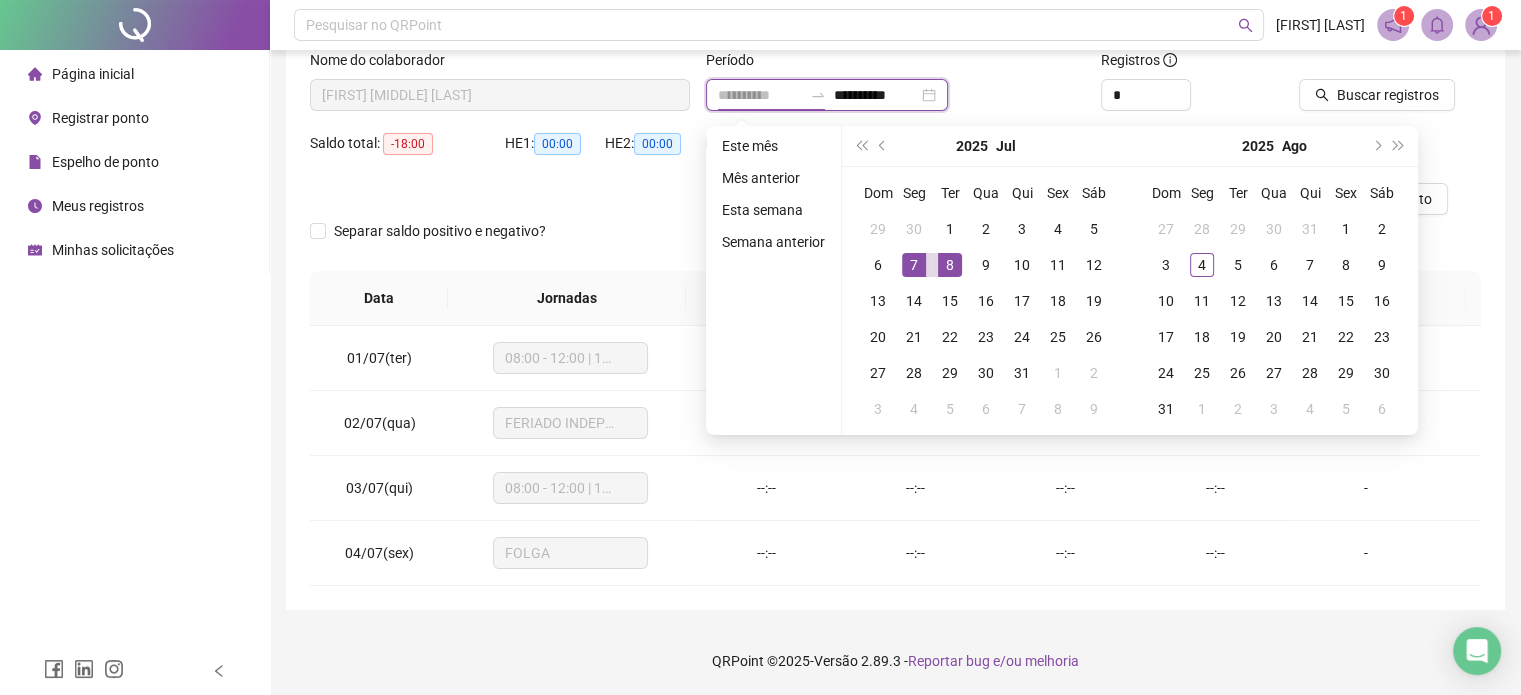 type on "**********" 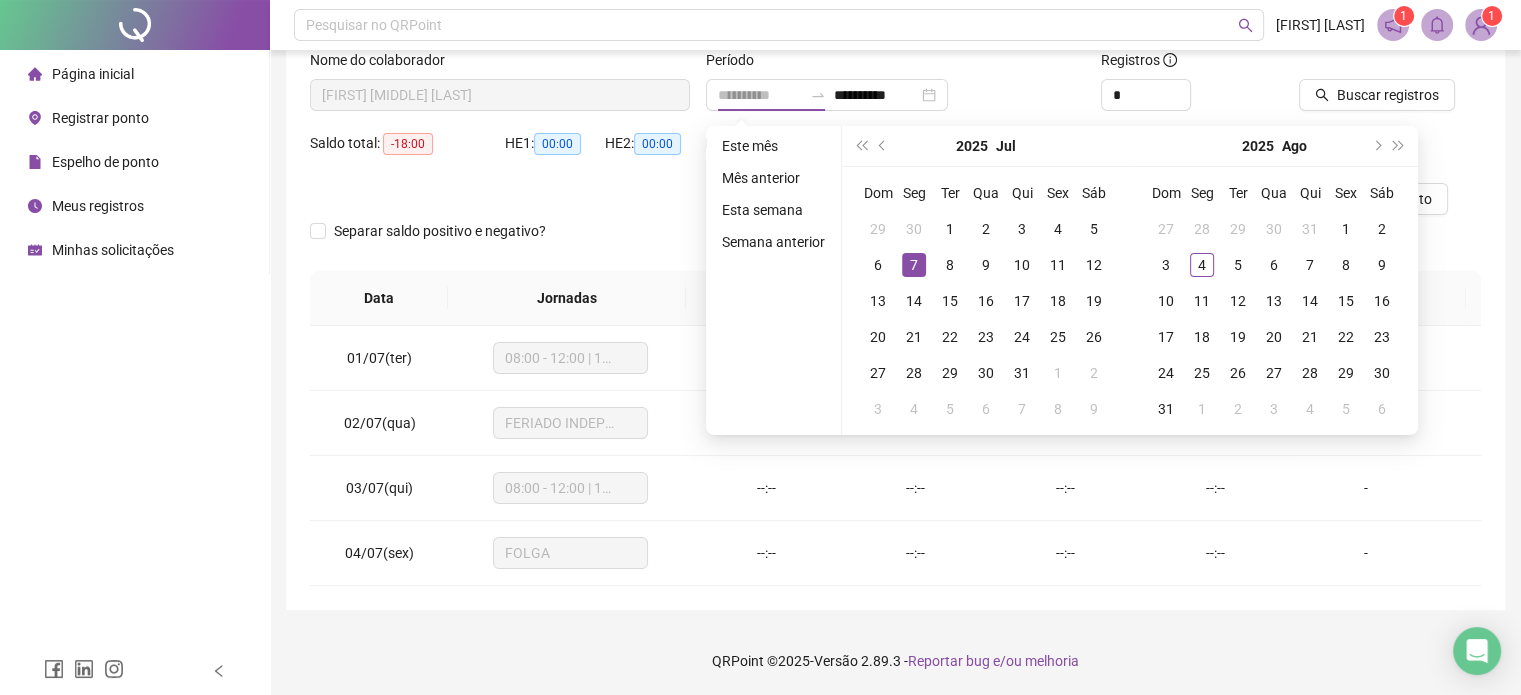 click on "7" at bounding box center [914, 265] 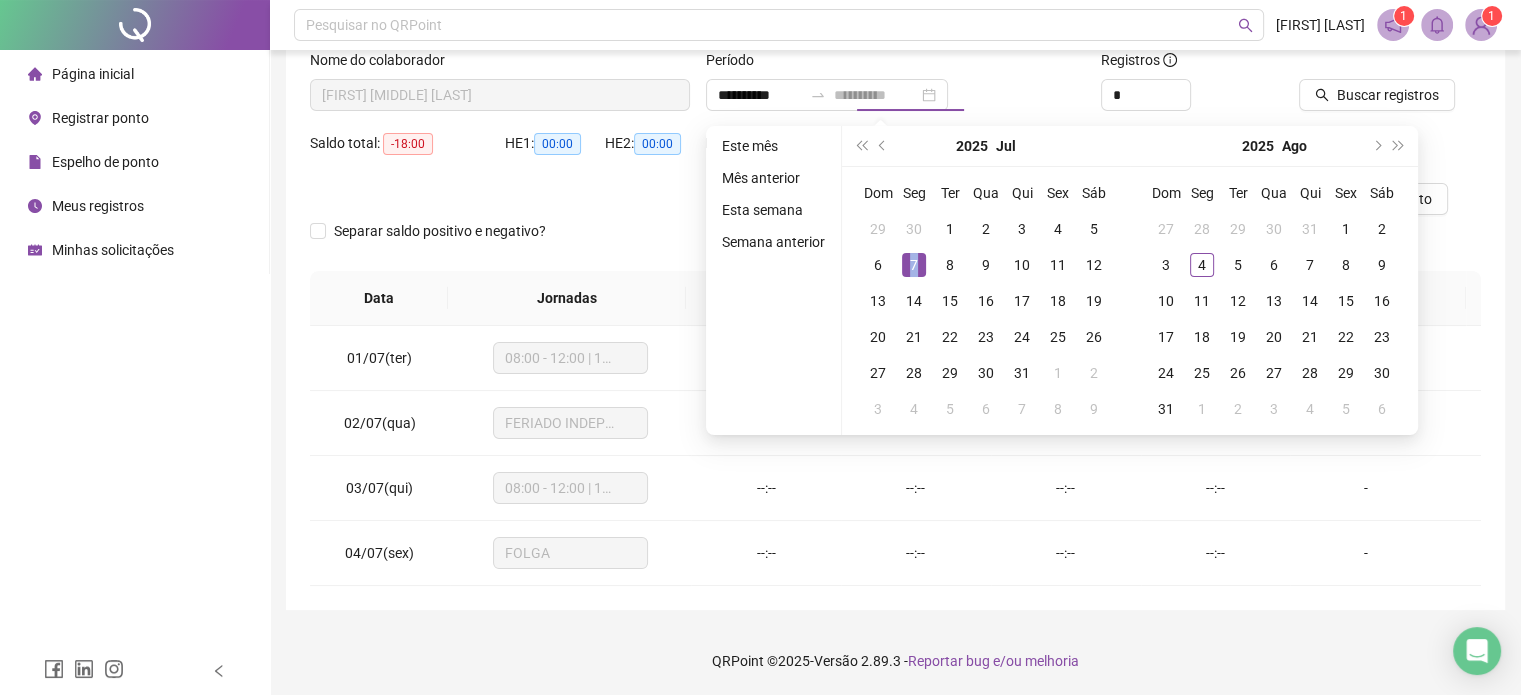 click on "7" at bounding box center (914, 265) 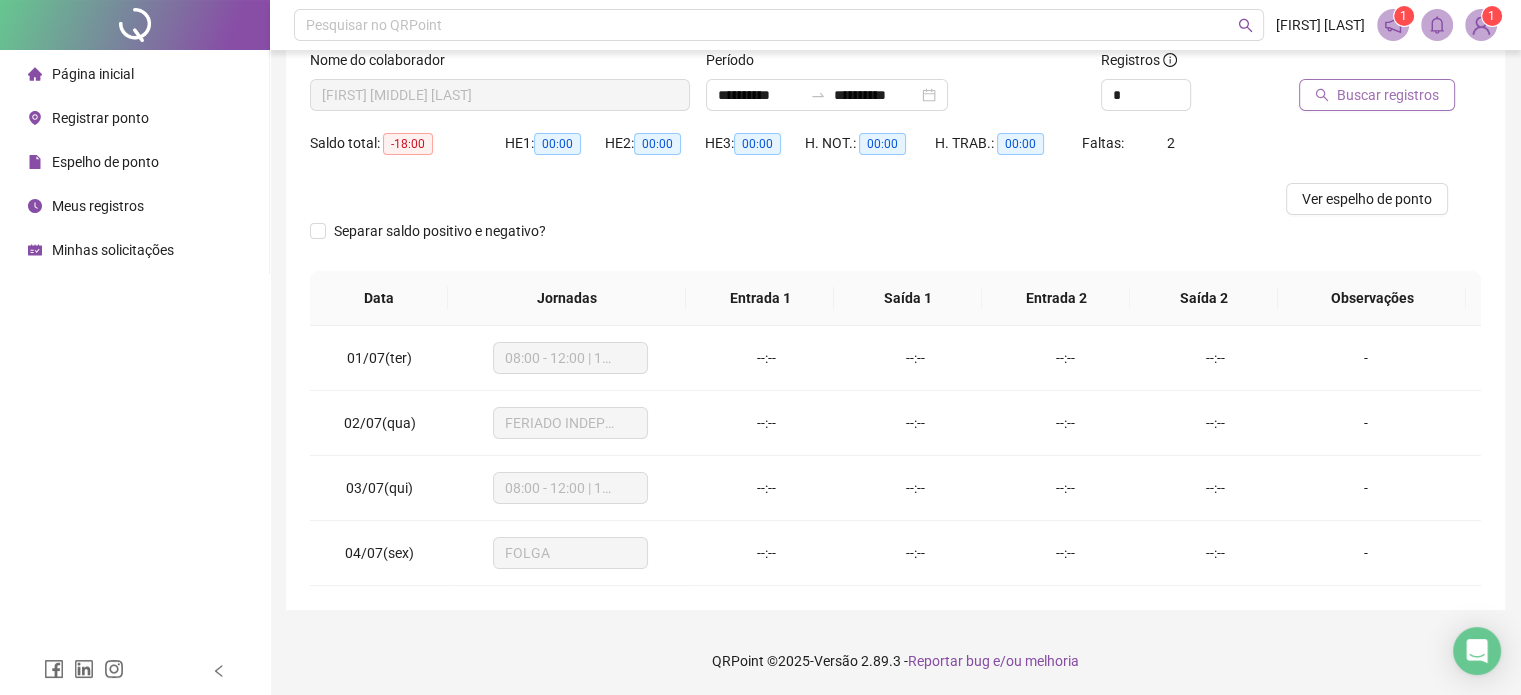 click on "Buscar registros" at bounding box center [1388, 95] 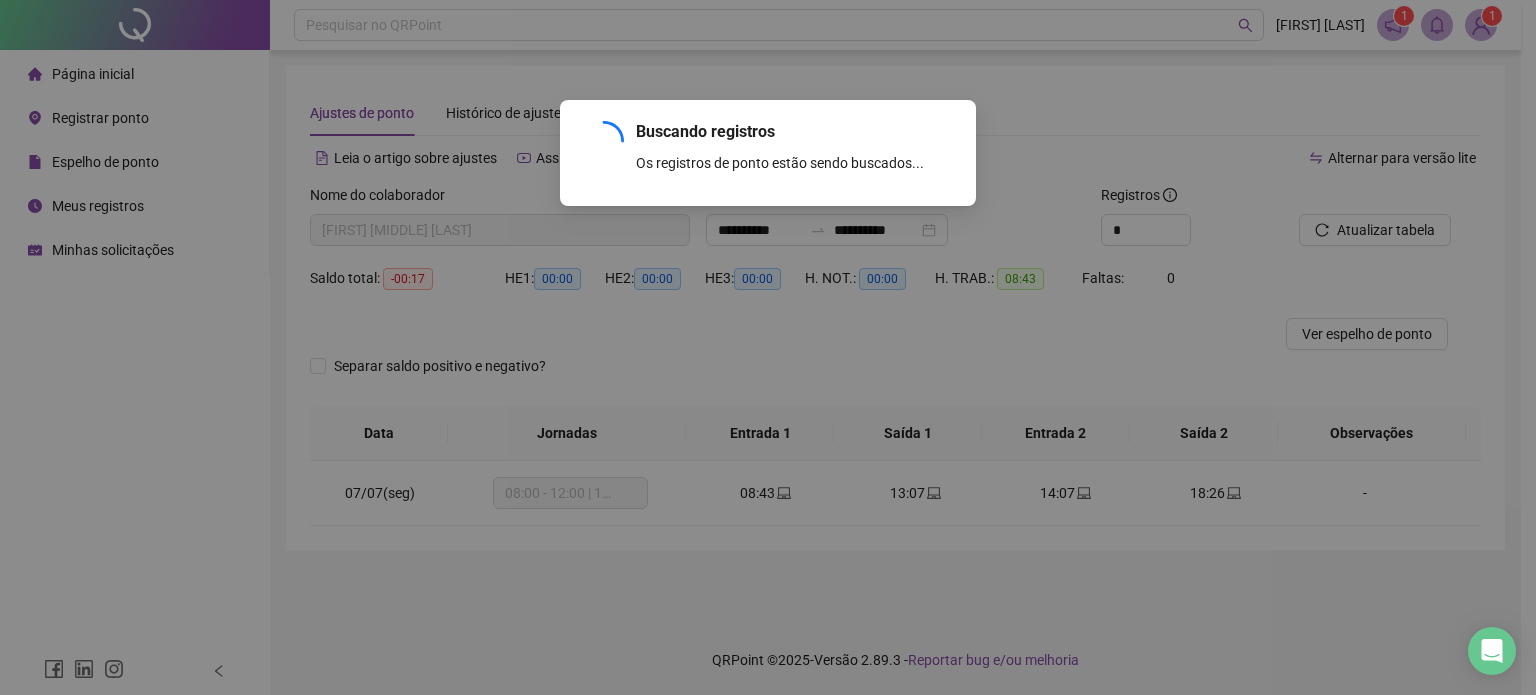 scroll, scrollTop: 0, scrollLeft: 0, axis: both 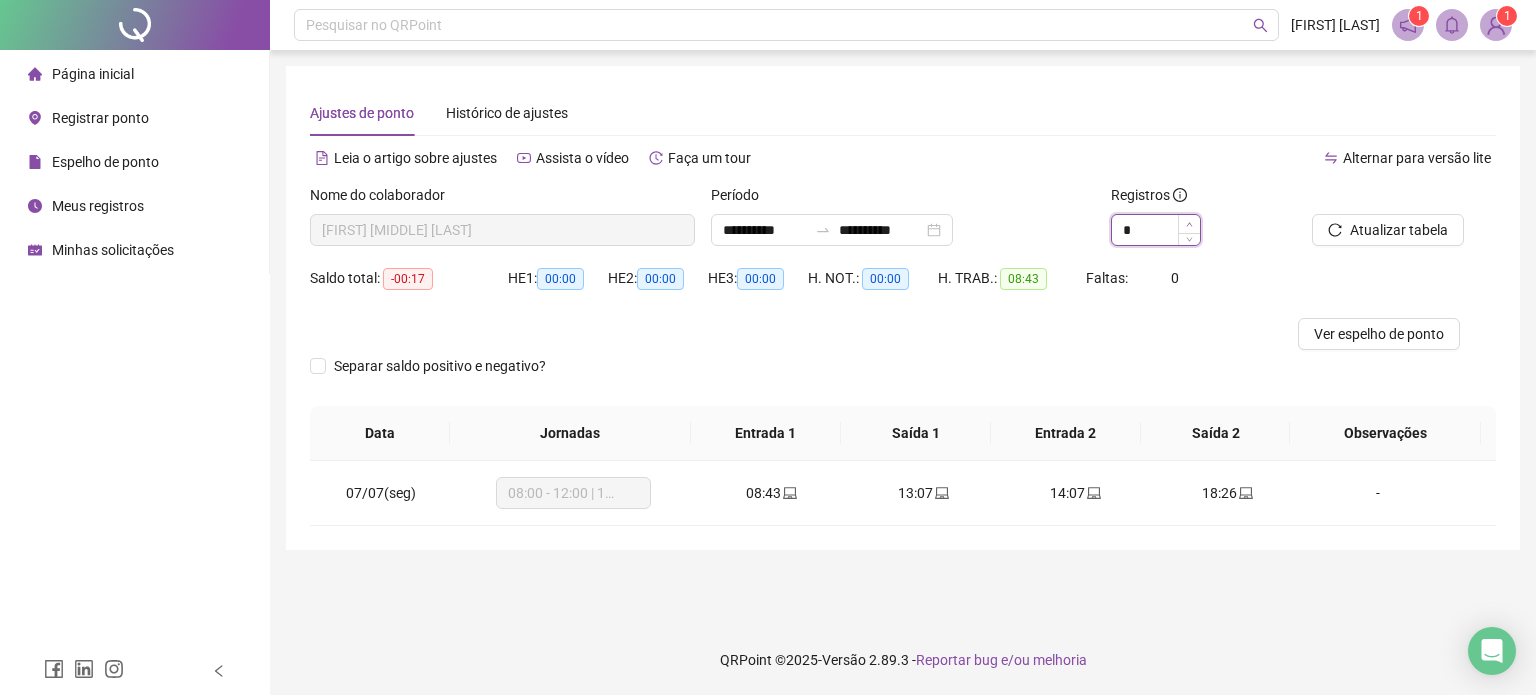 type on "*" 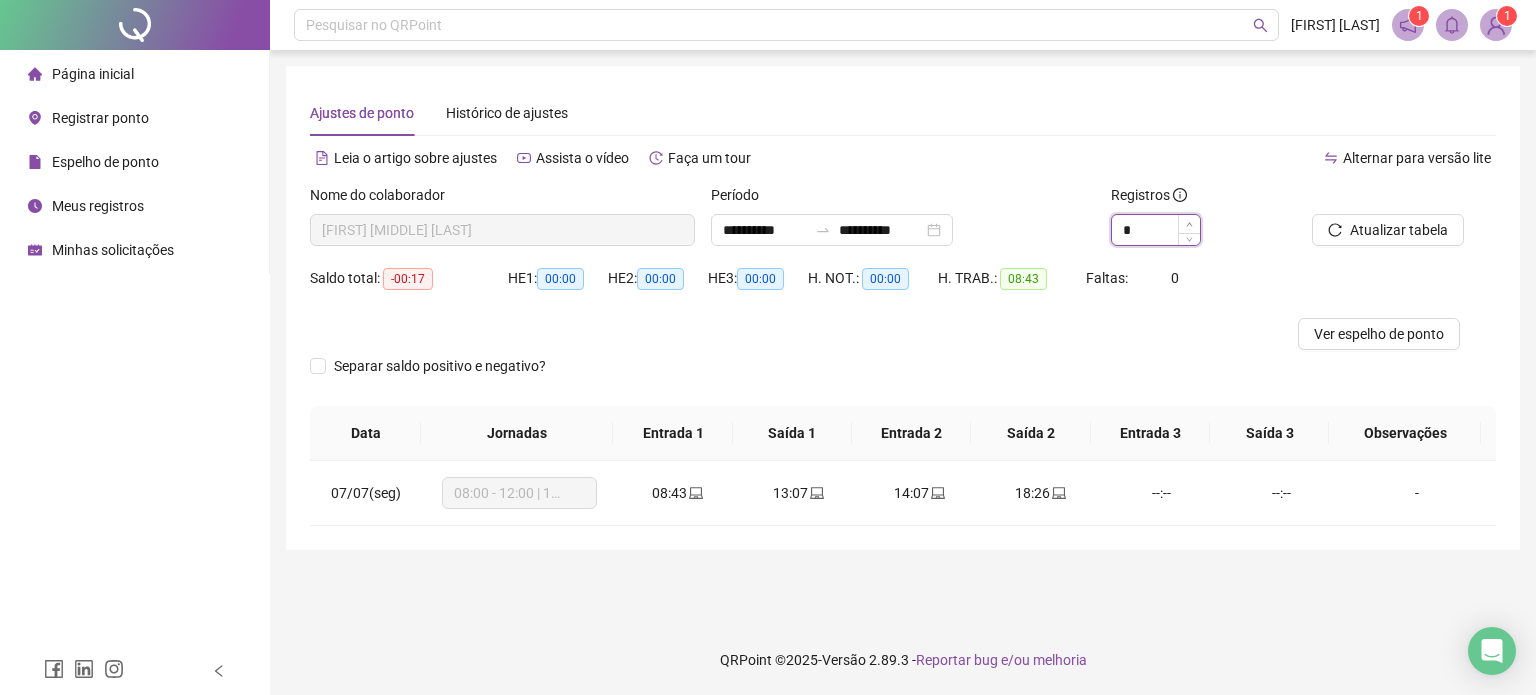click at bounding box center [1189, 224] 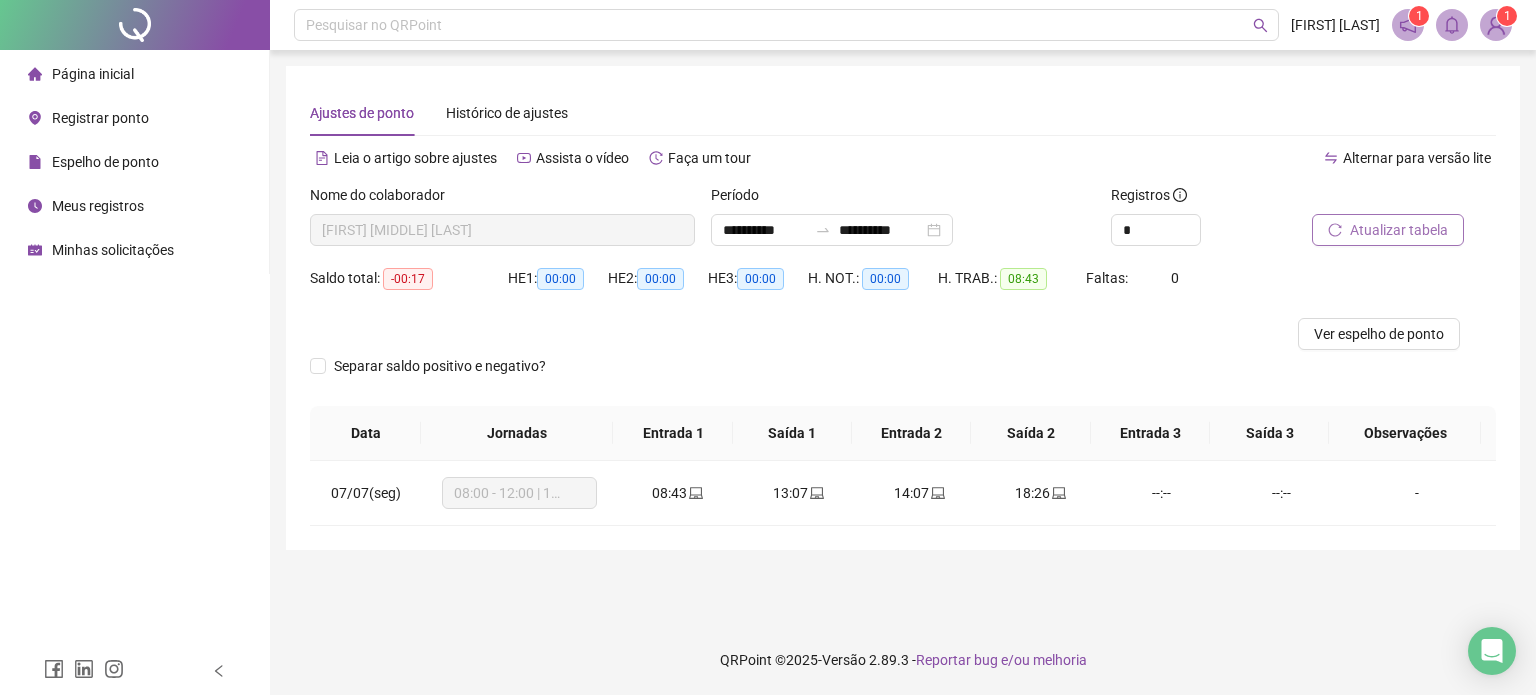 click on "Atualizar tabela" at bounding box center (1388, 230) 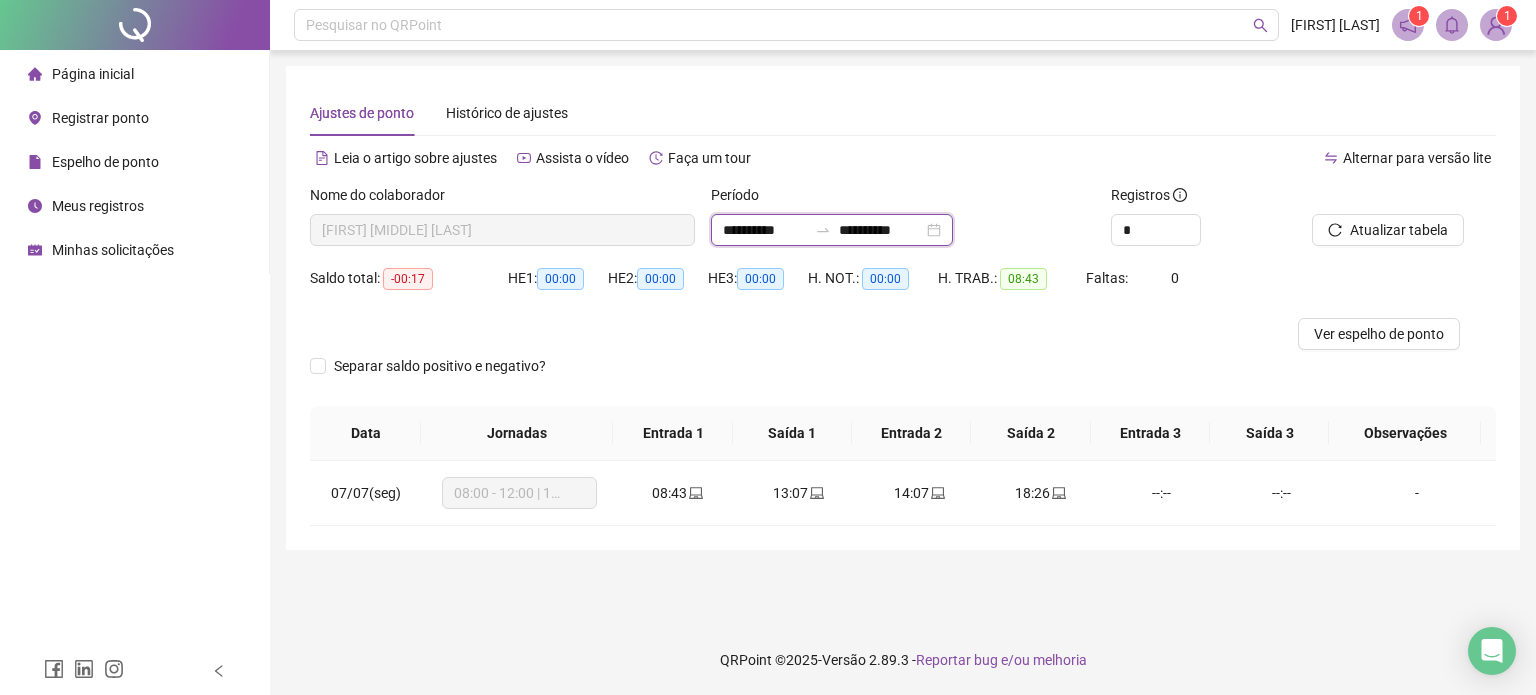 click on "**********" at bounding box center (765, 230) 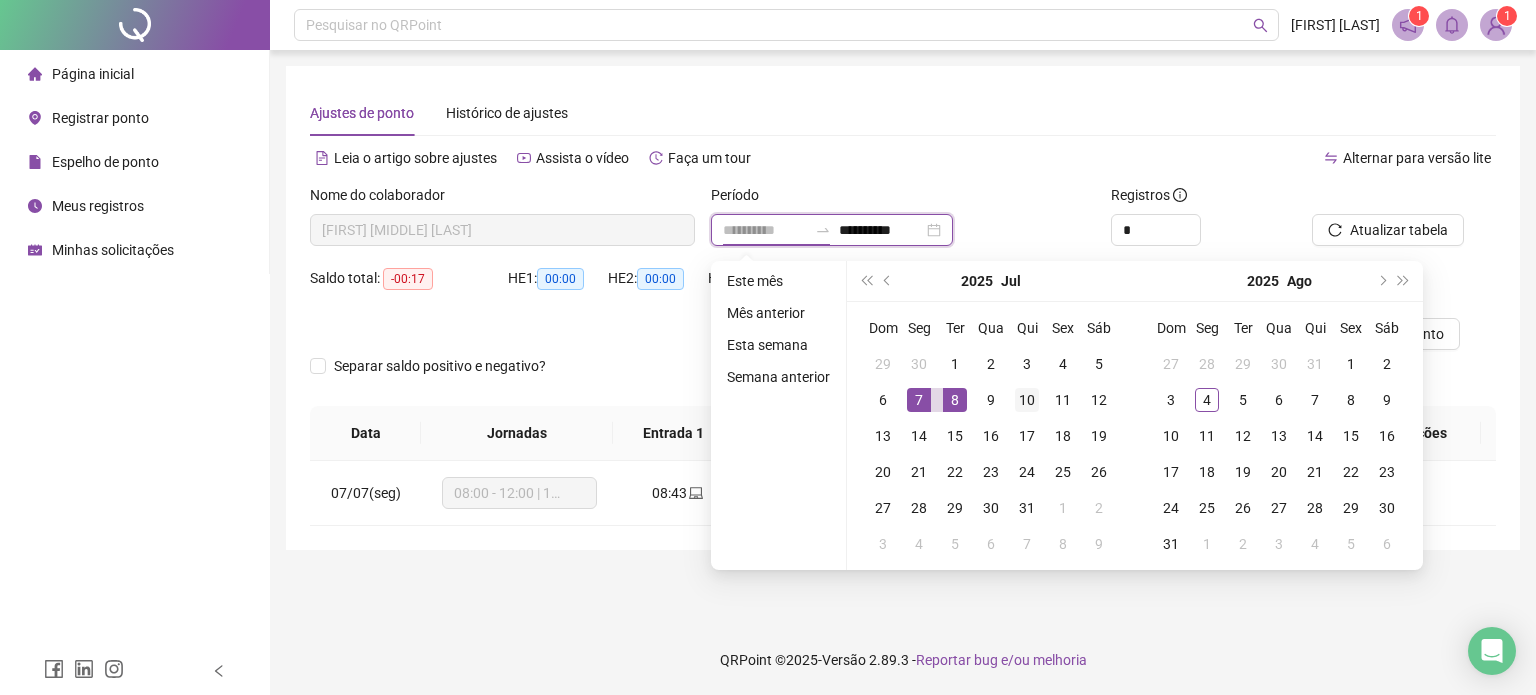 type on "**********" 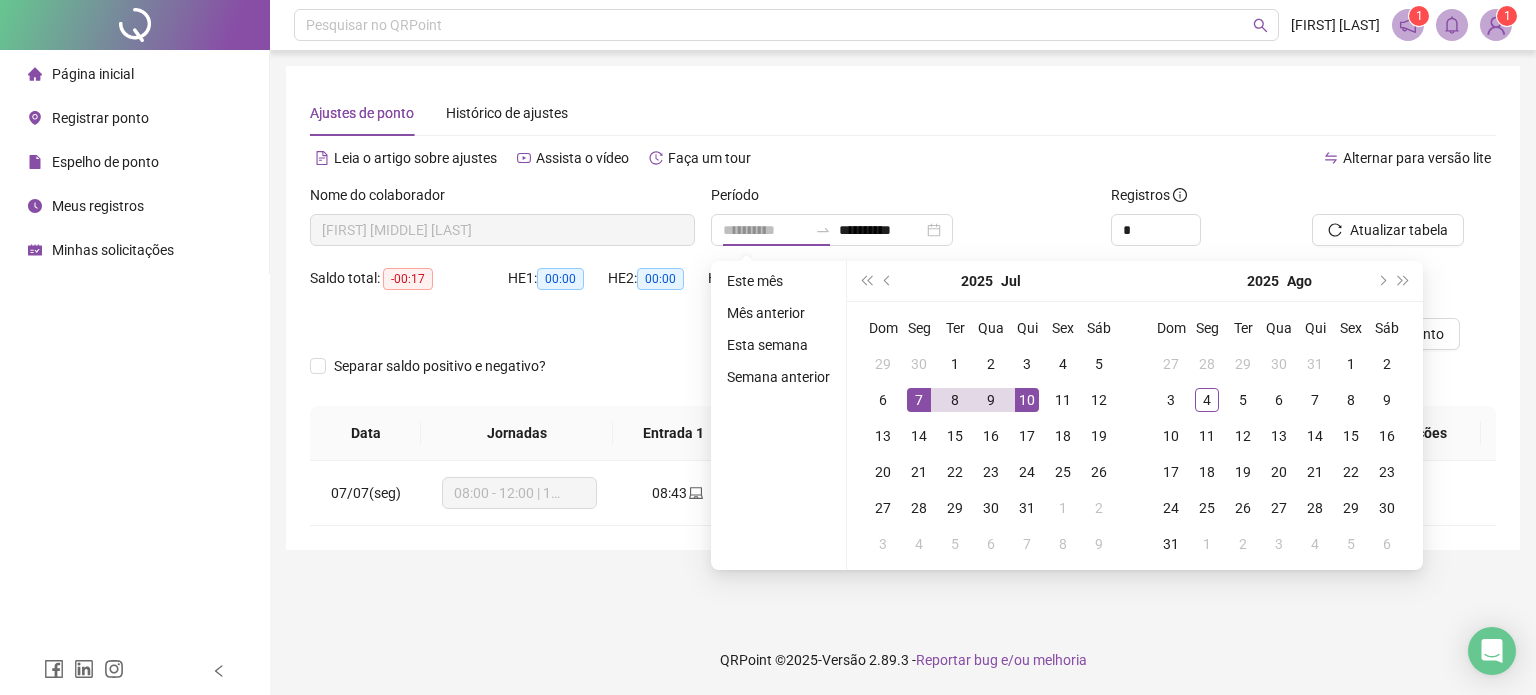 click on "10" at bounding box center [1027, 400] 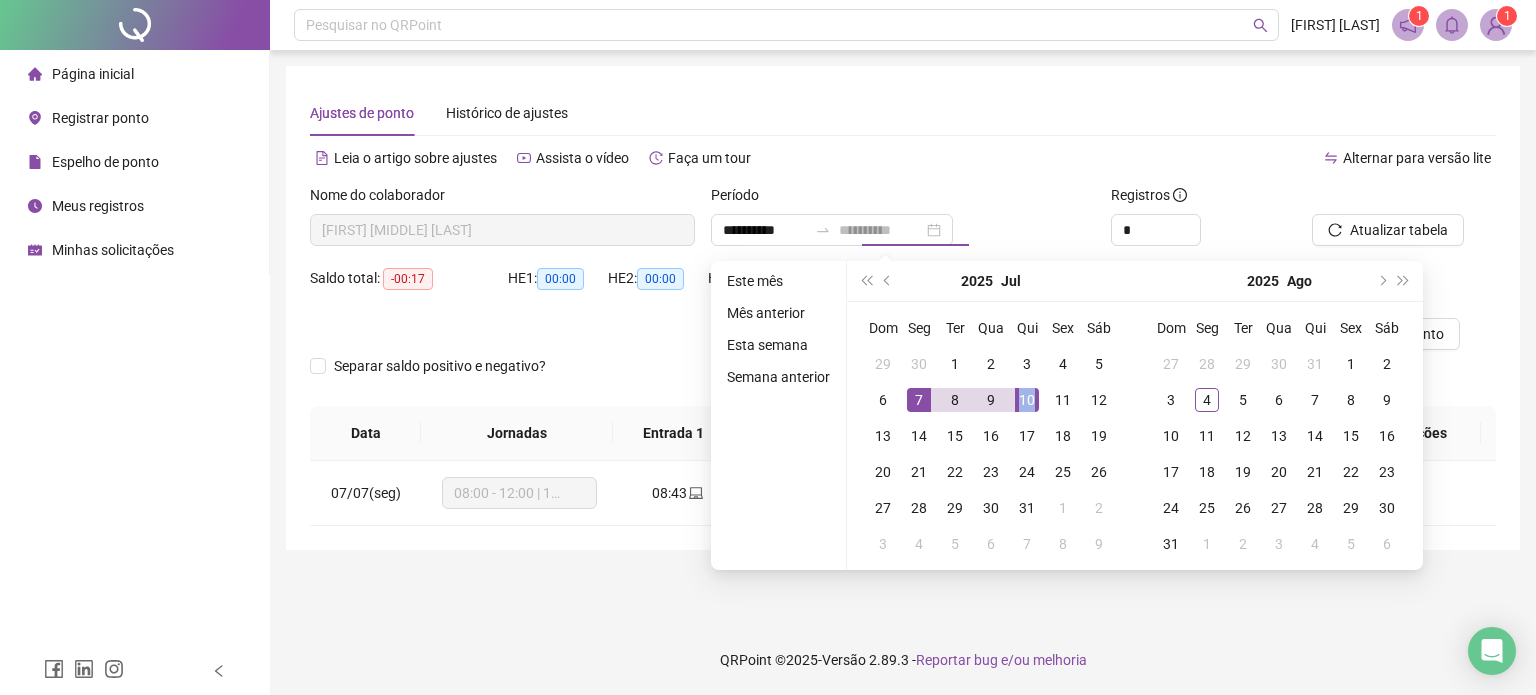 click on "10" at bounding box center (1027, 400) 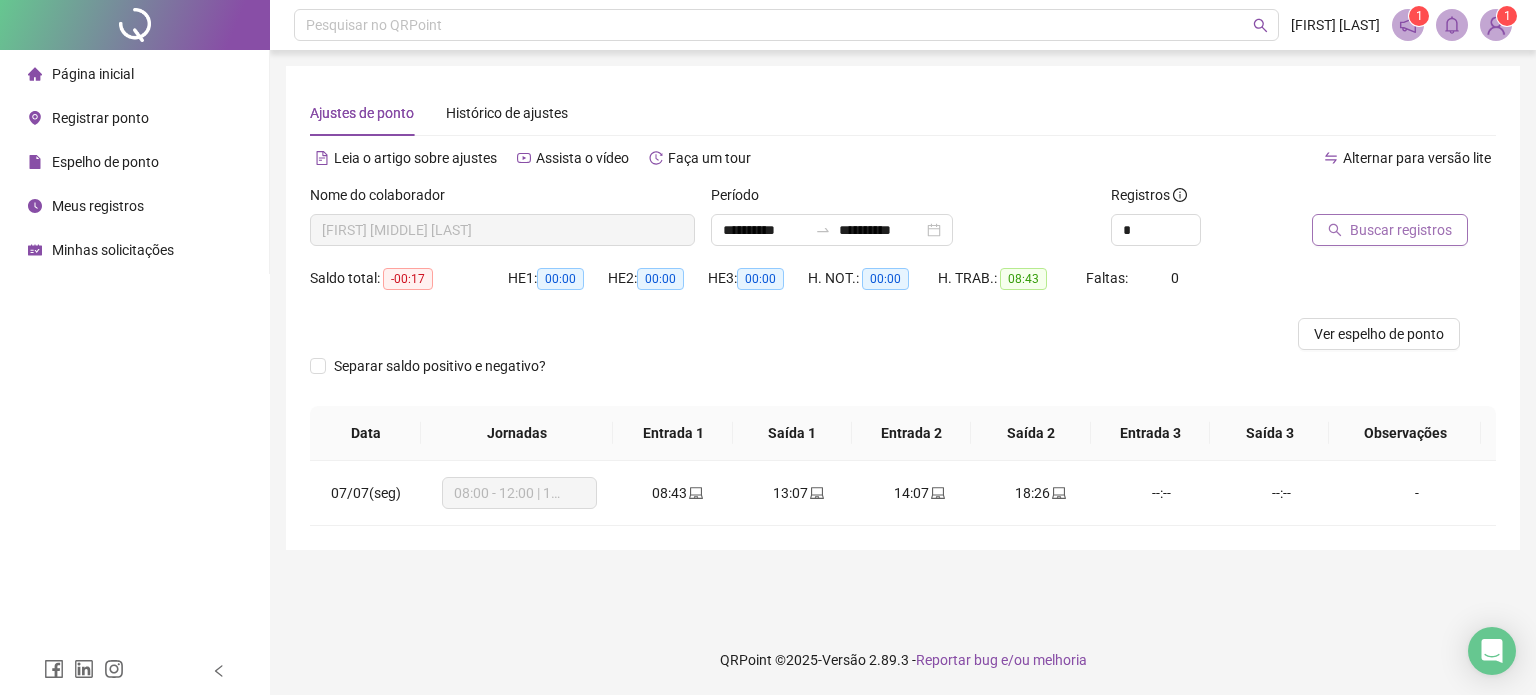 click on "Buscar registros" at bounding box center (1401, 230) 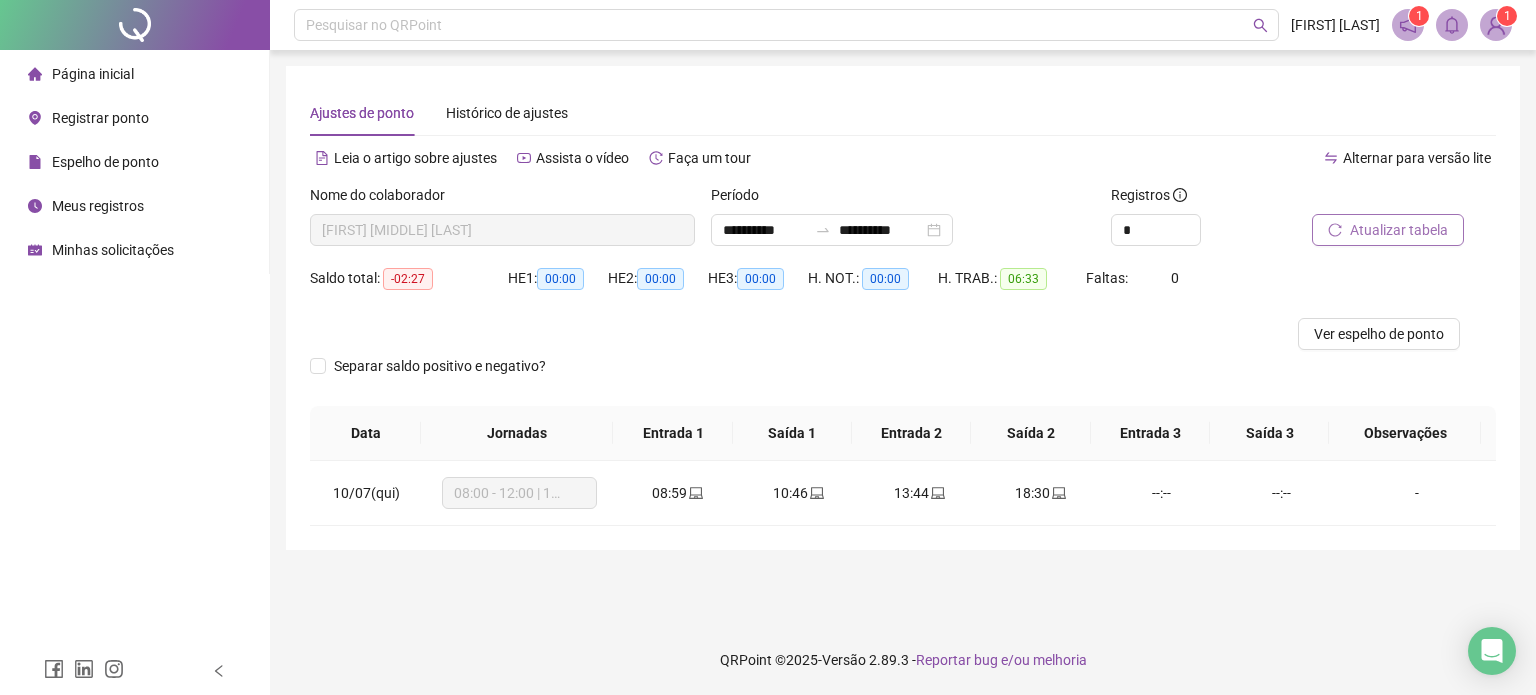 click on "Atualizar tabela" at bounding box center [1399, 230] 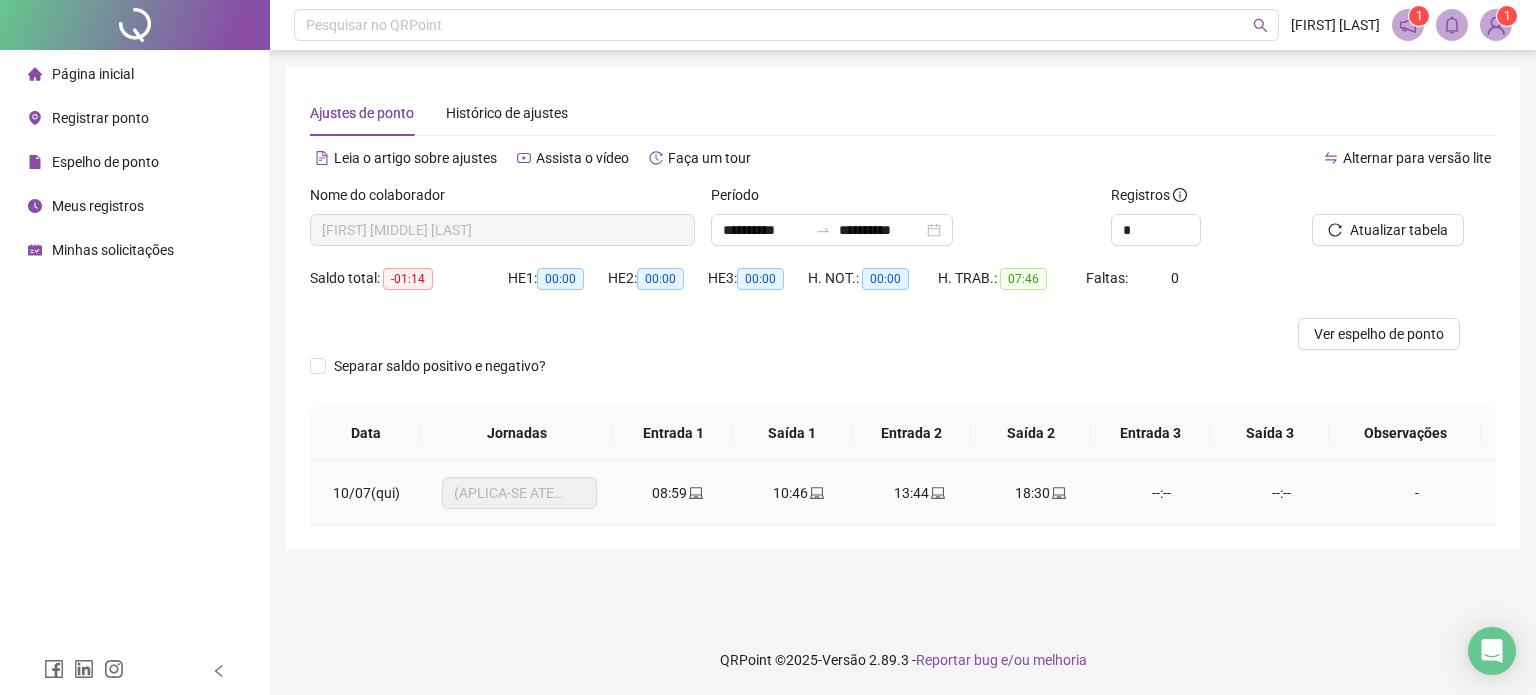 click on "(APLICA-SE ATESTADO)" at bounding box center (519, 493) 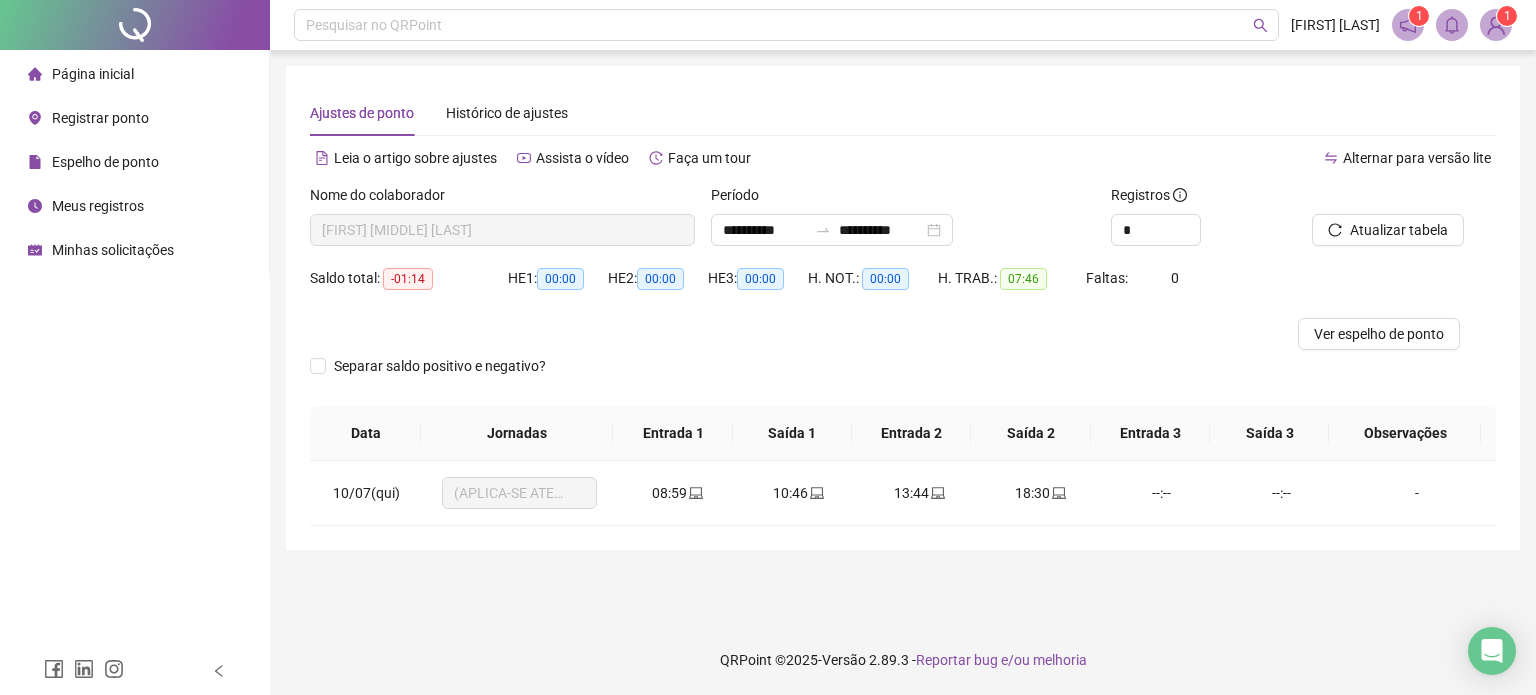 click on "Ajustes de ponto Histórico de ajustes" at bounding box center [903, 113] 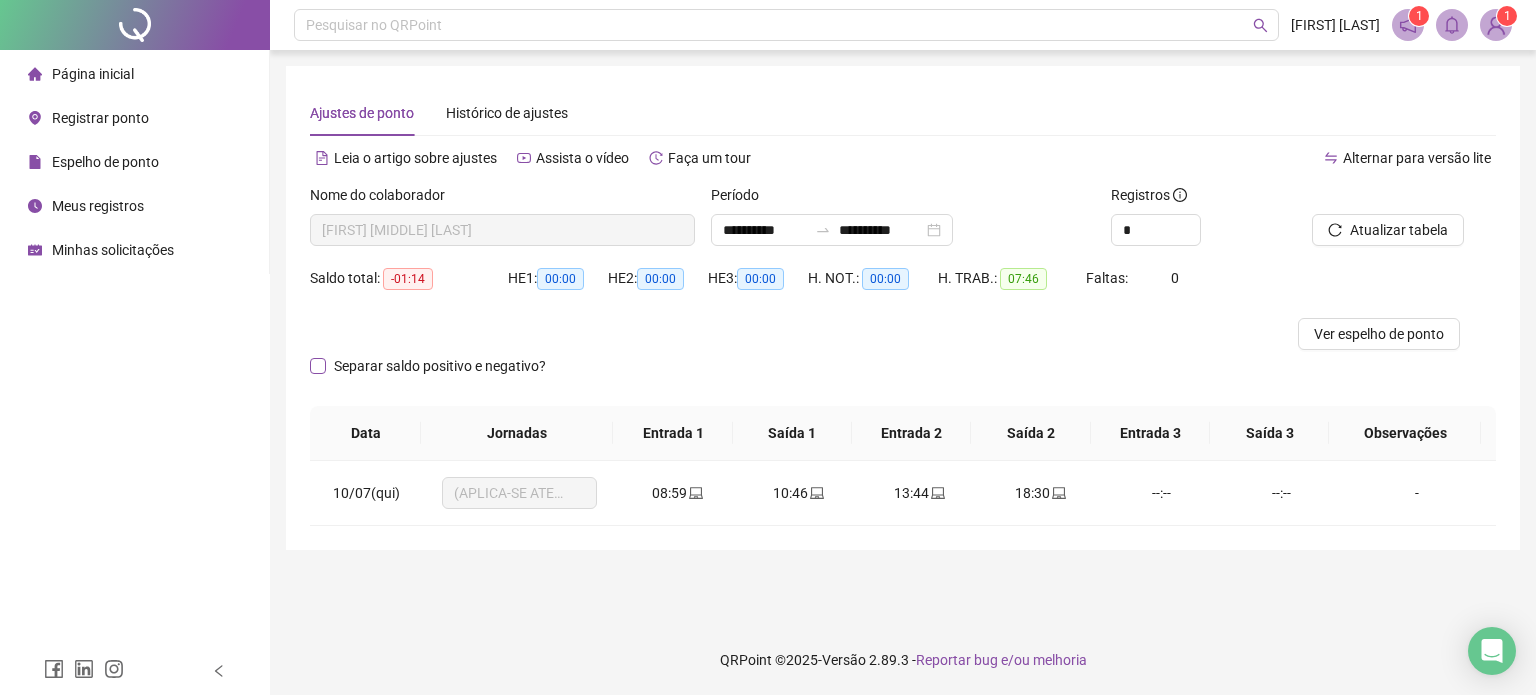 click on "Separar saldo positivo e negativo?" at bounding box center (440, 366) 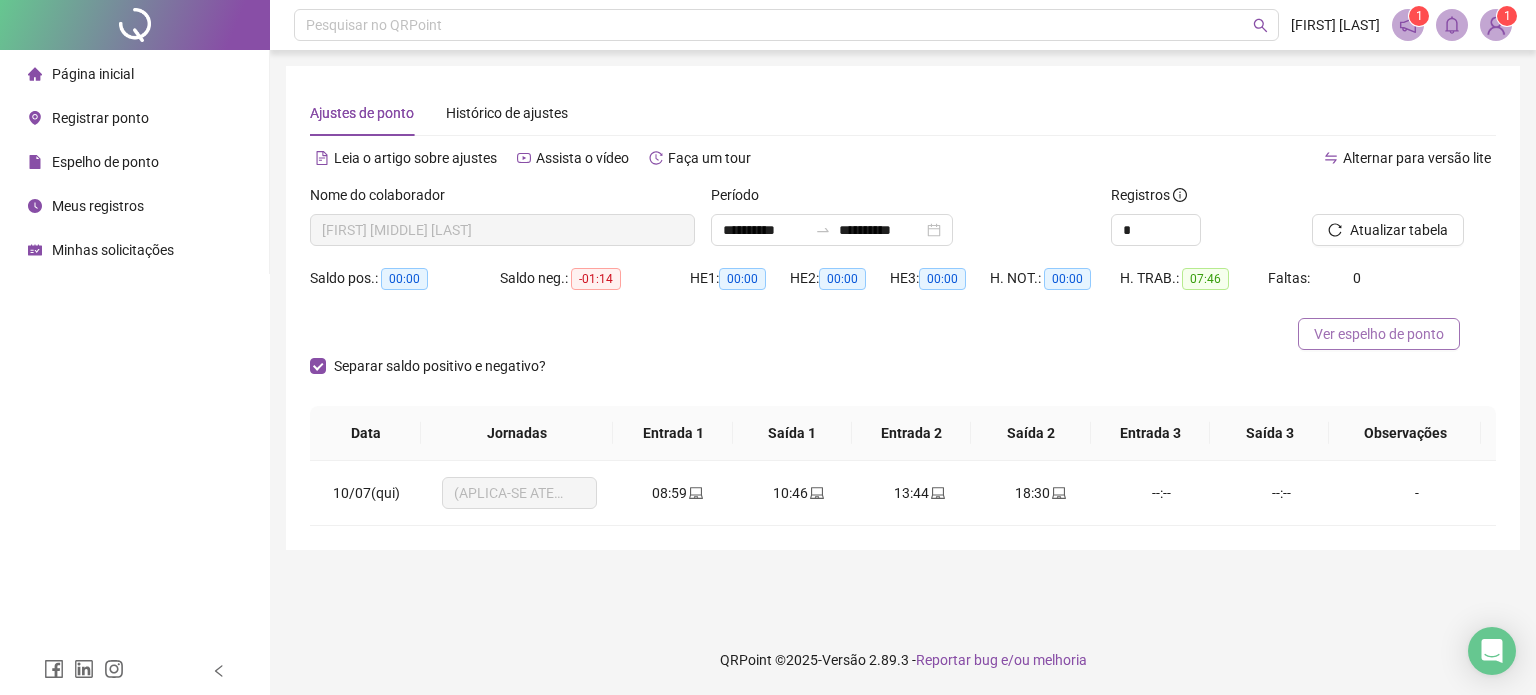 click on "Ver espelho de ponto" at bounding box center (1379, 334) 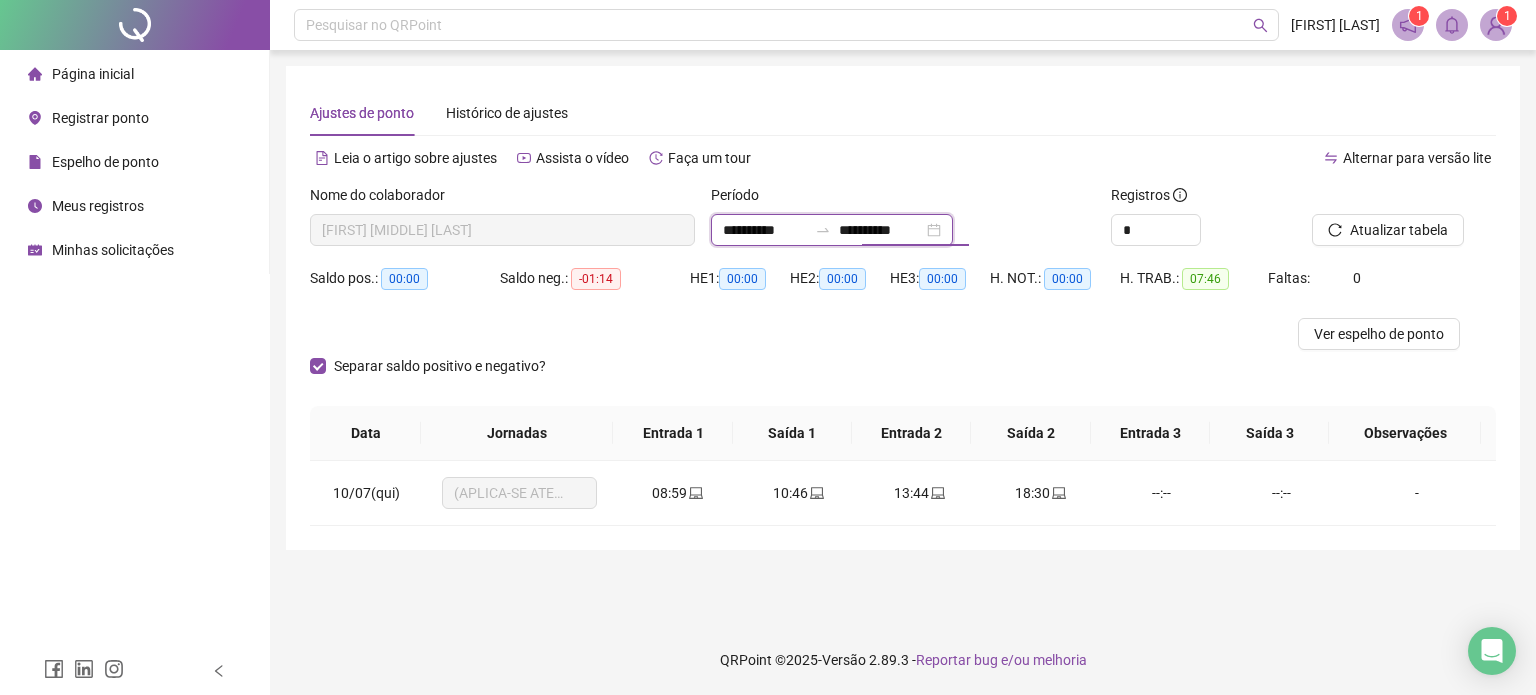 click on "**********" at bounding box center (765, 230) 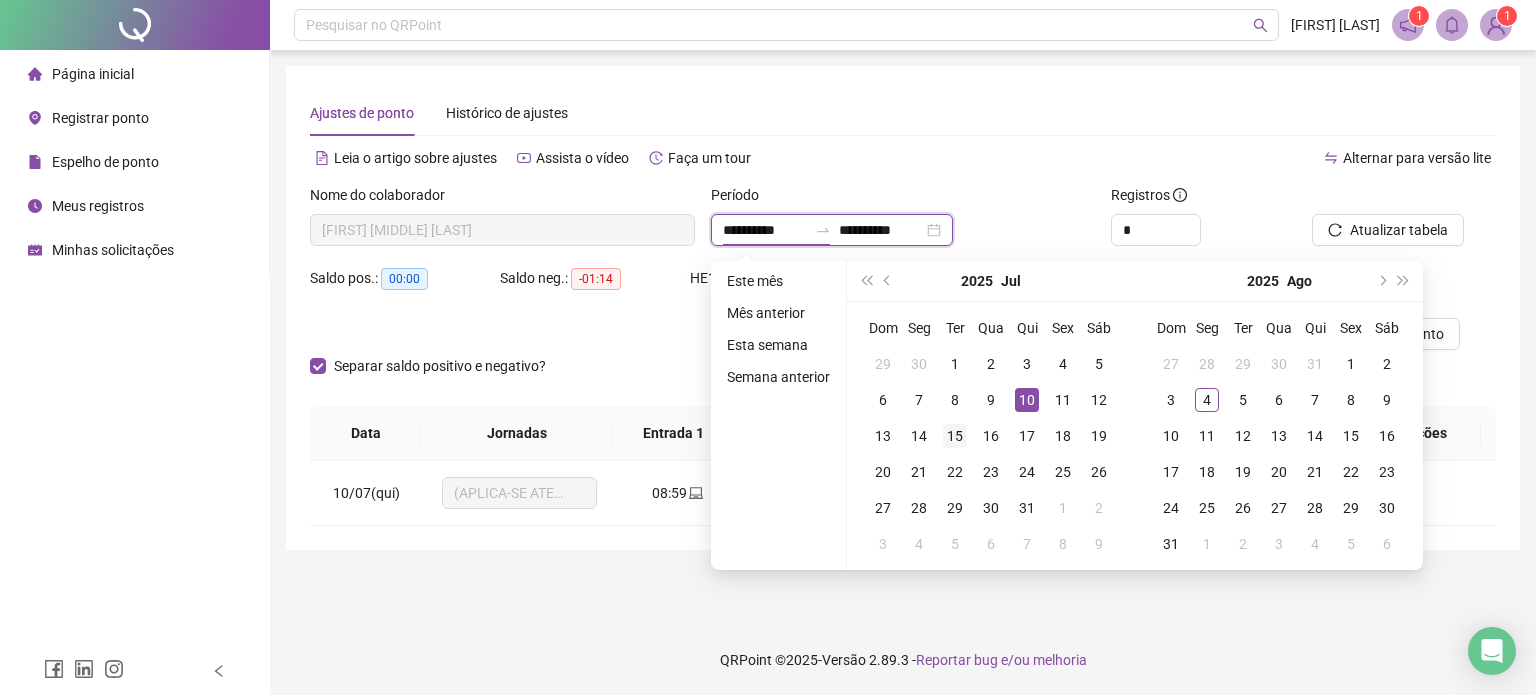 type on "**********" 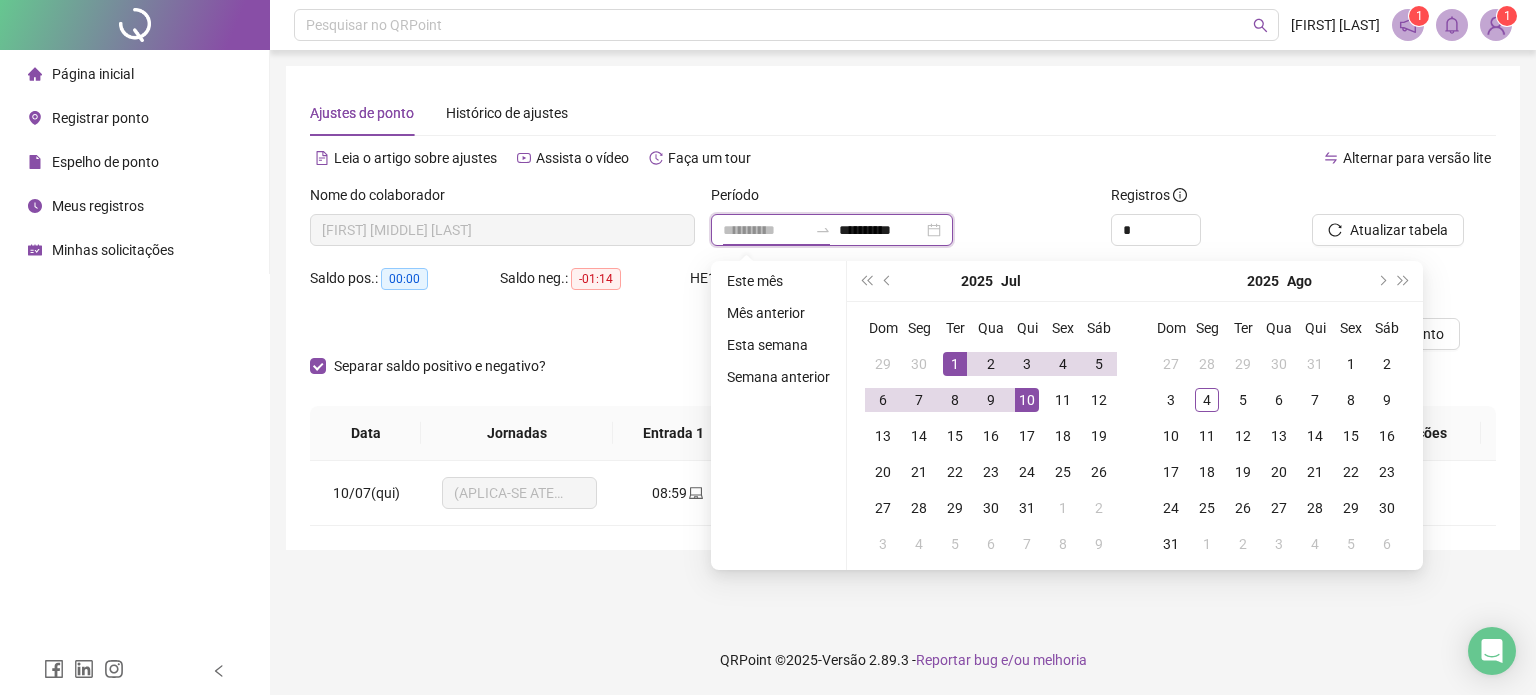 type on "**********" 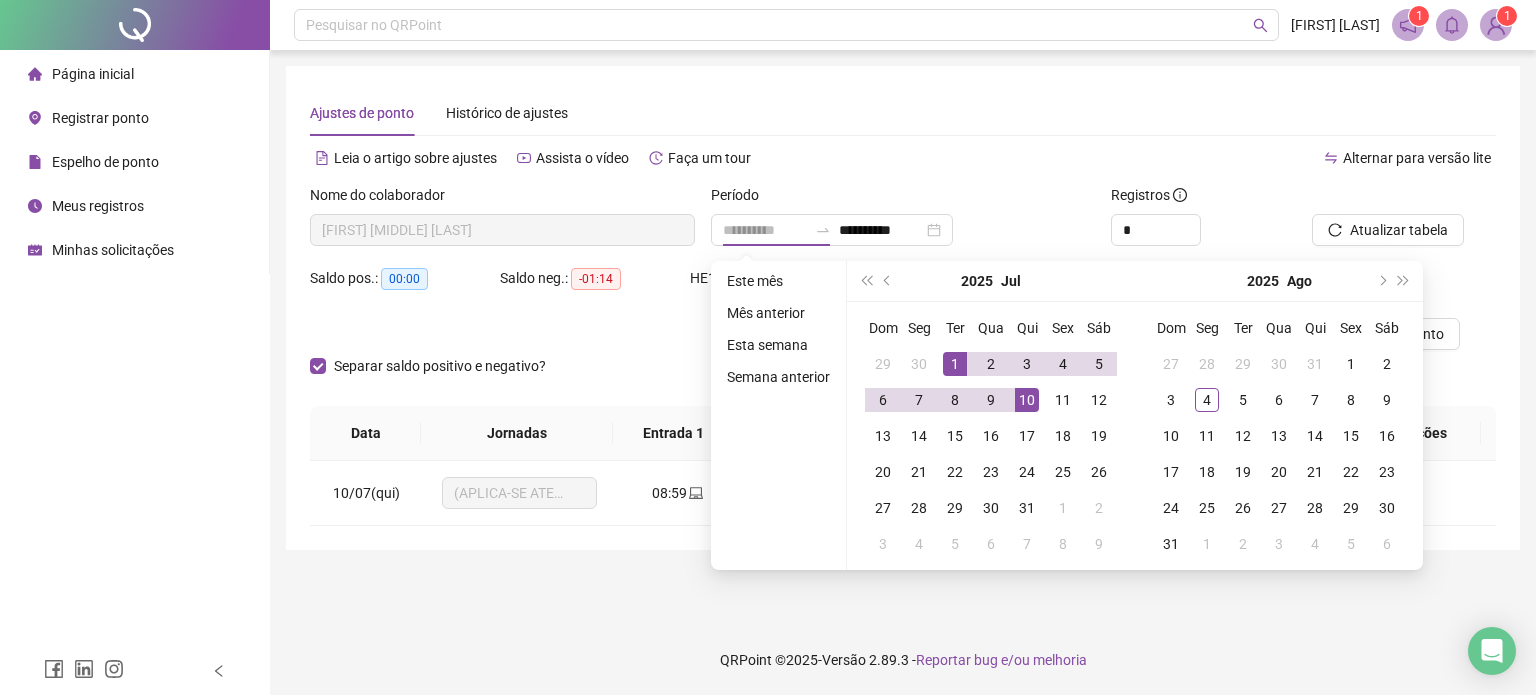 click on "1" at bounding box center [955, 364] 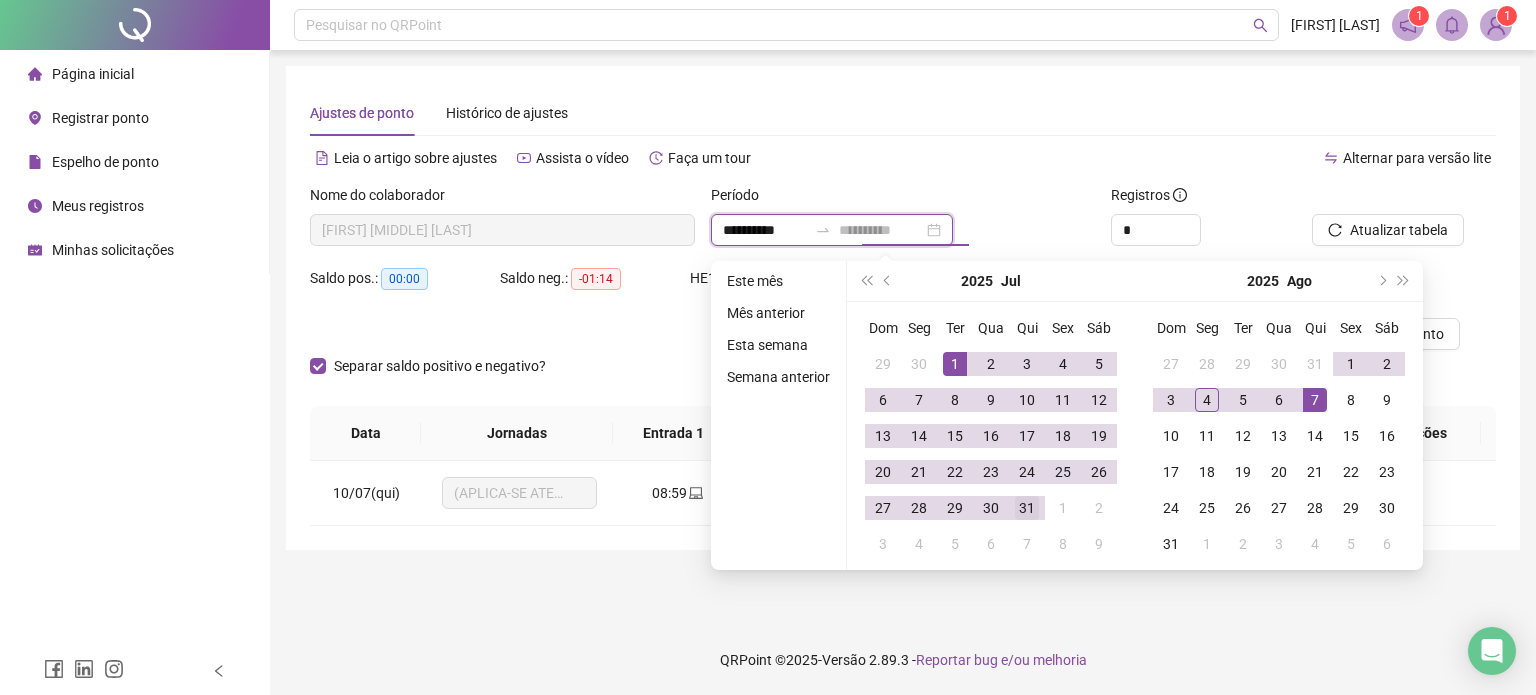 type on "**********" 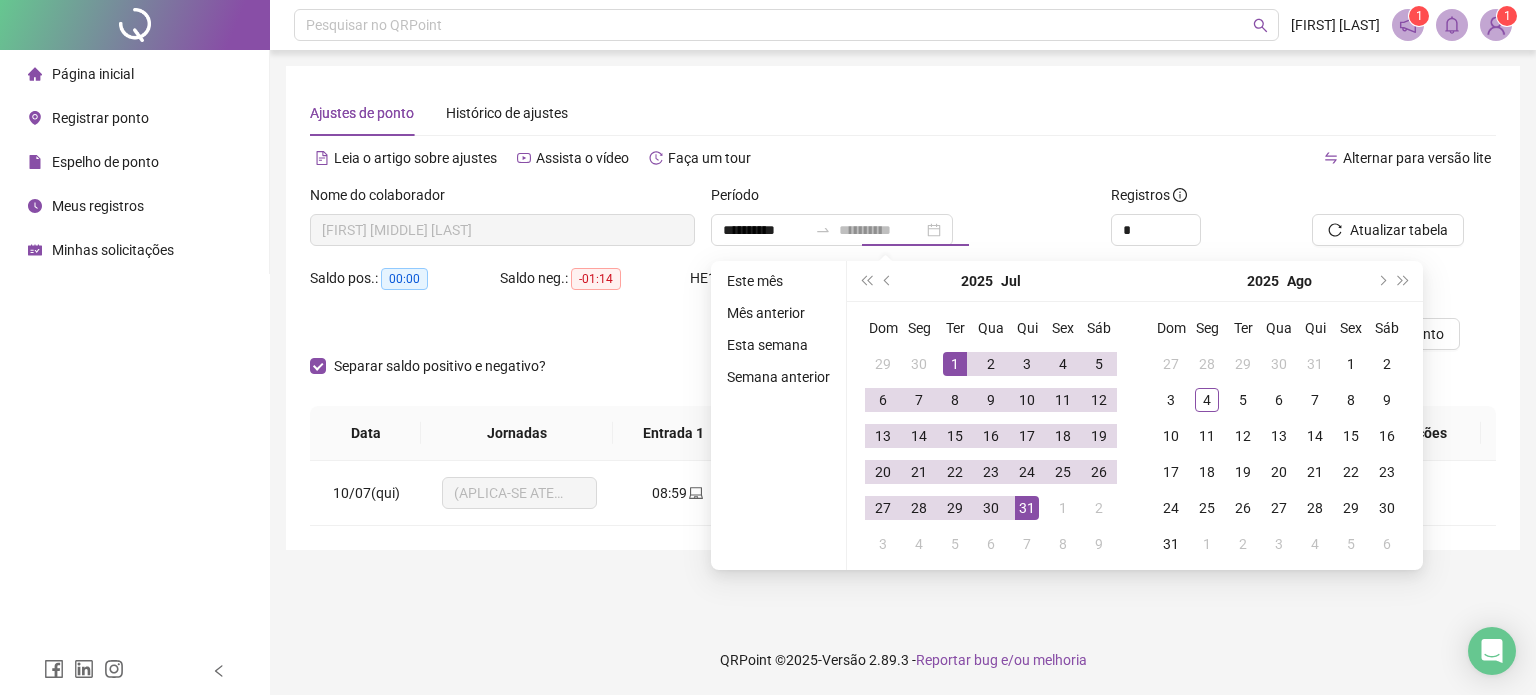 click on "31" at bounding box center [1027, 508] 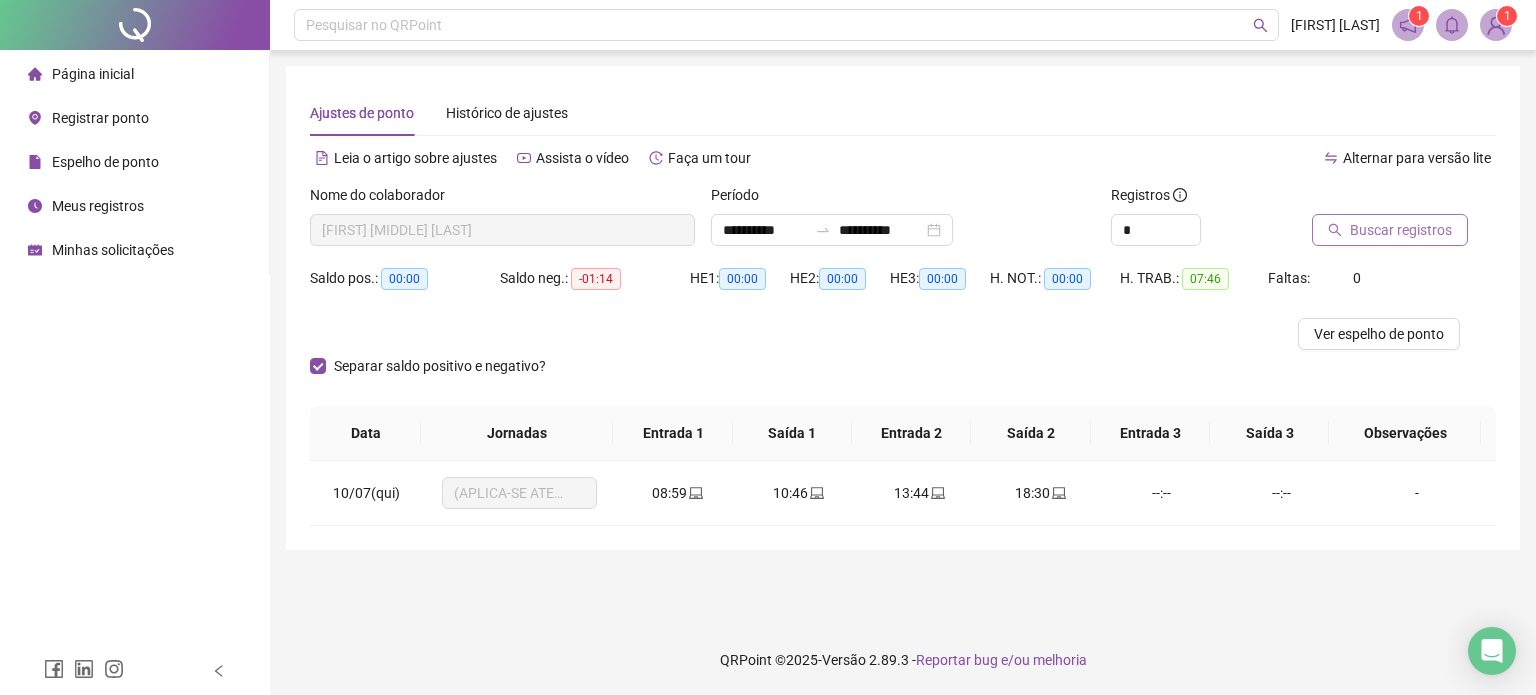 drag, startPoint x: 1360, startPoint y: 248, endPoint x: 1370, endPoint y: 226, distance: 24.166092 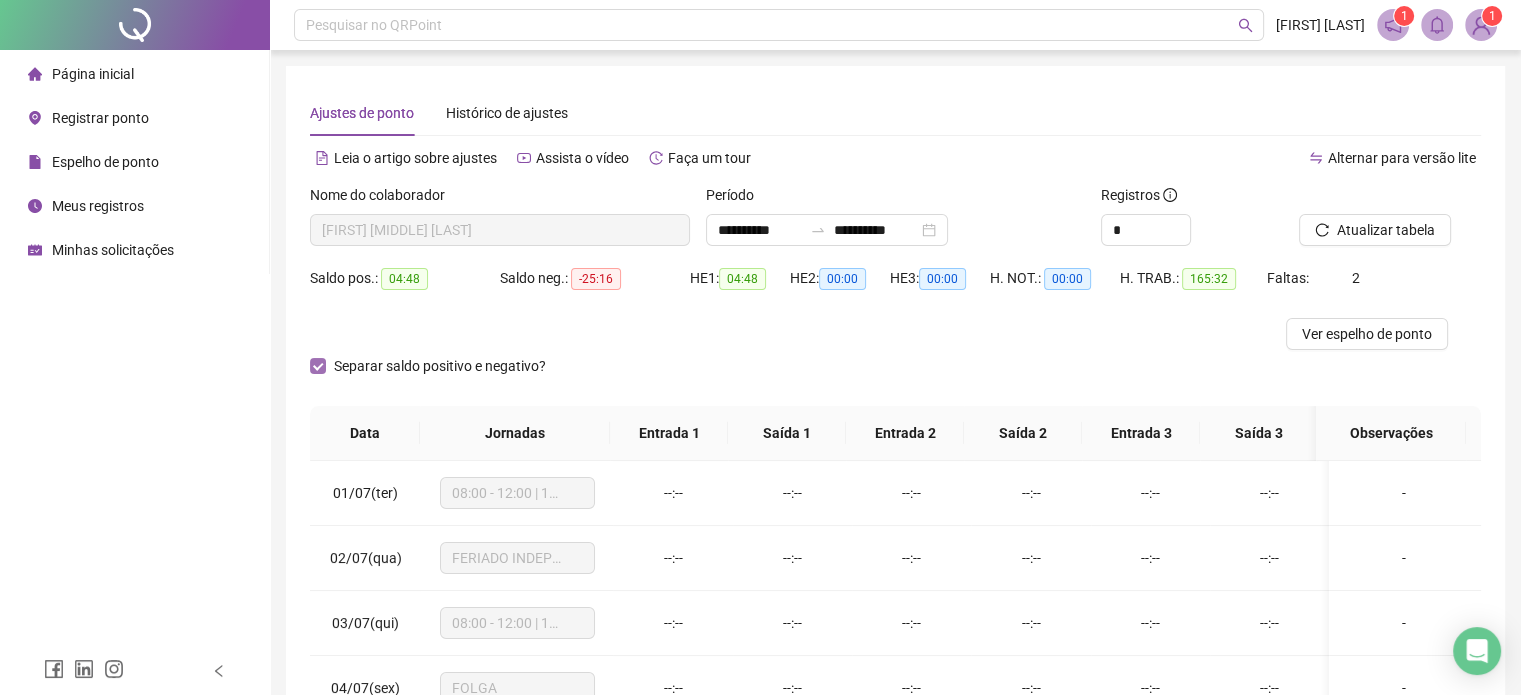 click on "Separar saldo positivo e negativo?" at bounding box center (440, 366) 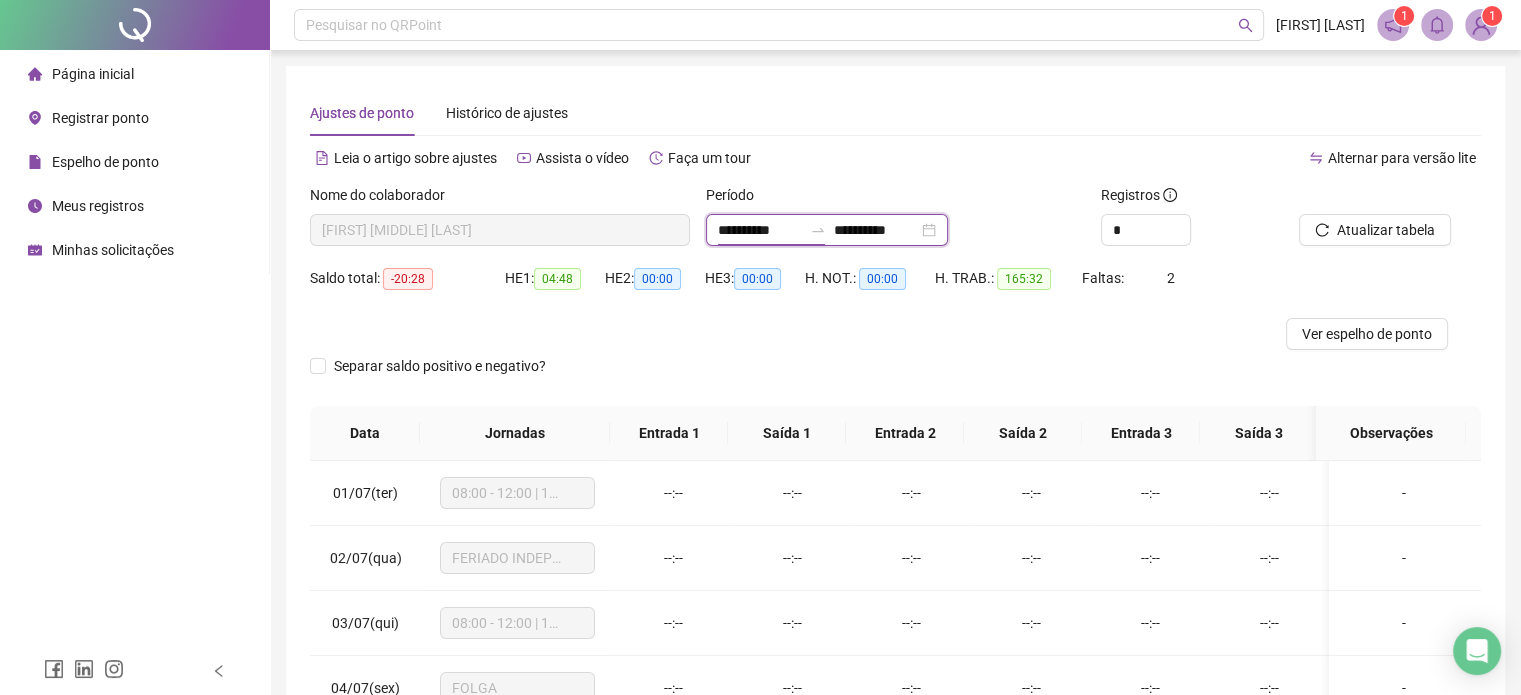 click on "**********" at bounding box center (760, 230) 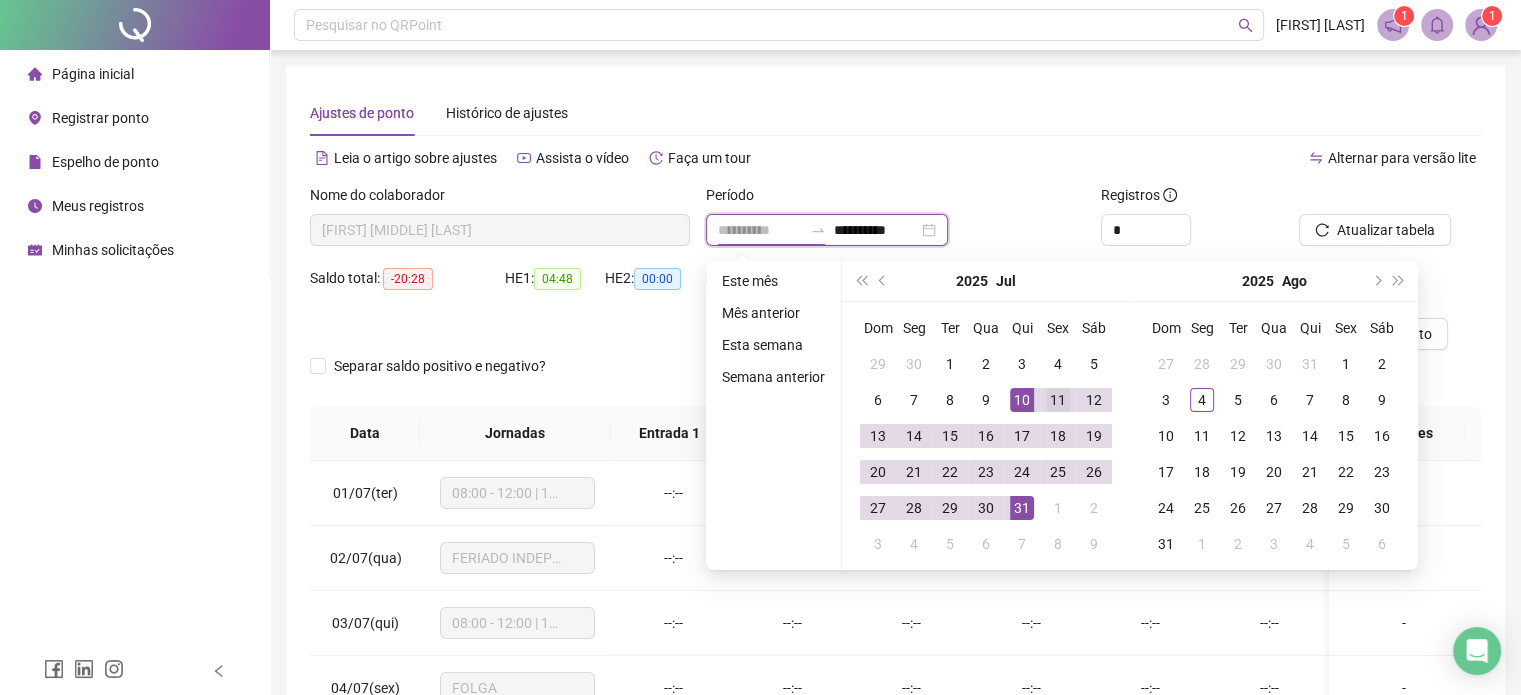type on "**********" 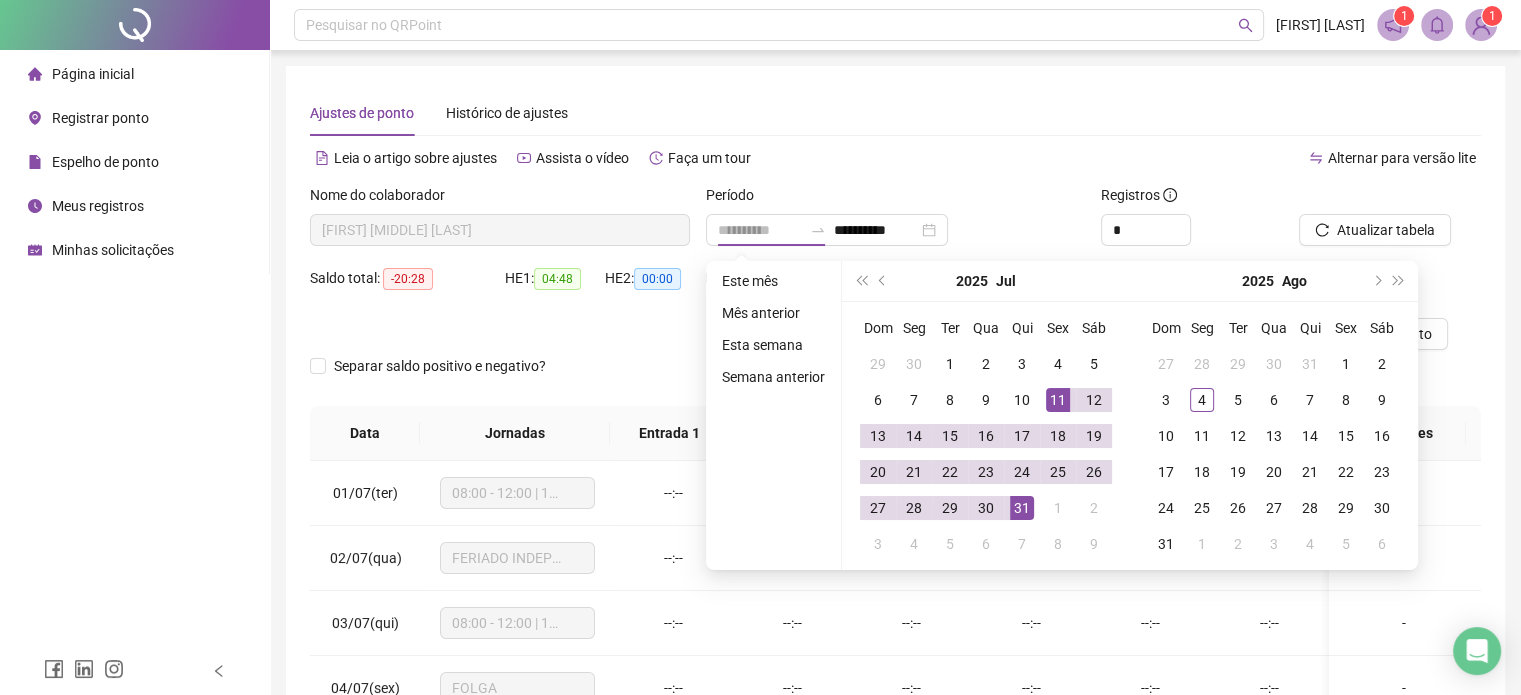 click on "11" at bounding box center (1058, 400) 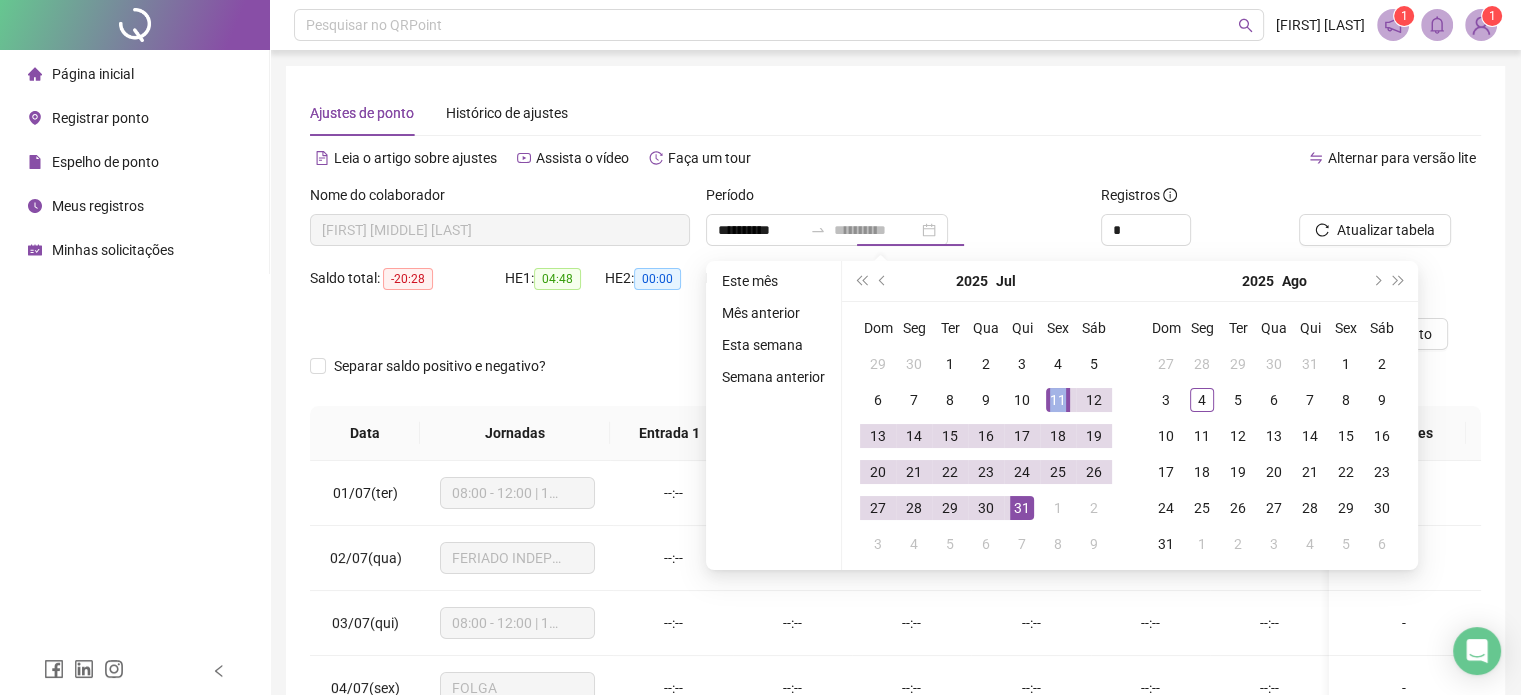 click on "11" at bounding box center [1058, 400] 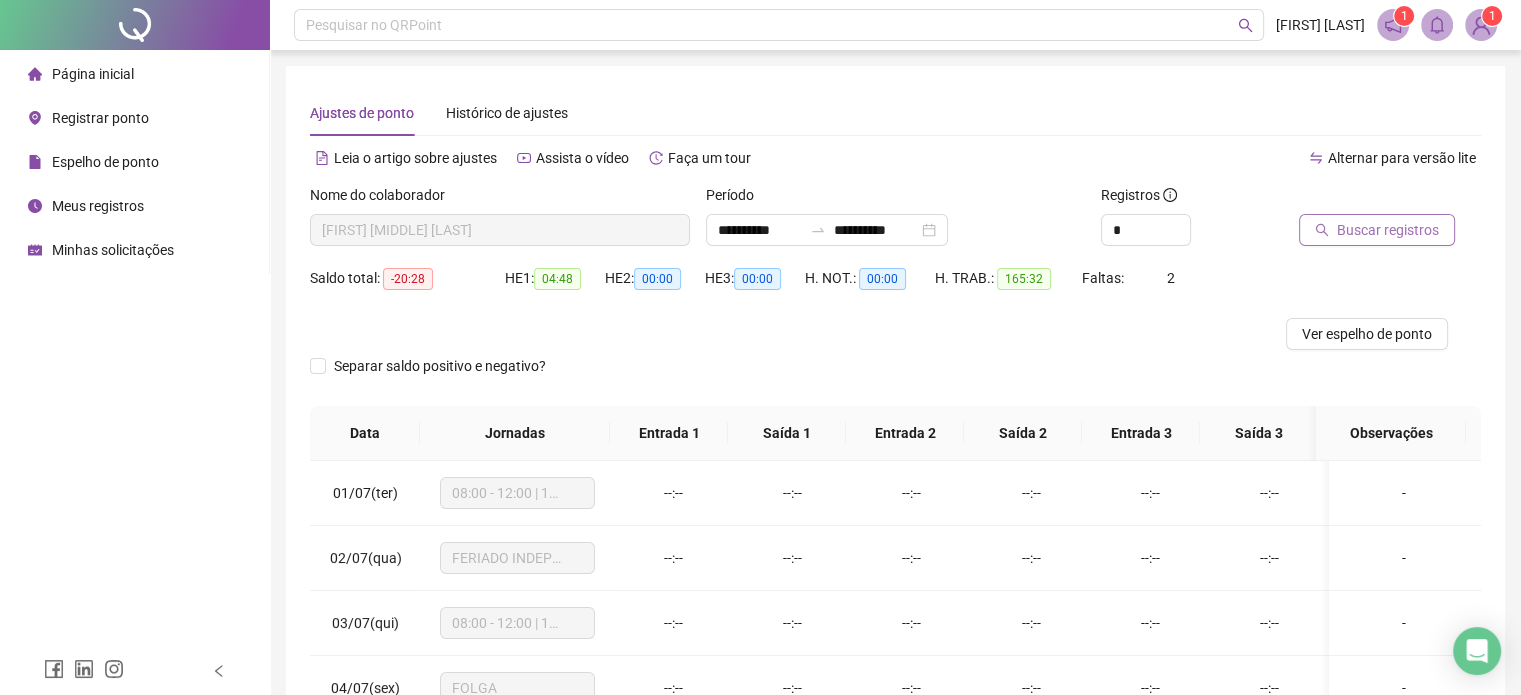click on "Buscar registros" at bounding box center [1388, 230] 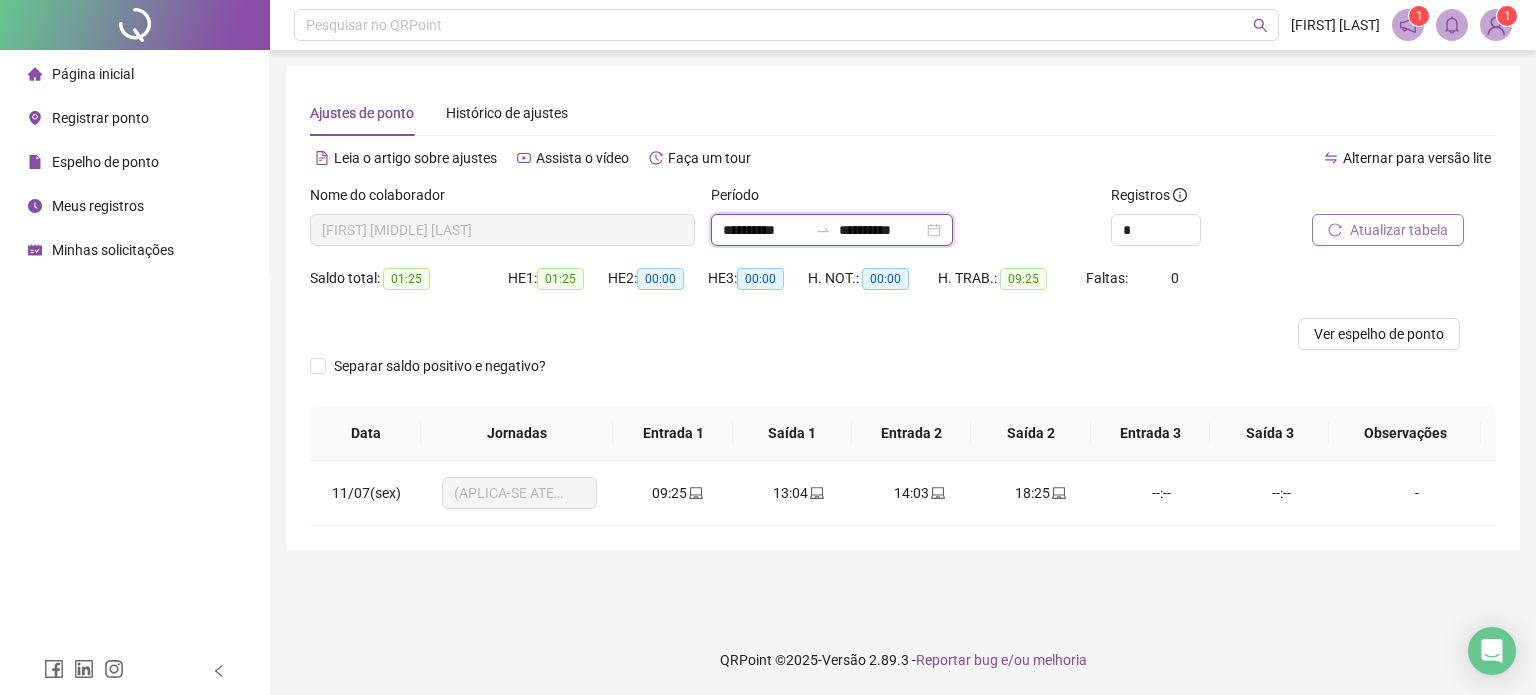 click on "**********" at bounding box center [765, 230] 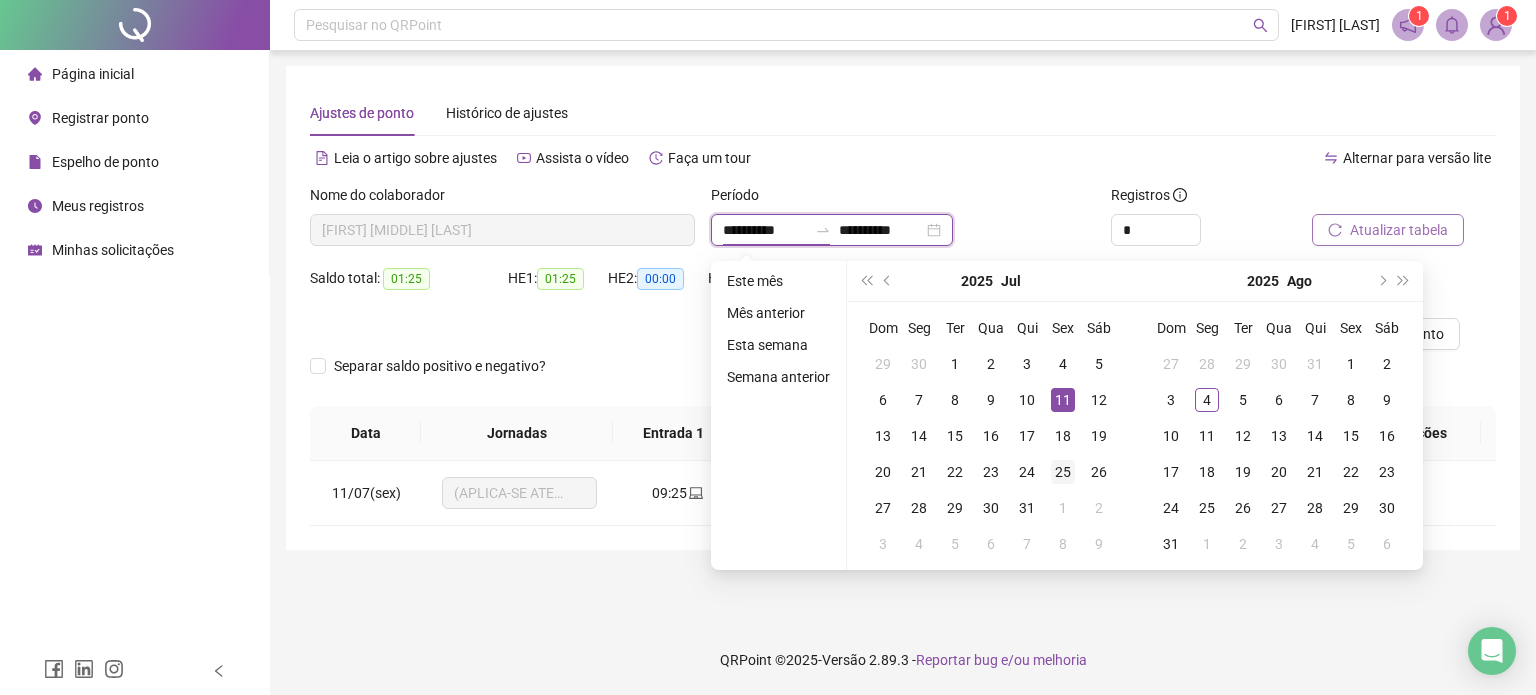 type on "**********" 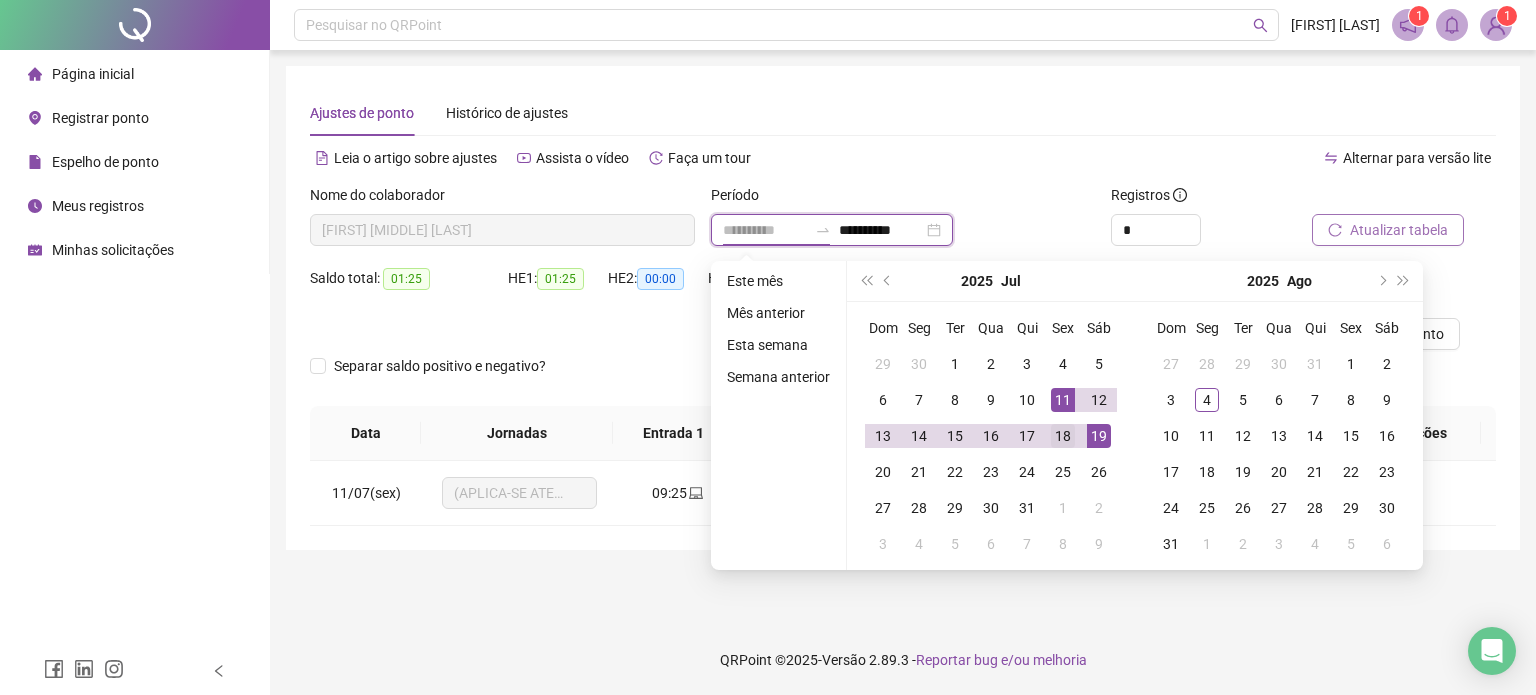 type on "**********" 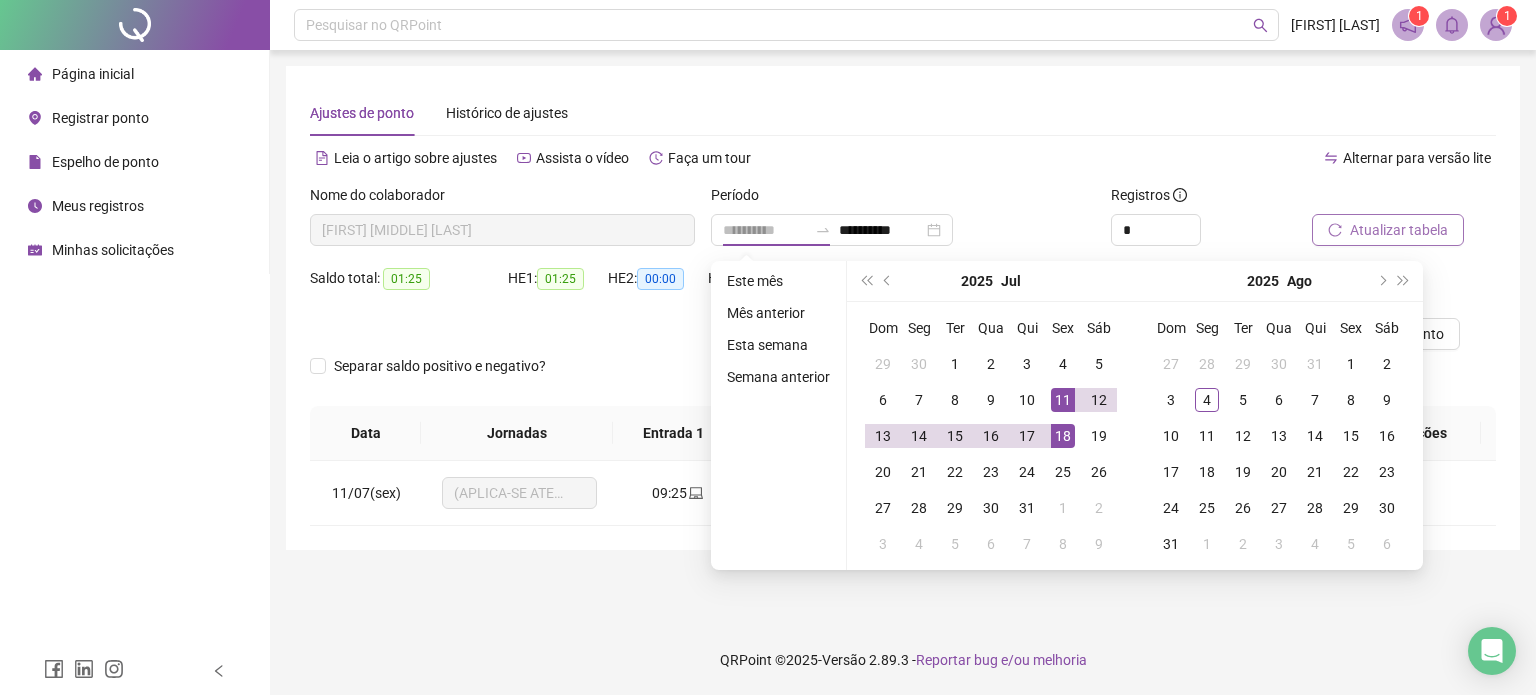 click on "18" at bounding box center (1063, 436) 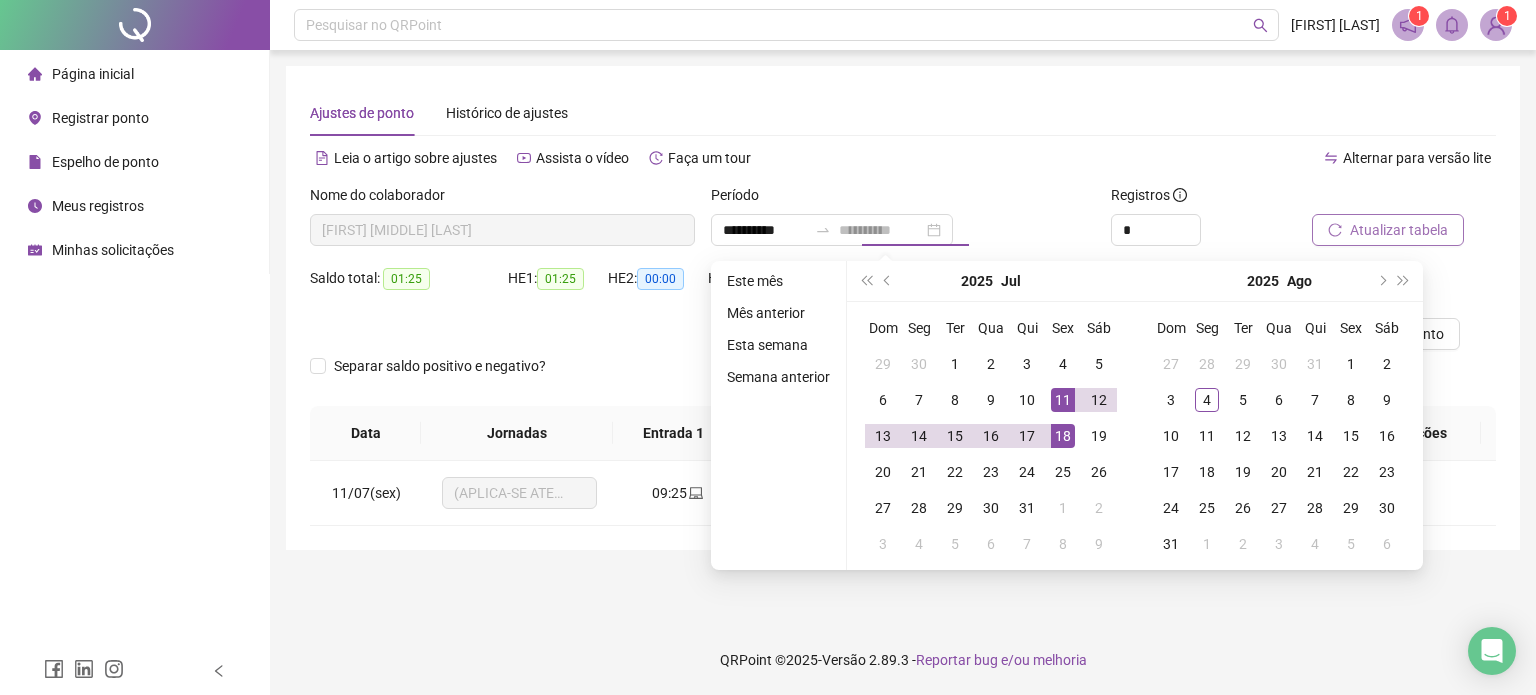 click on "18" at bounding box center (1063, 436) 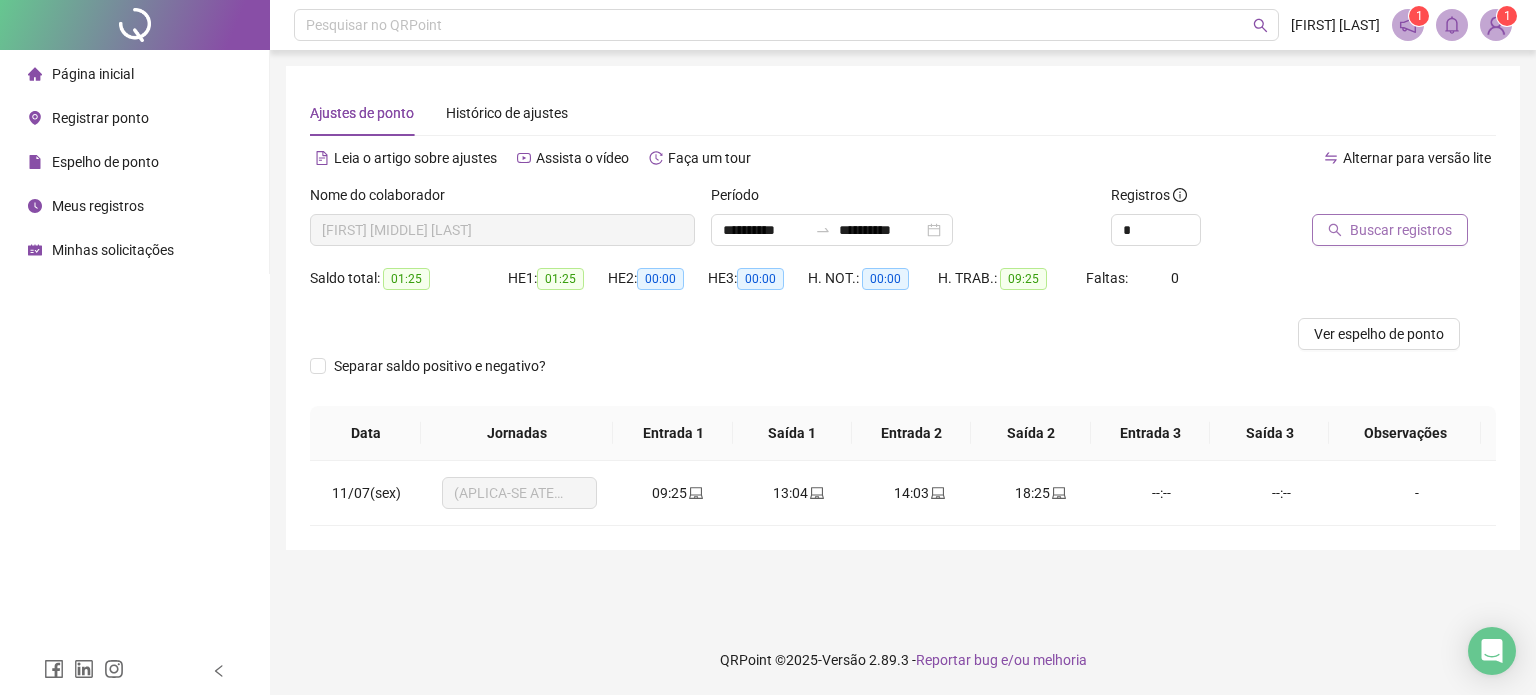 click on "Buscar registros" at bounding box center [1401, 230] 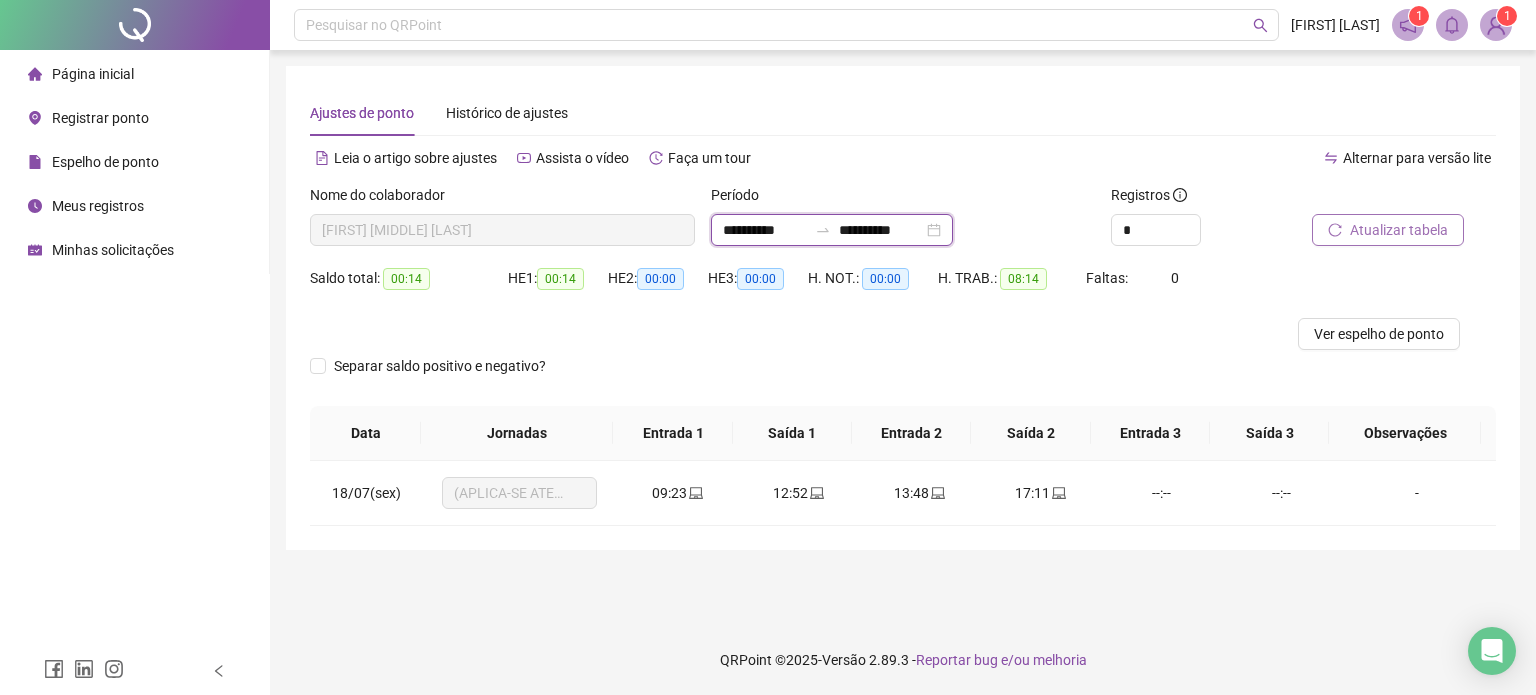 click on "**********" at bounding box center (765, 230) 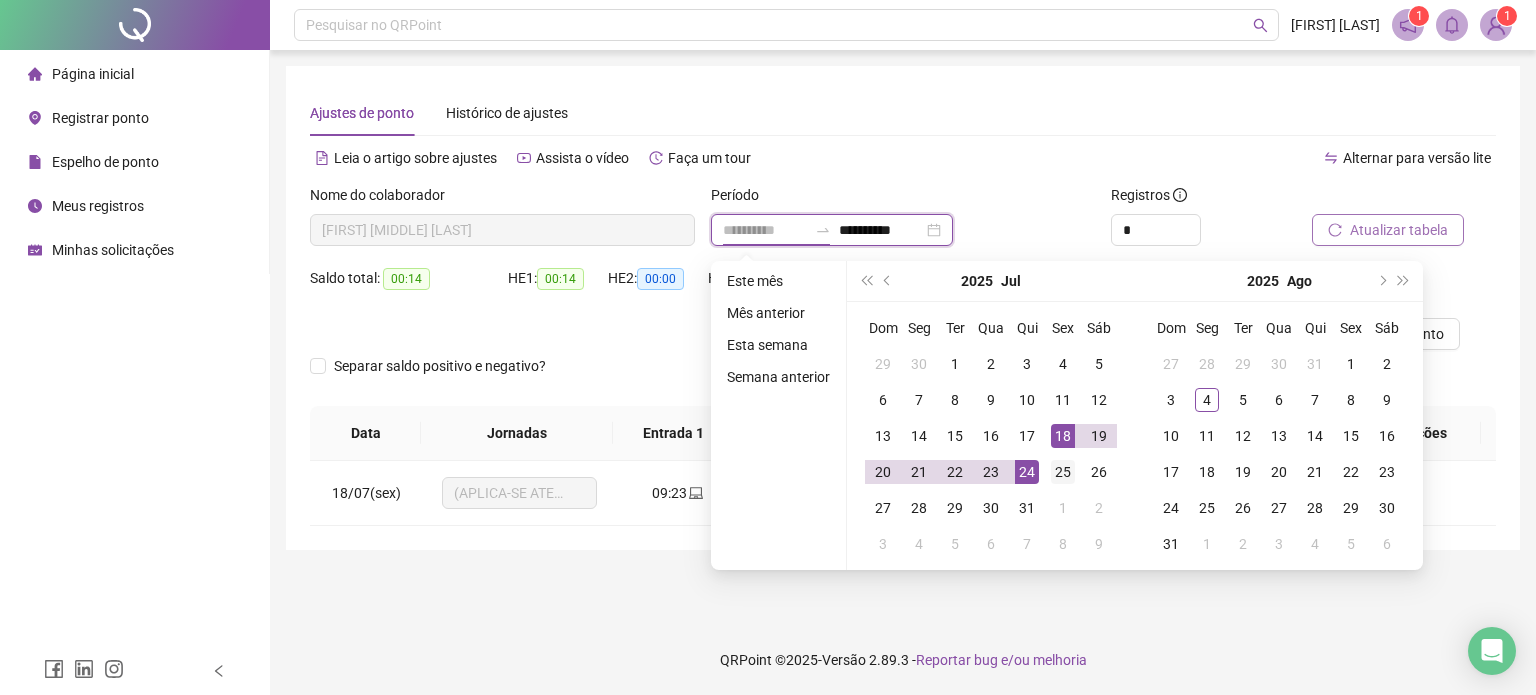 type on "**********" 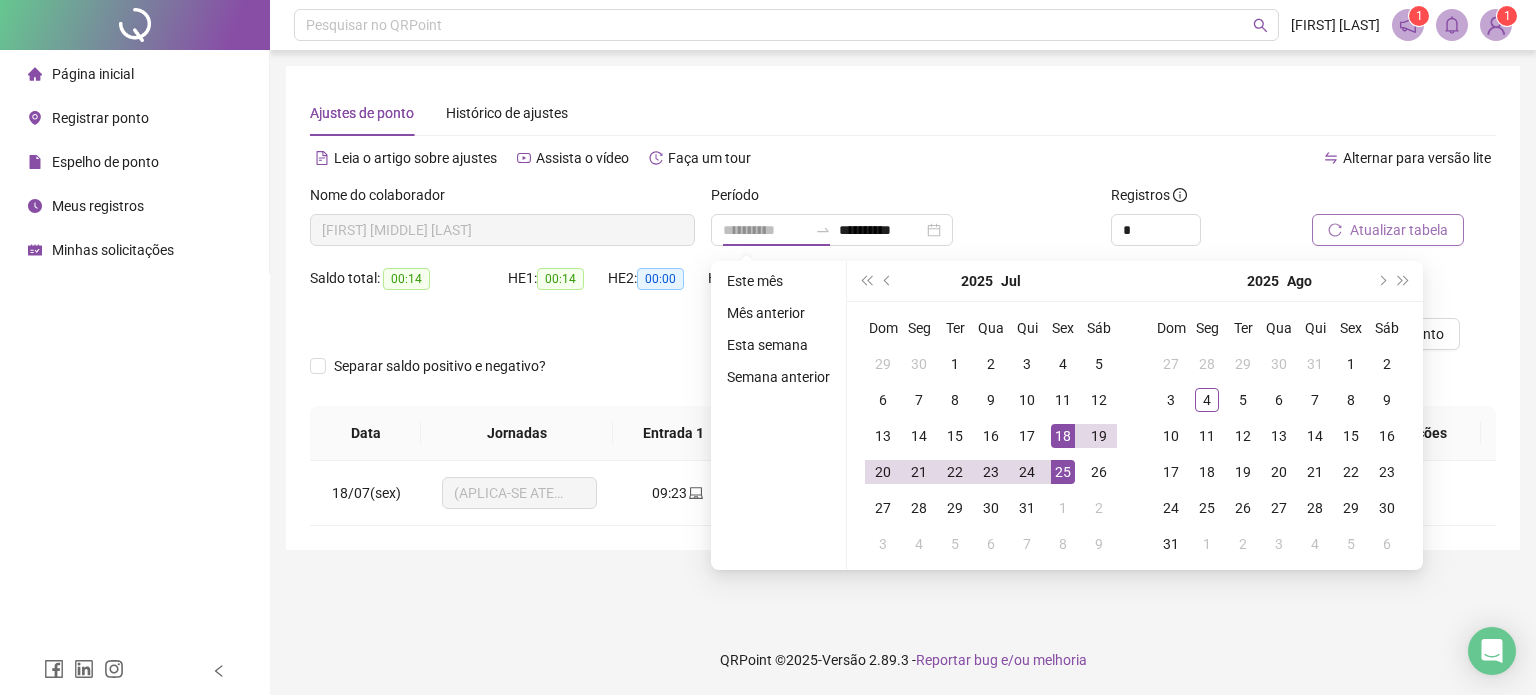 click on "25" at bounding box center [1063, 472] 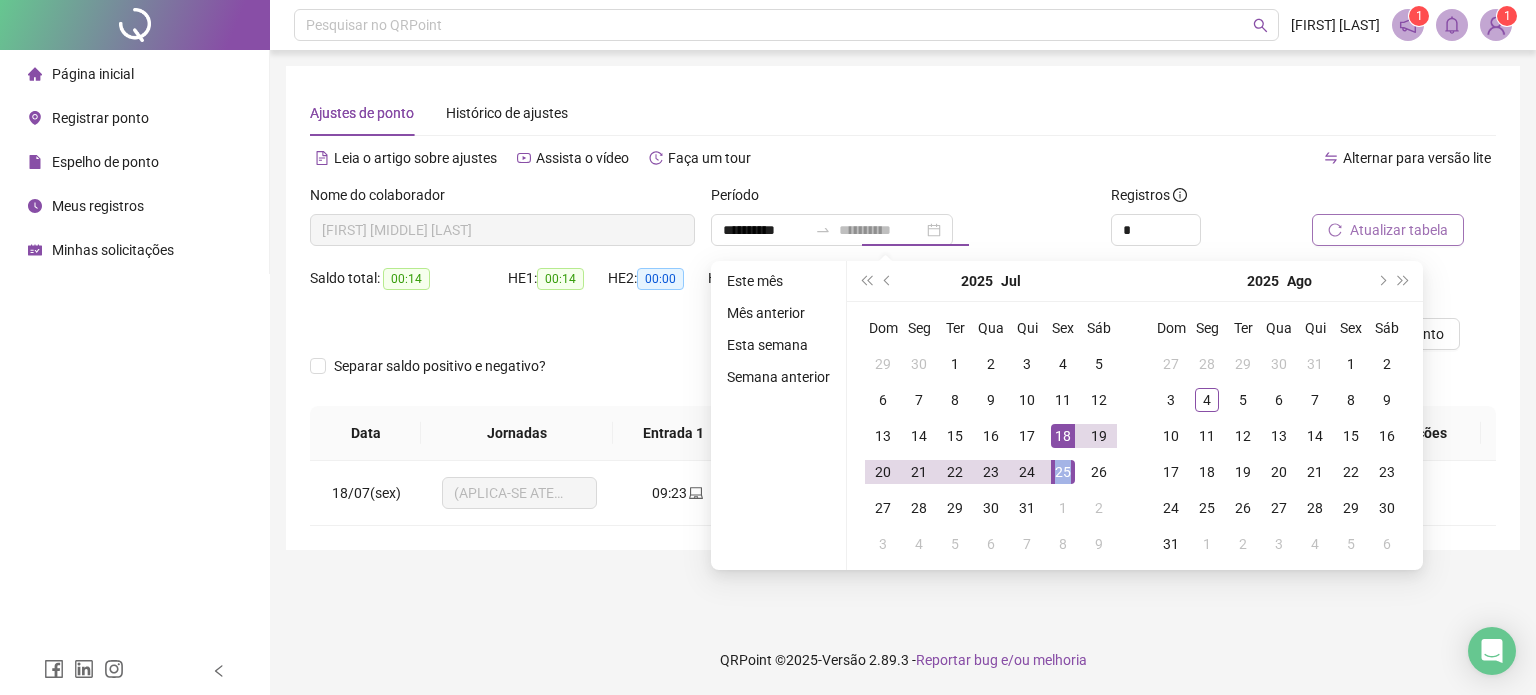 click on "25" at bounding box center (1063, 472) 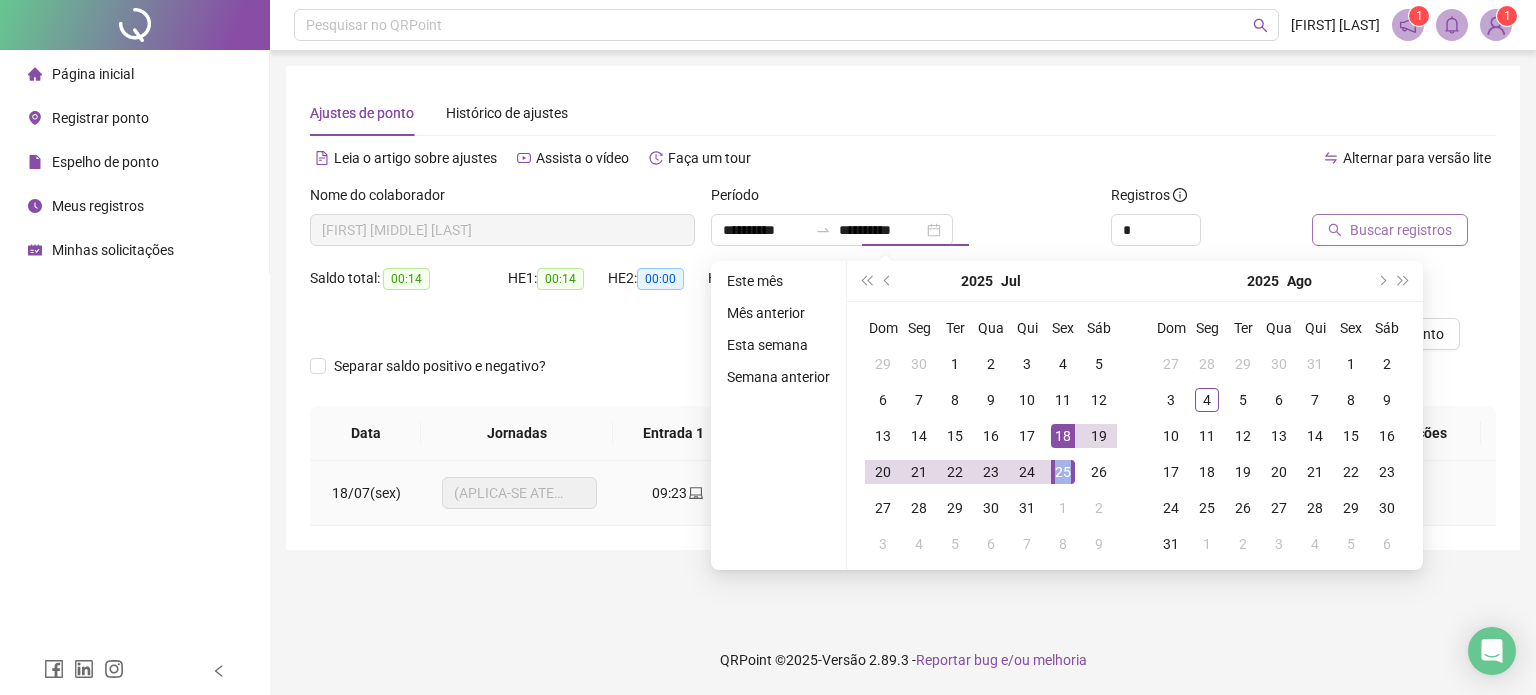 type on "**********" 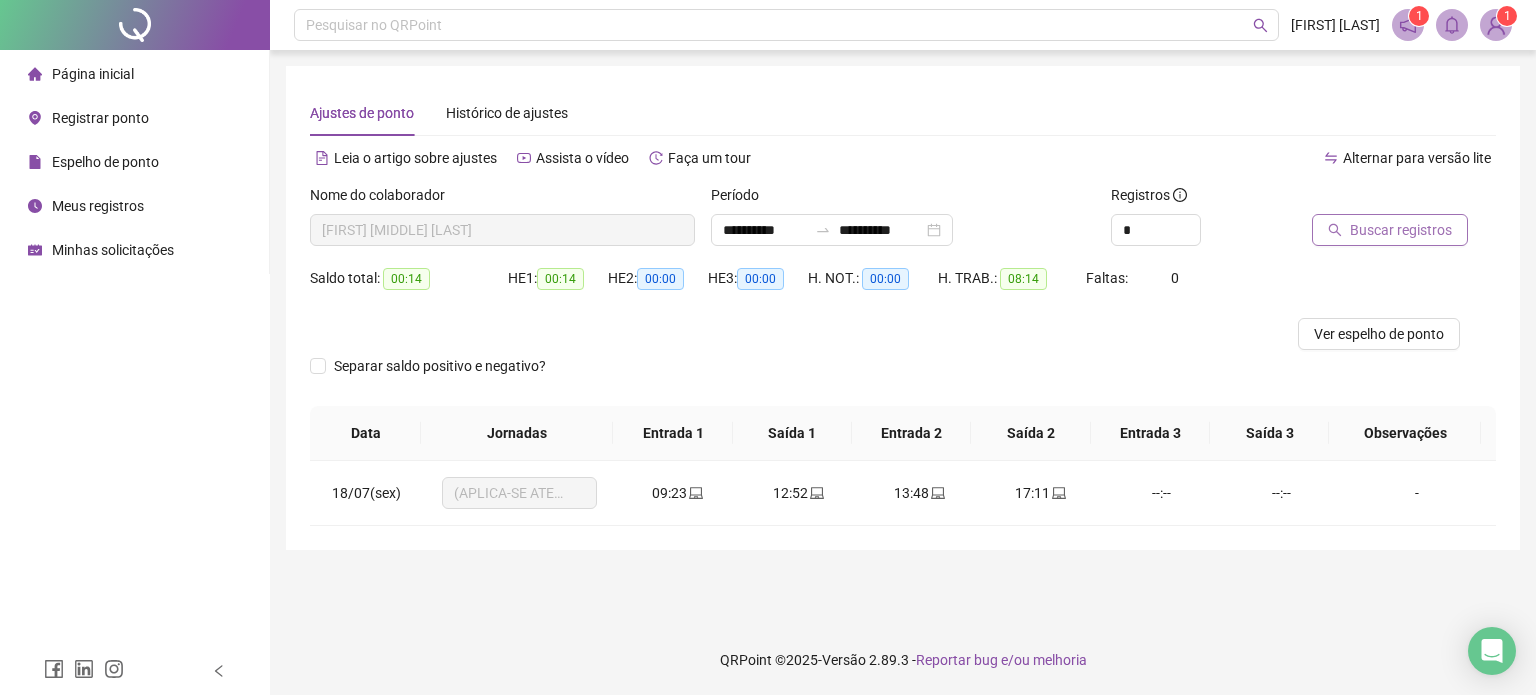 click on "Buscar registros" at bounding box center (1401, 230) 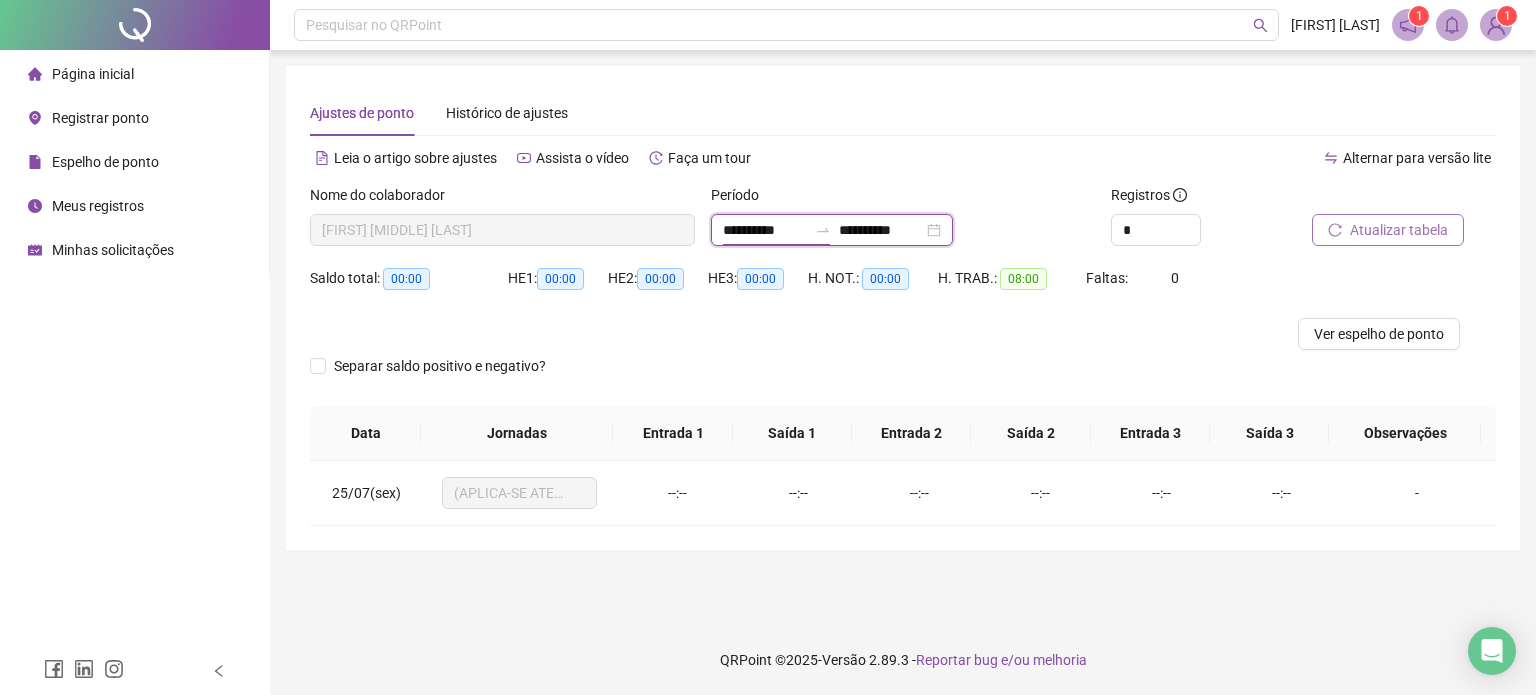click on "**********" at bounding box center (765, 230) 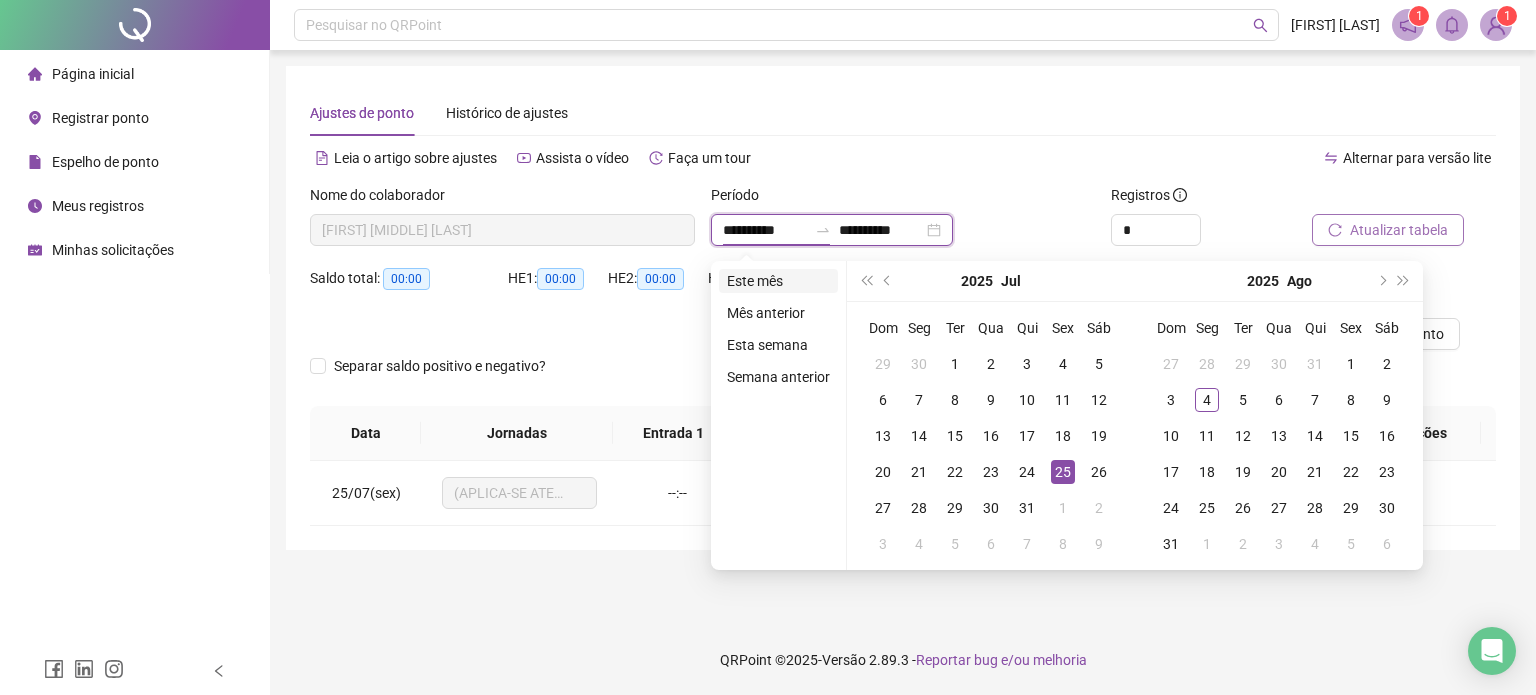 type on "**********" 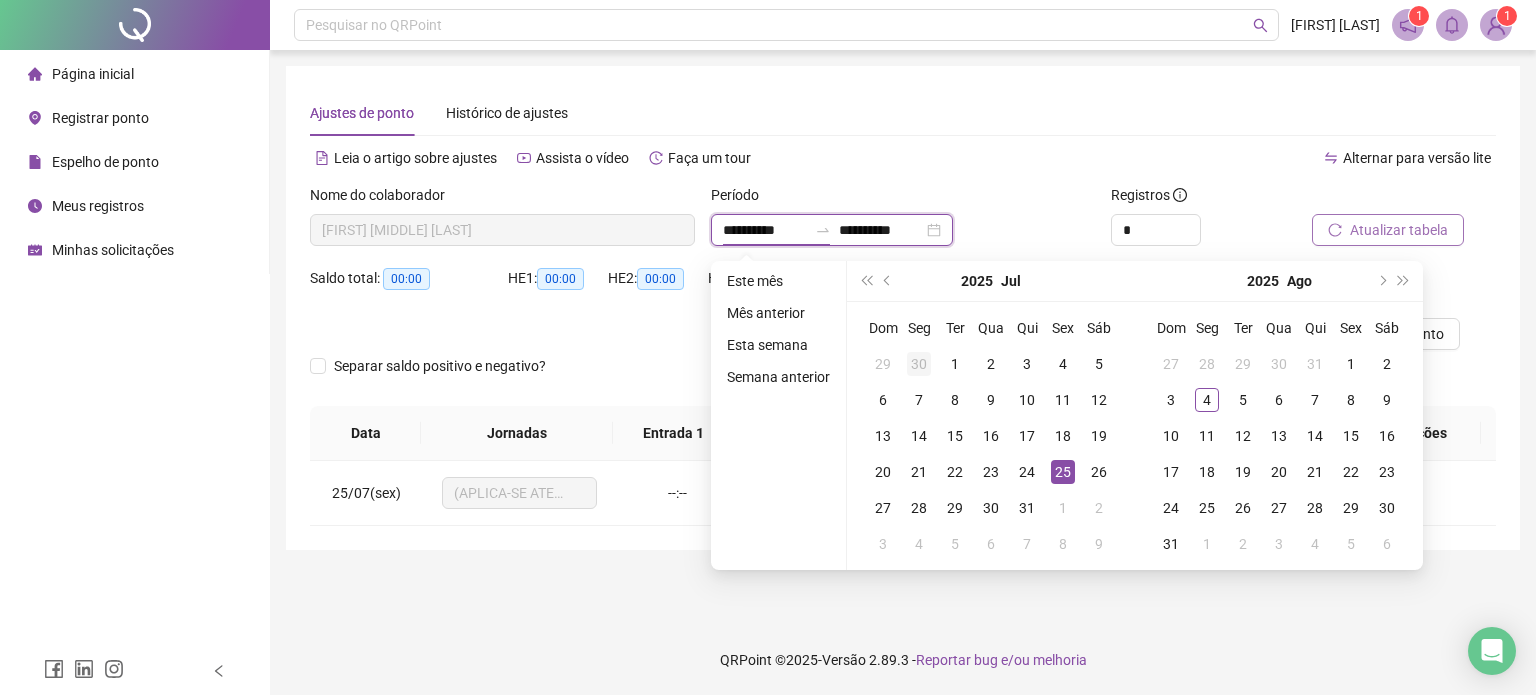 type on "**********" 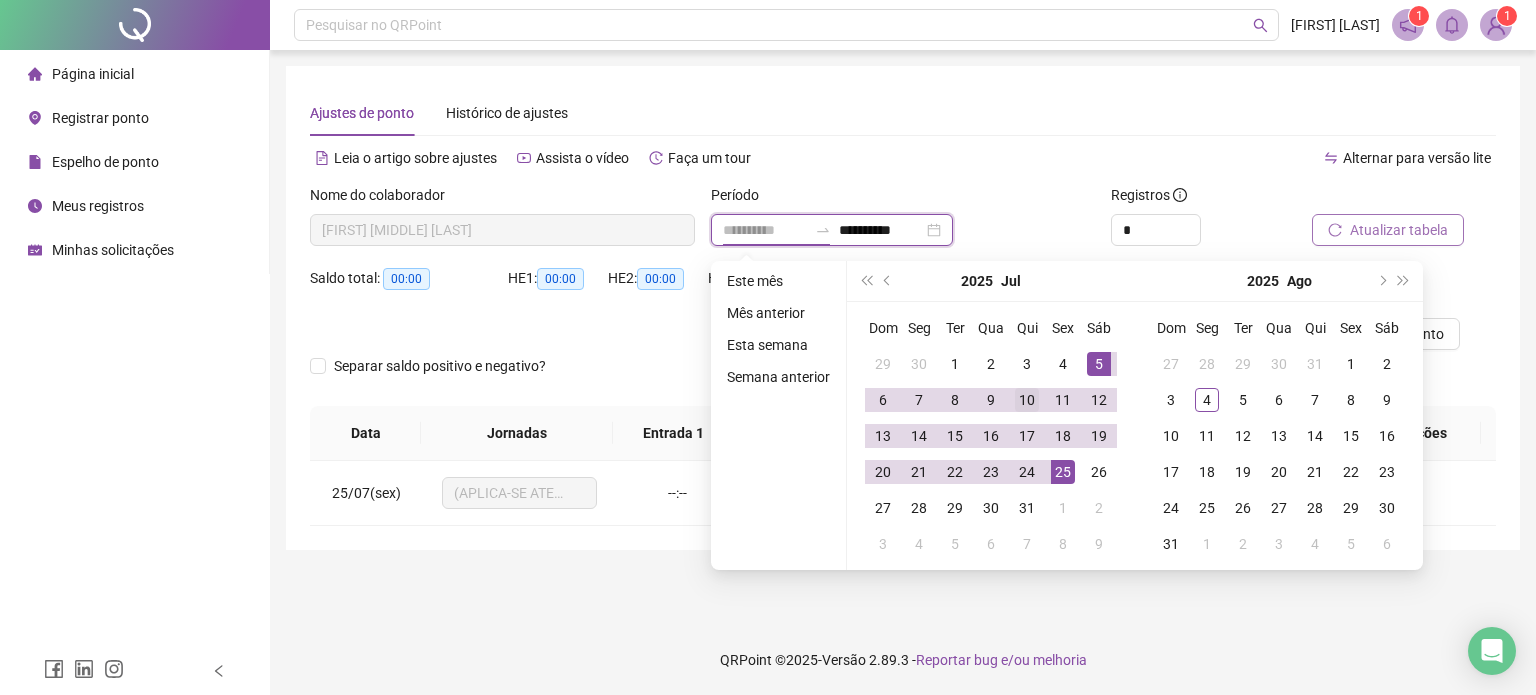 type on "**********" 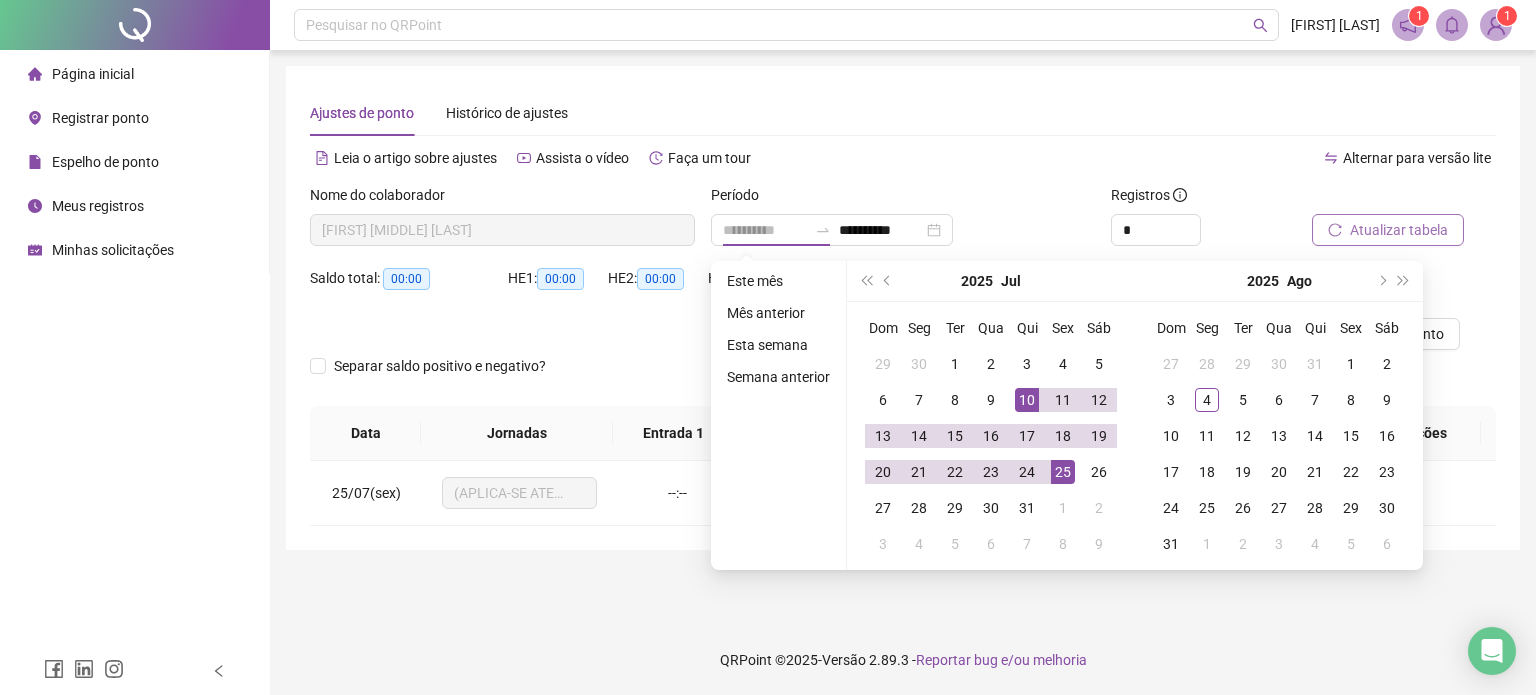 click on "10" at bounding box center [1027, 400] 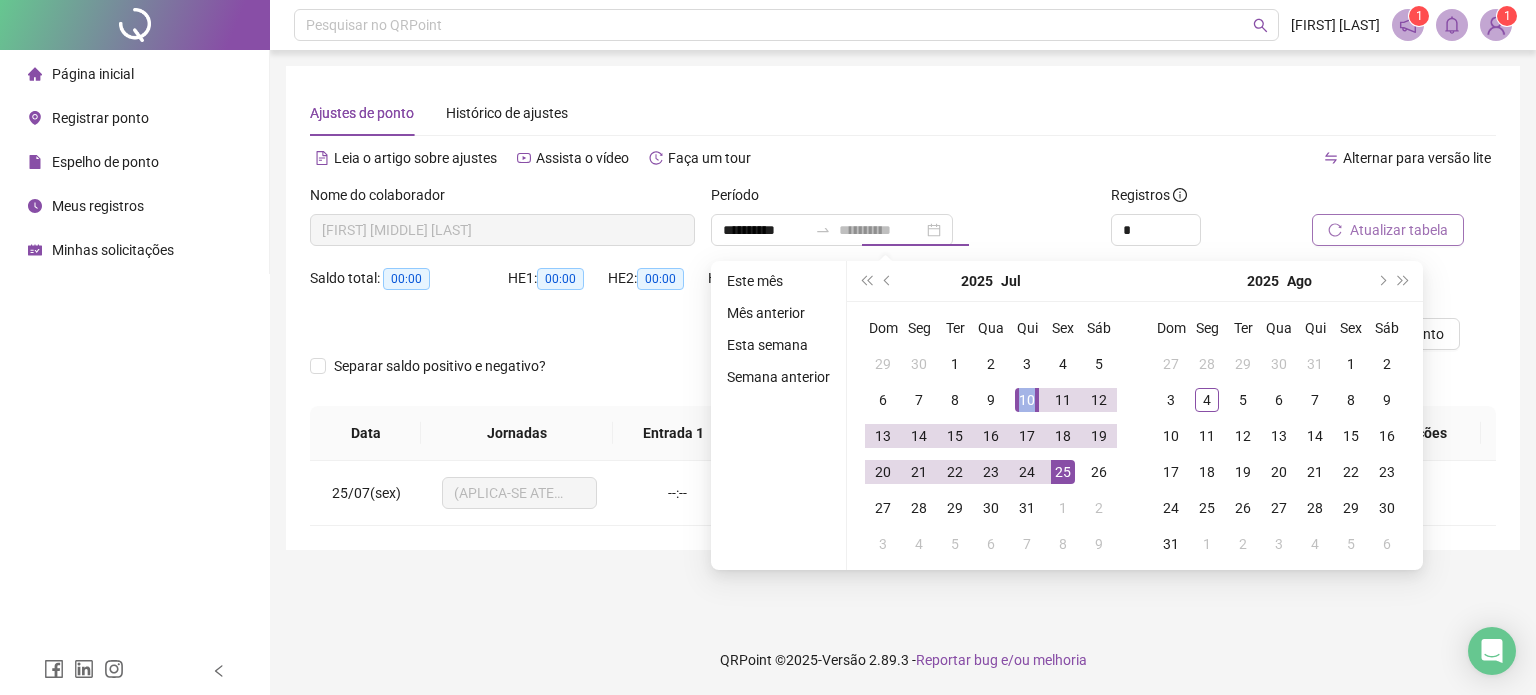 click on "10" at bounding box center (1027, 400) 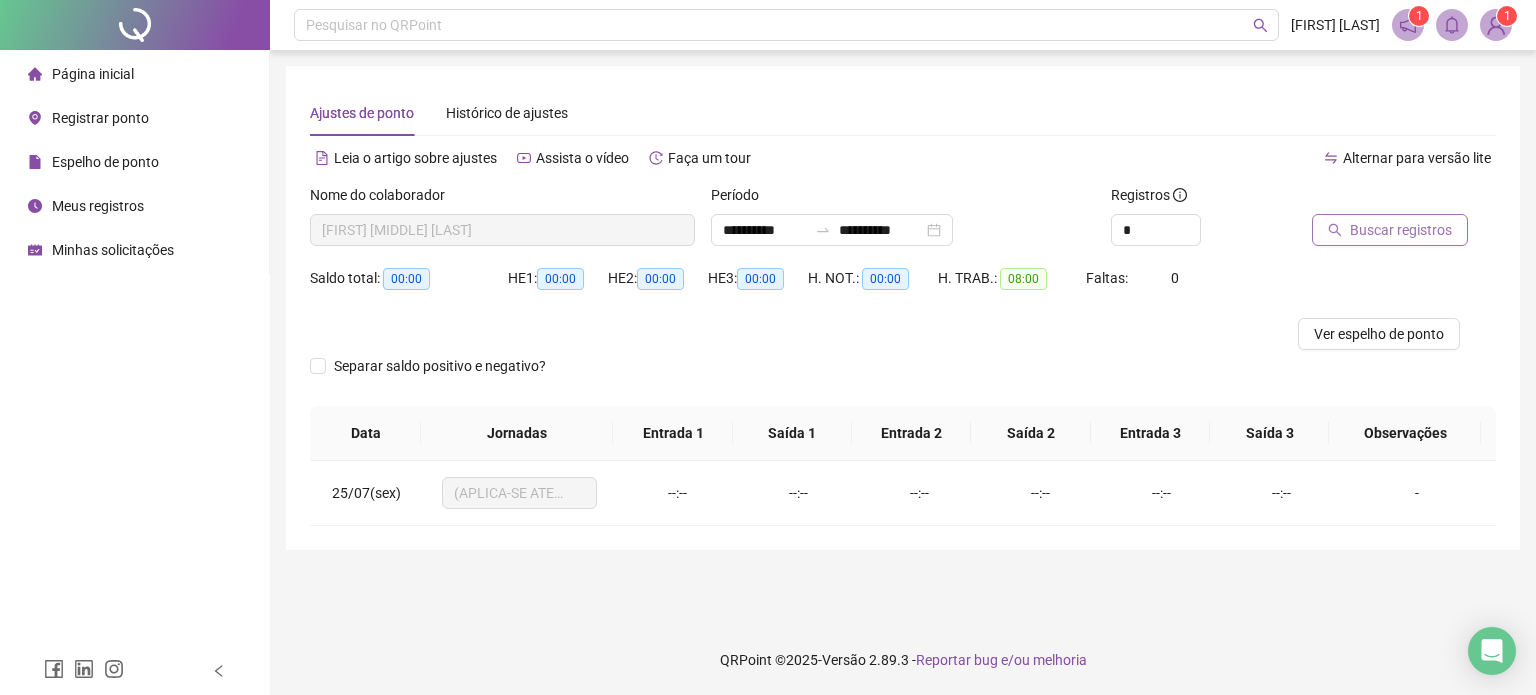 click on "Buscar registros" at bounding box center (1401, 230) 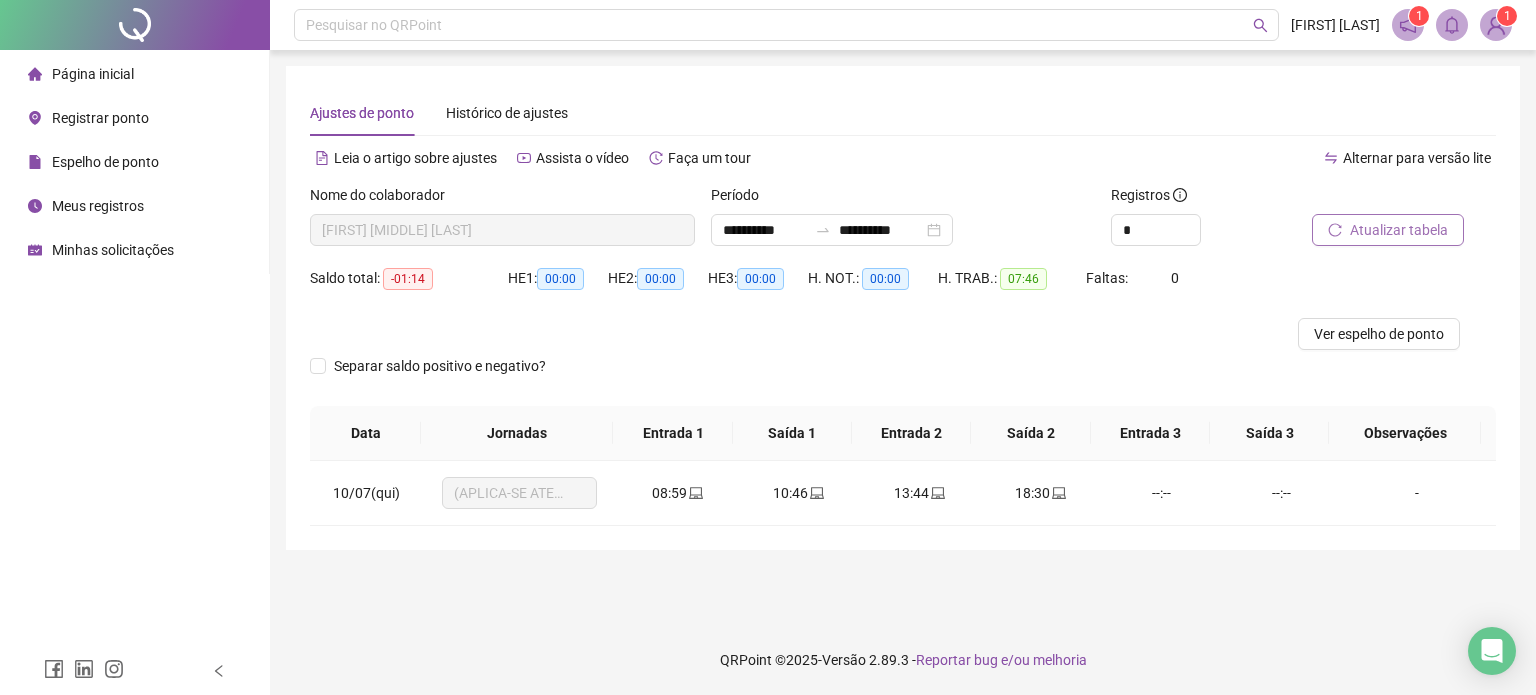 type 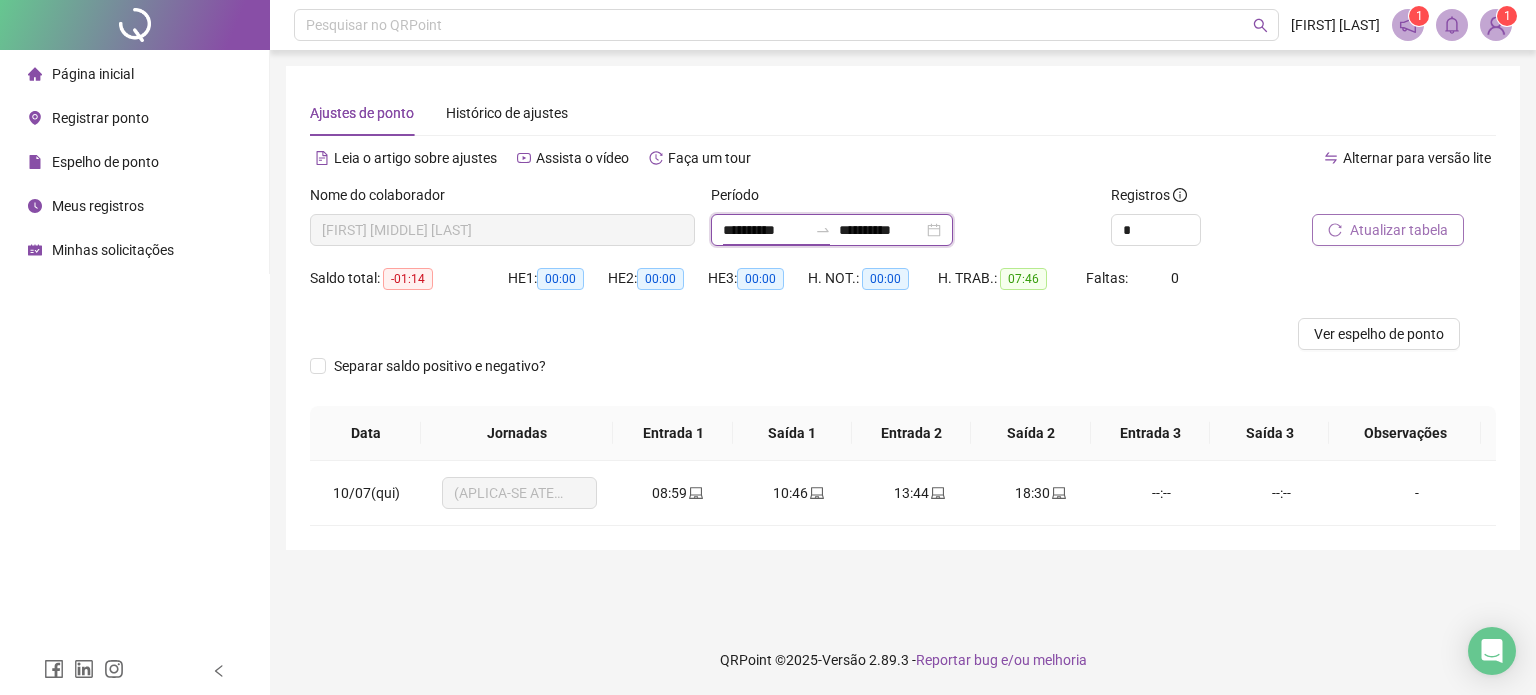 click on "**********" at bounding box center (765, 230) 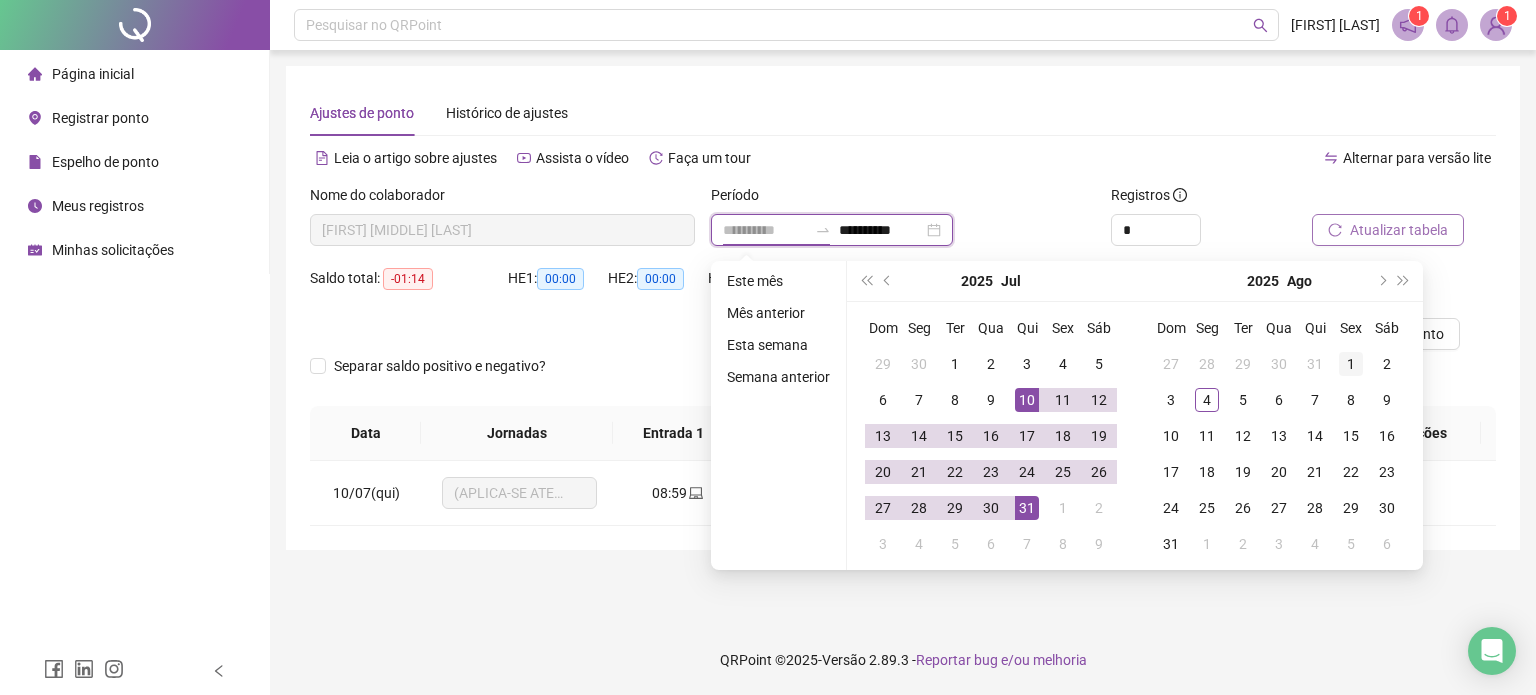 type on "**********" 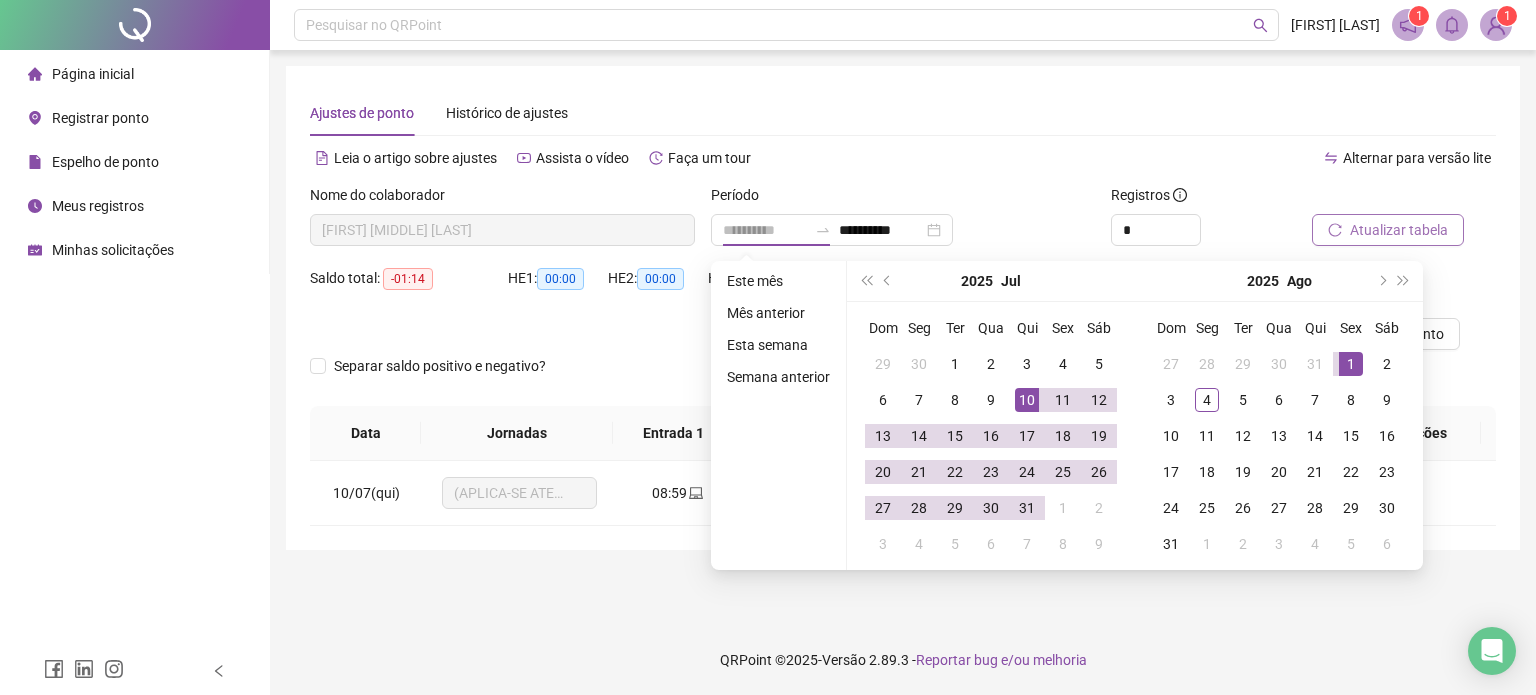 click on "1" at bounding box center (1351, 364) 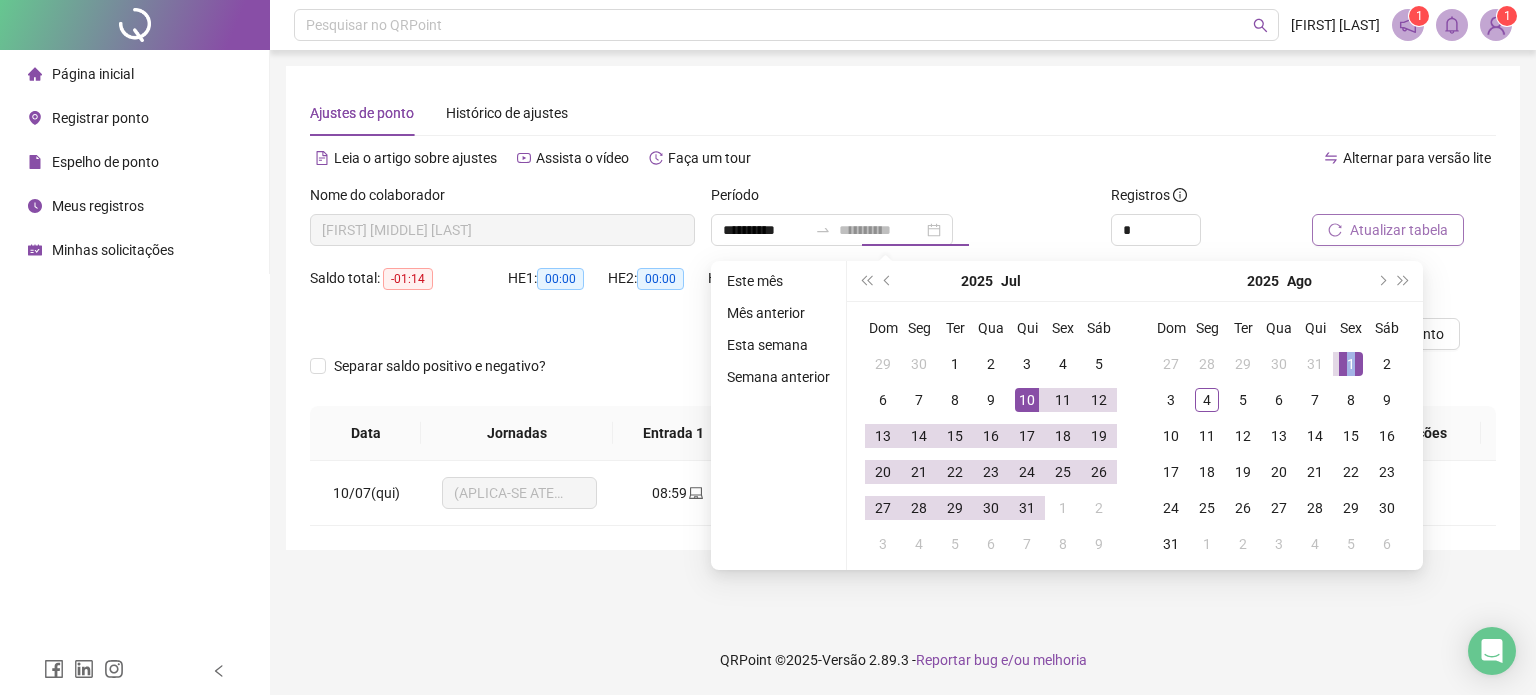 click on "1" at bounding box center (1351, 364) 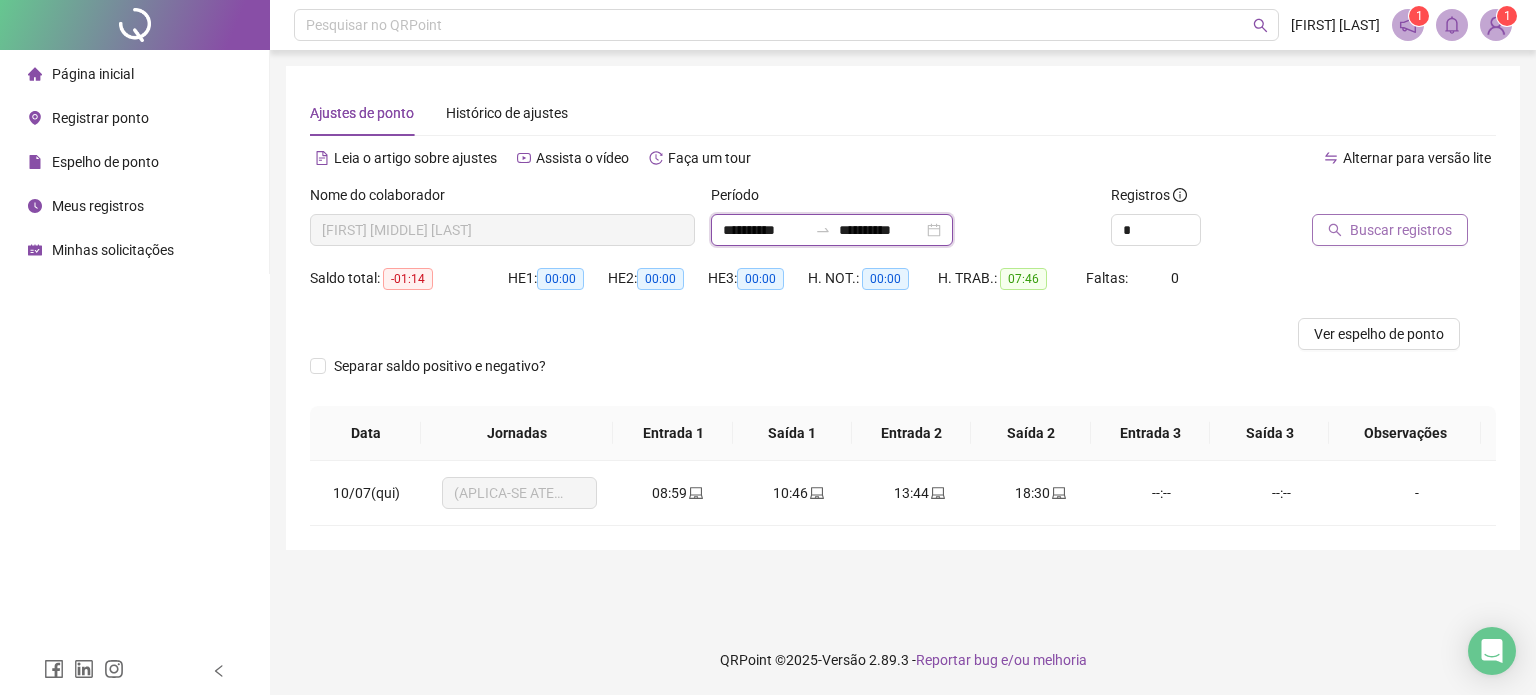 click on "**********" at bounding box center [765, 230] 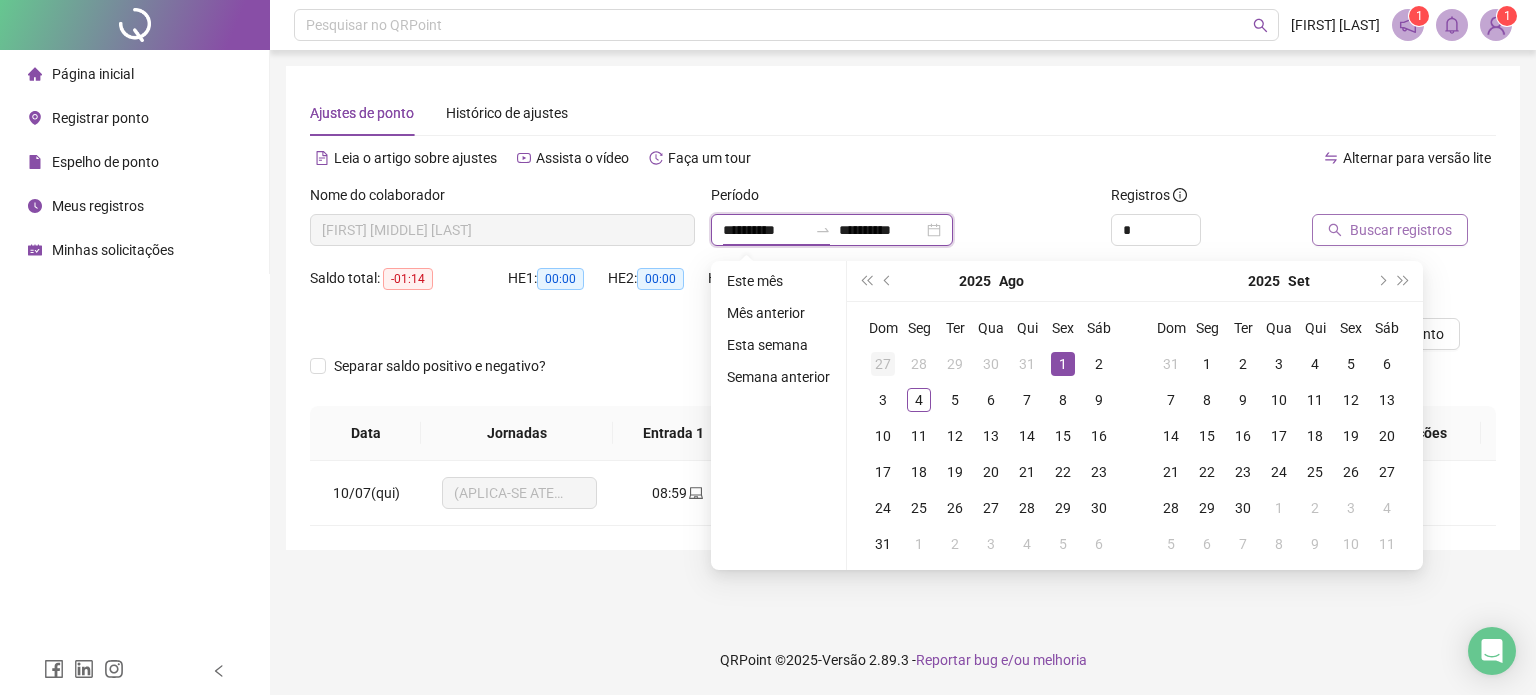 type on "**********" 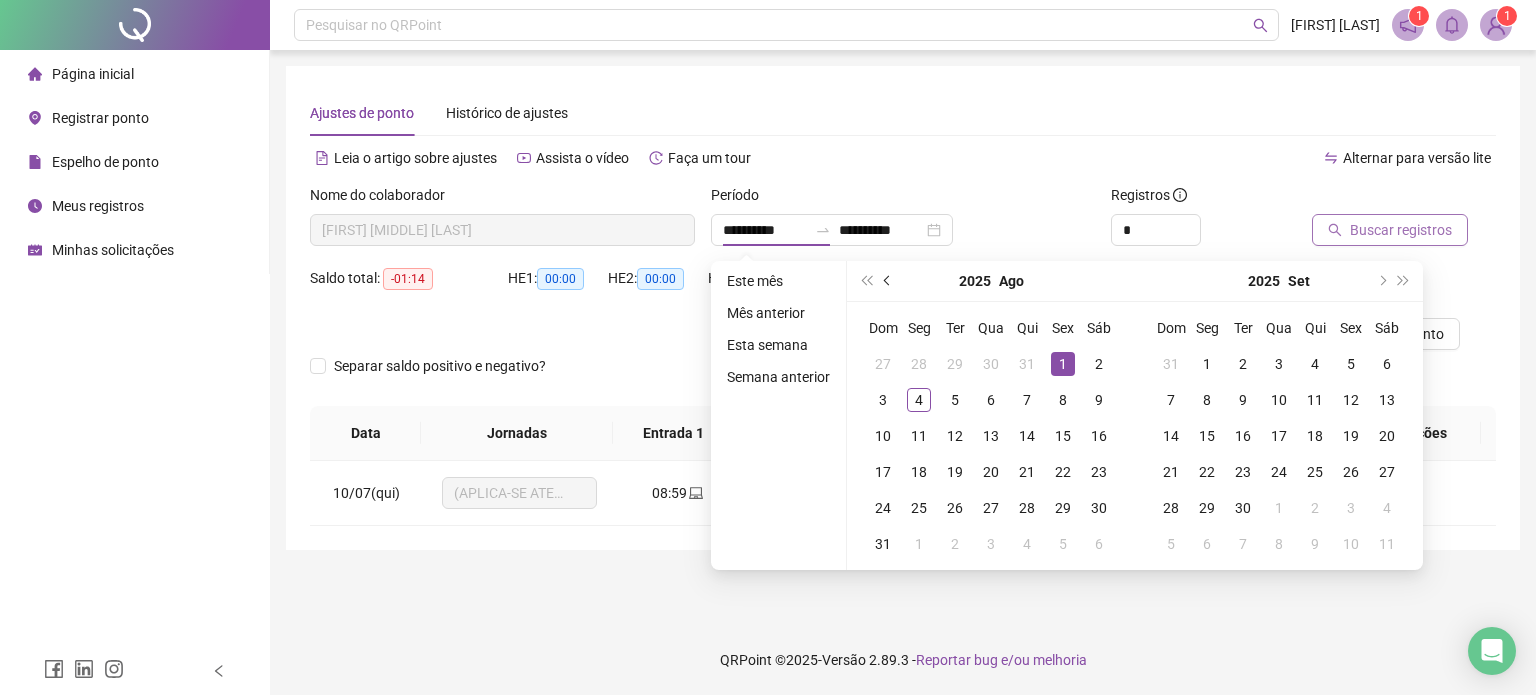 click at bounding box center (889, 281) 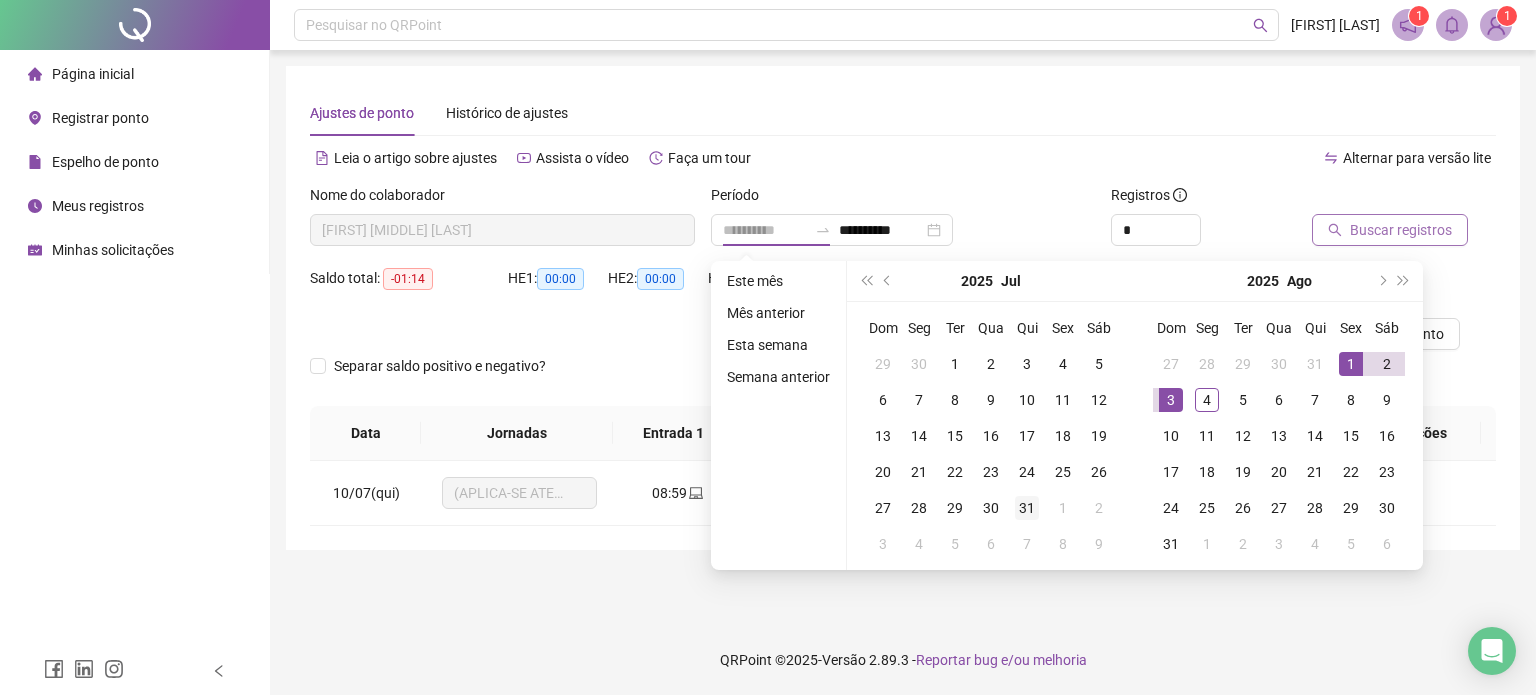 type on "**********" 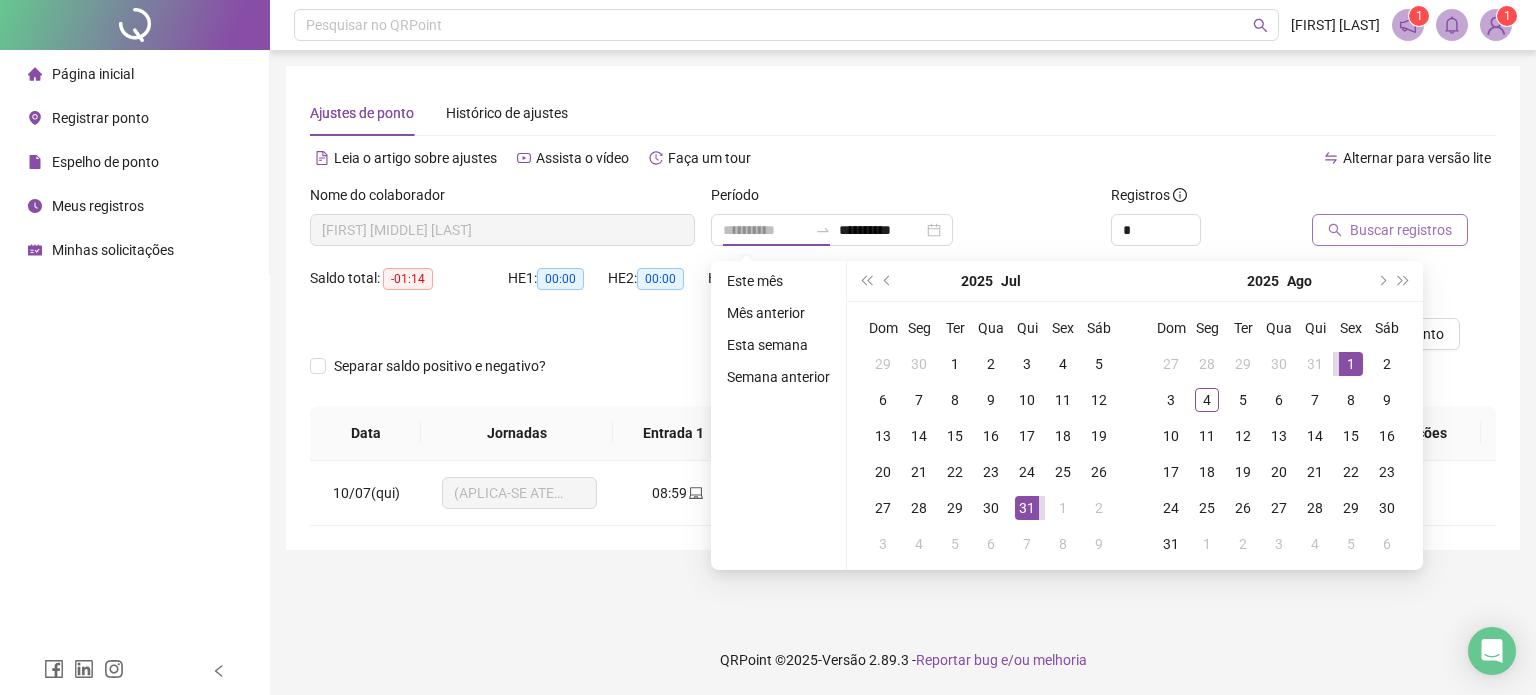 click on "31" at bounding box center [1027, 508] 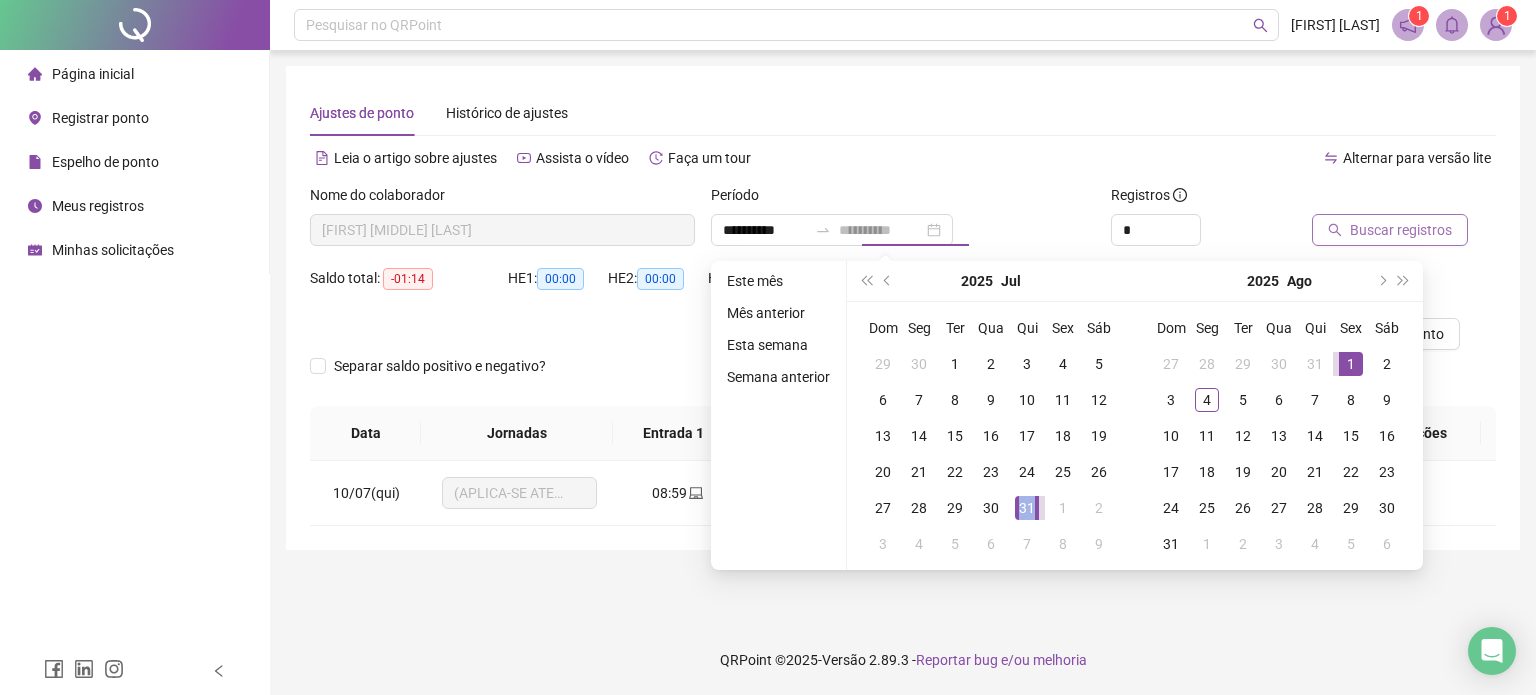 click on "31" at bounding box center [1027, 508] 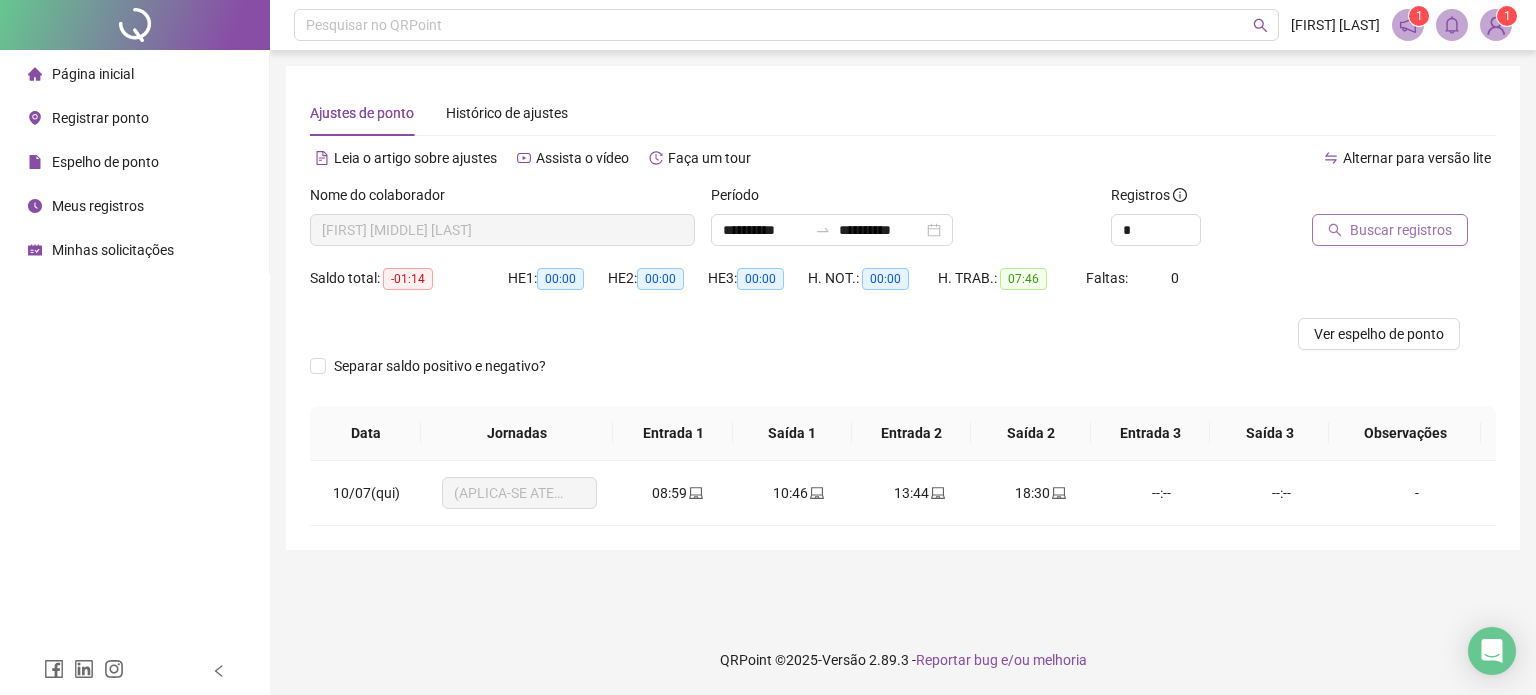 click on "Buscar registros" at bounding box center (1401, 230) 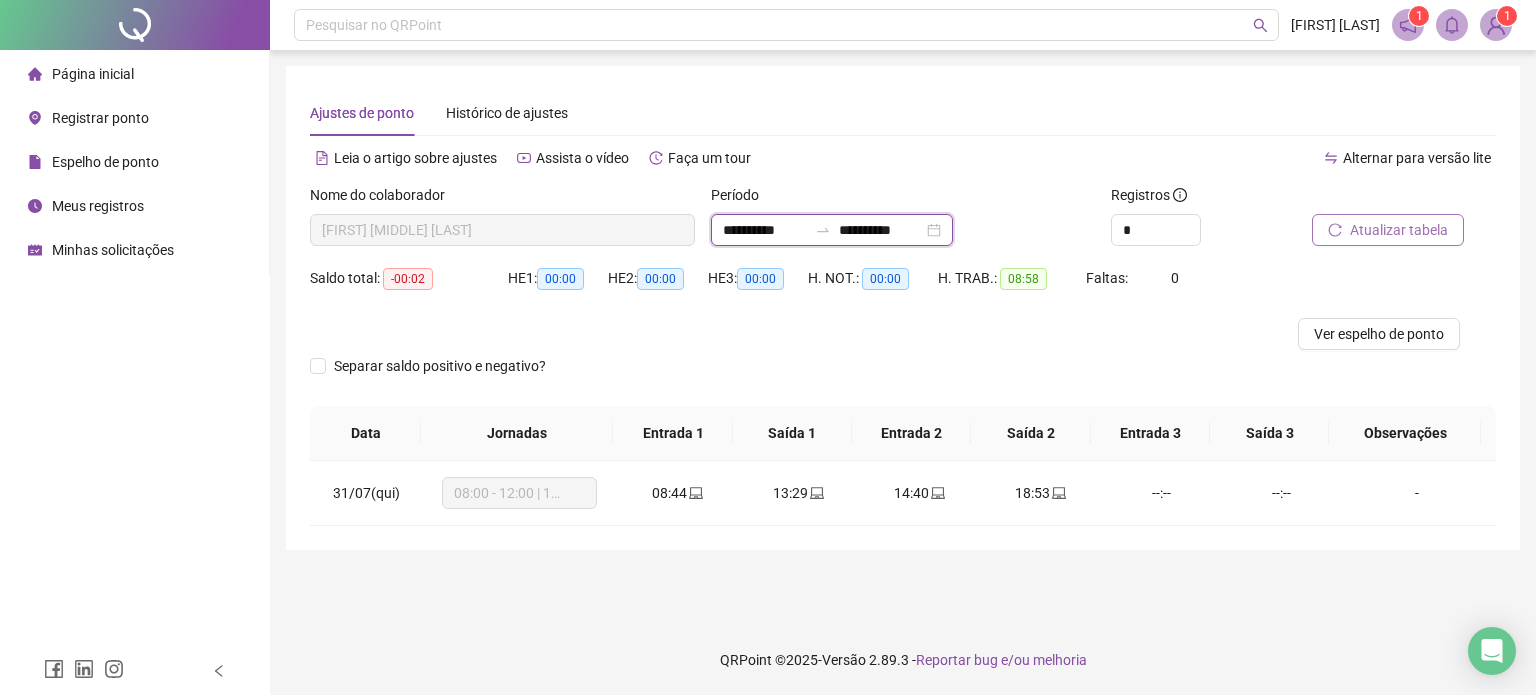 click on "**********" at bounding box center (765, 230) 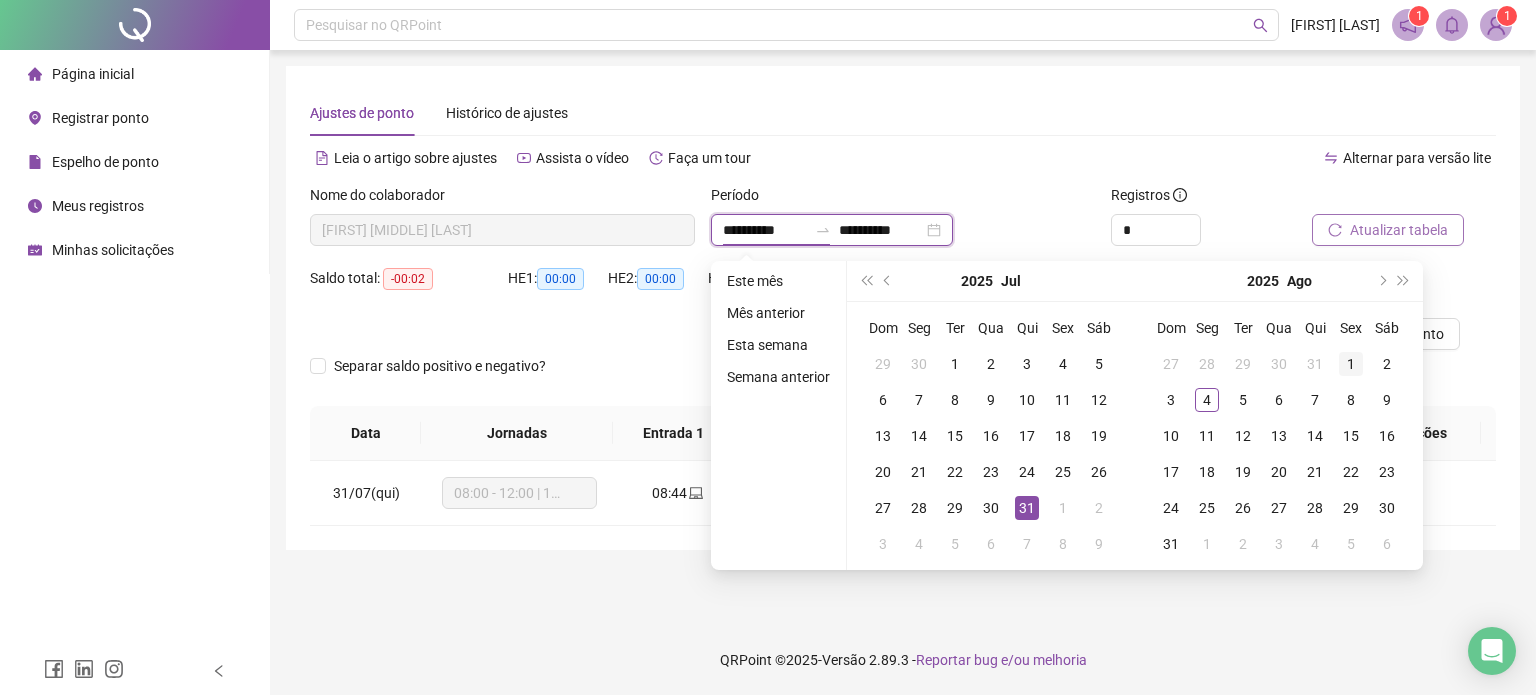 type on "**********" 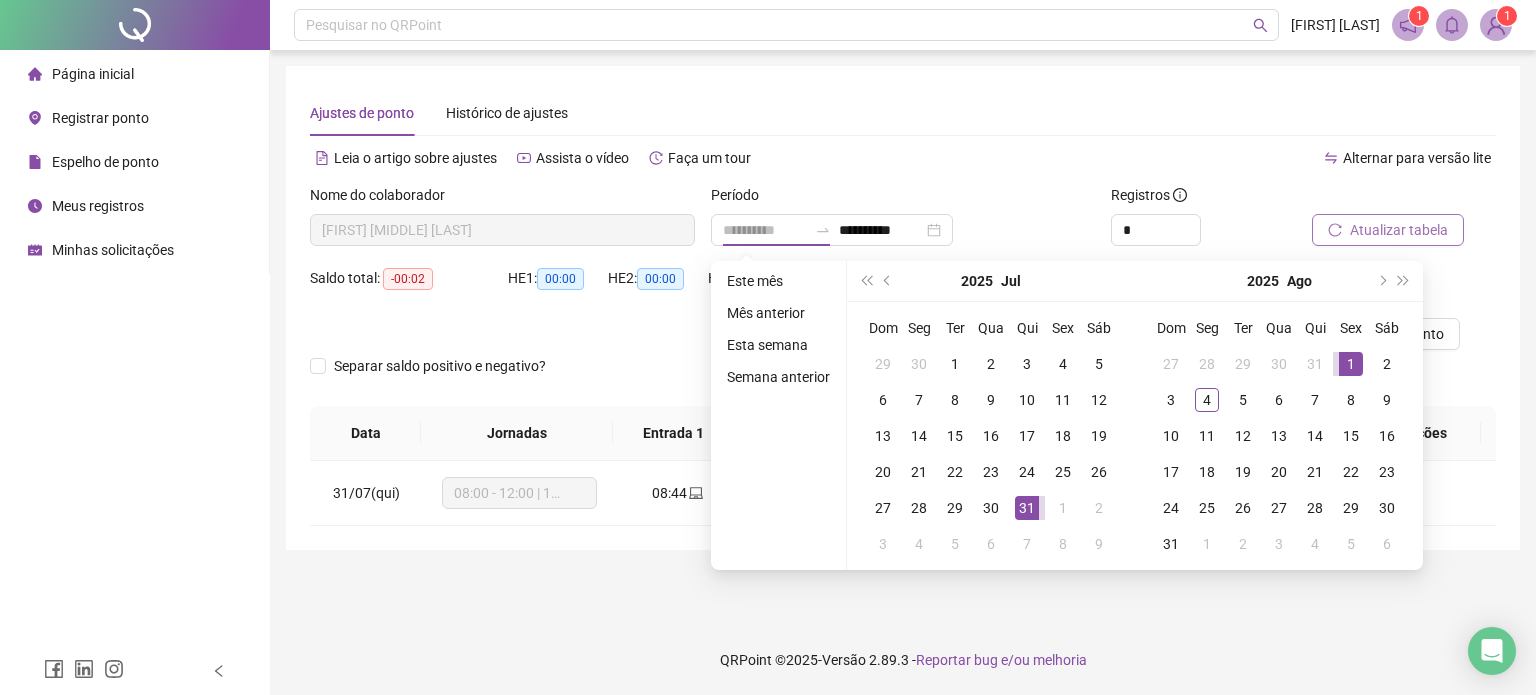 click on "1" at bounding box center [1351, 364] 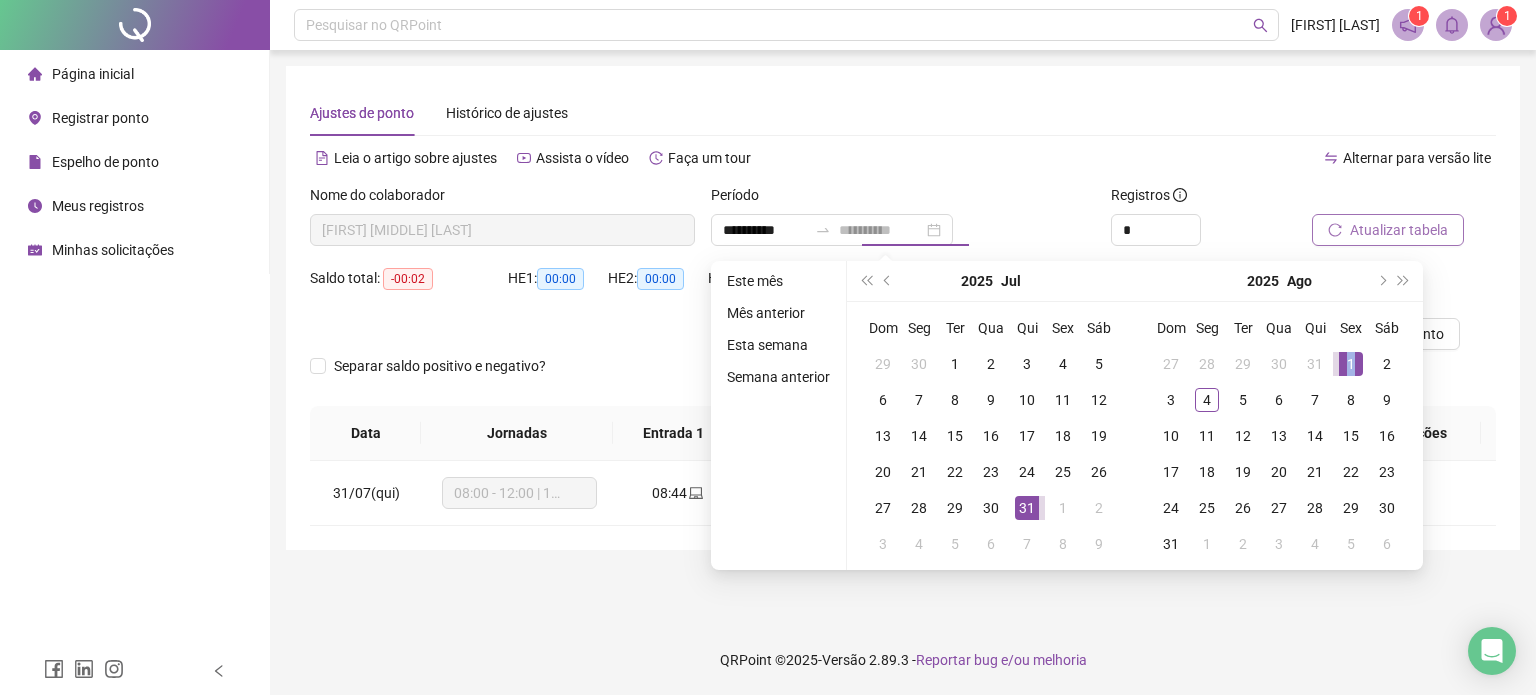 click on "1" at bounding box center [1351, 364] 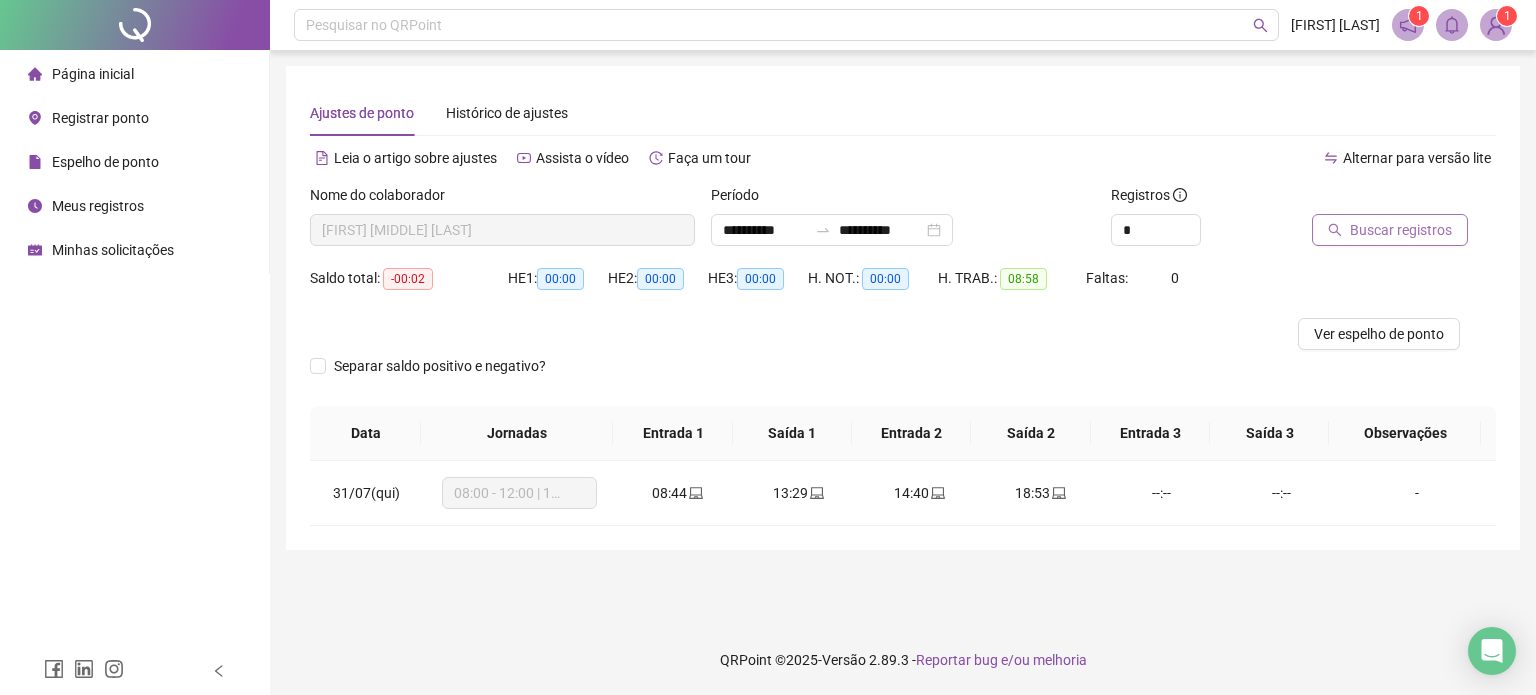 click at bounding box center [1379, 199] 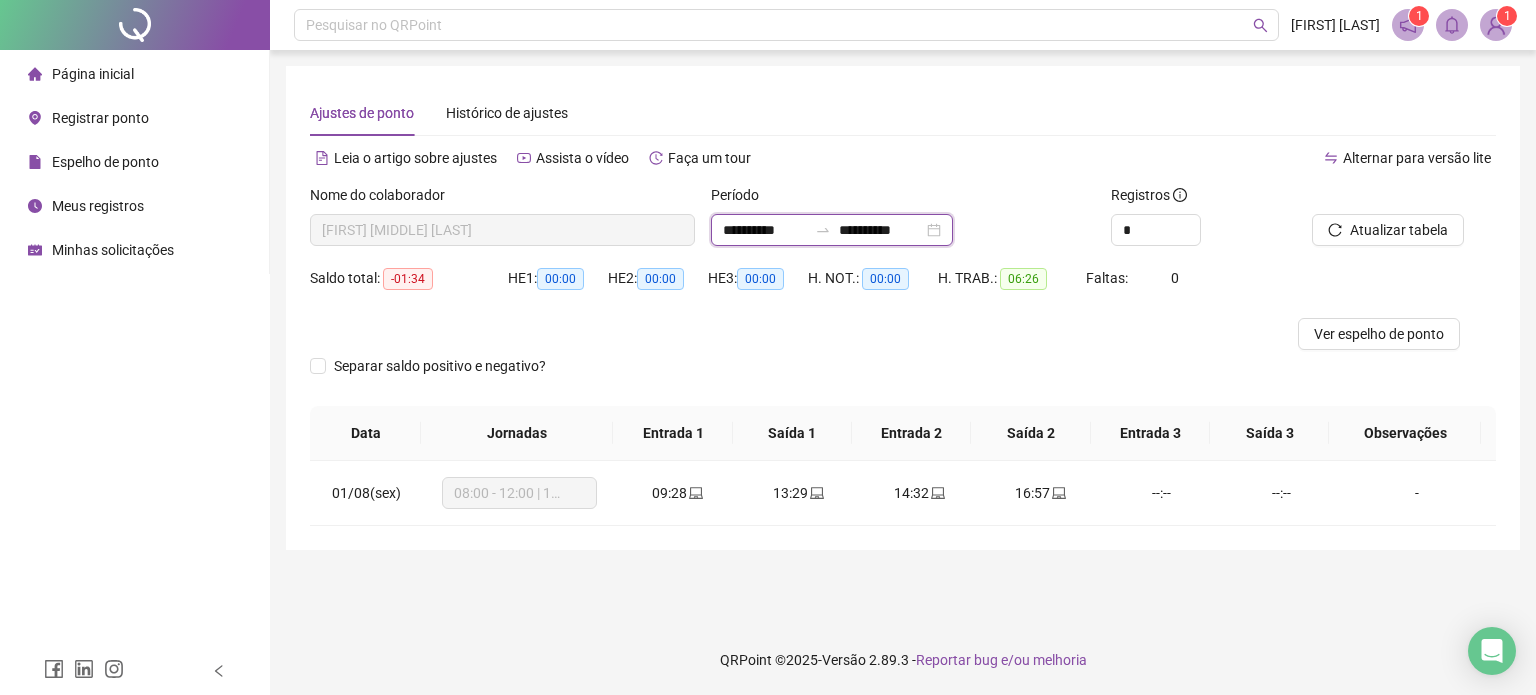 click on "**********" at bounding box center [765, 230] 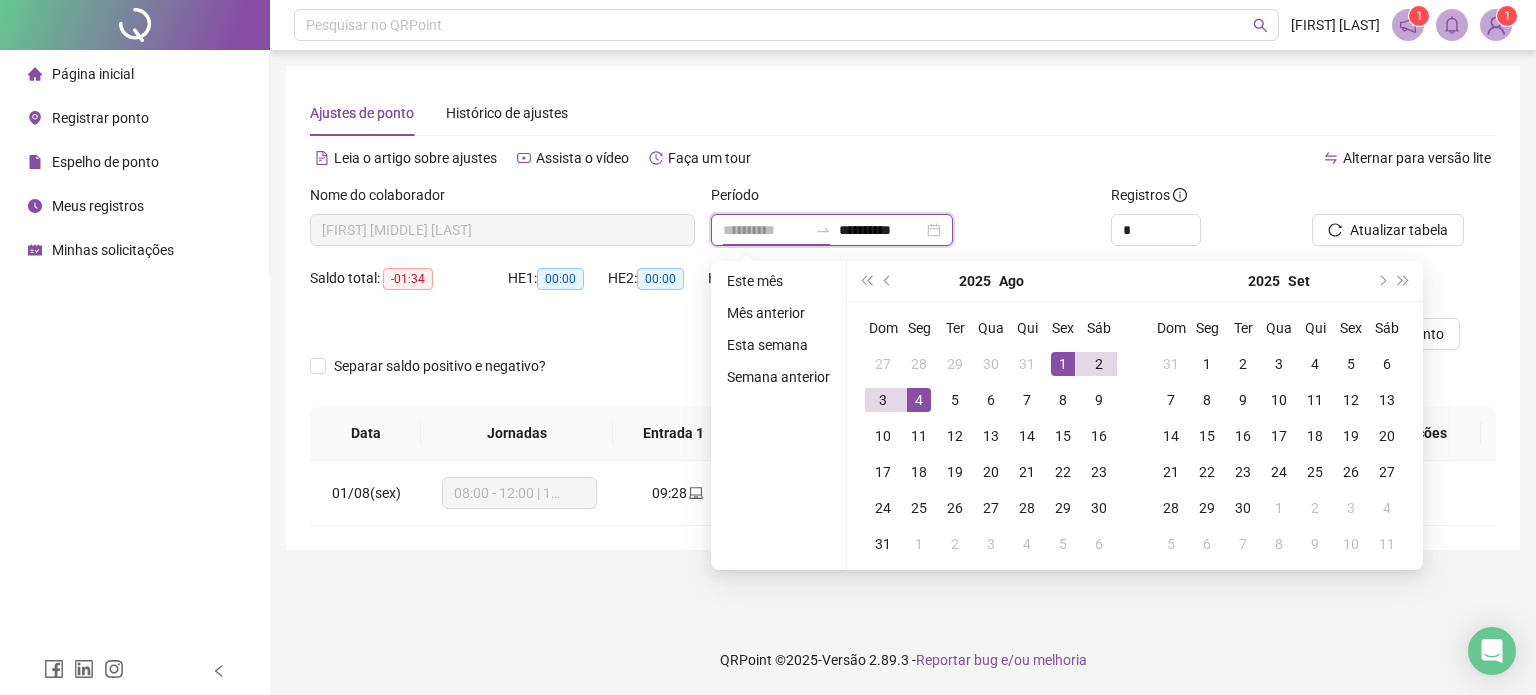 type on "**********" 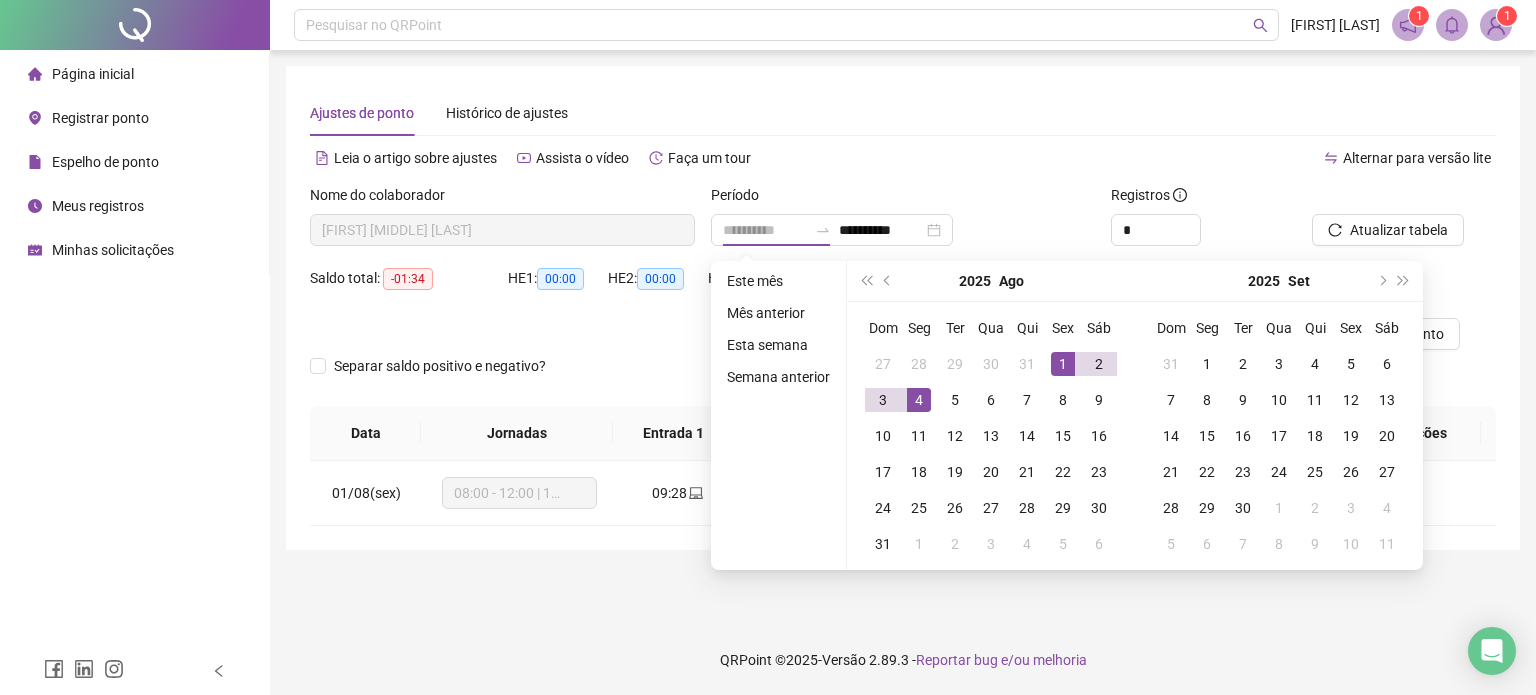 click on "4" at bounding box center [919, 400] 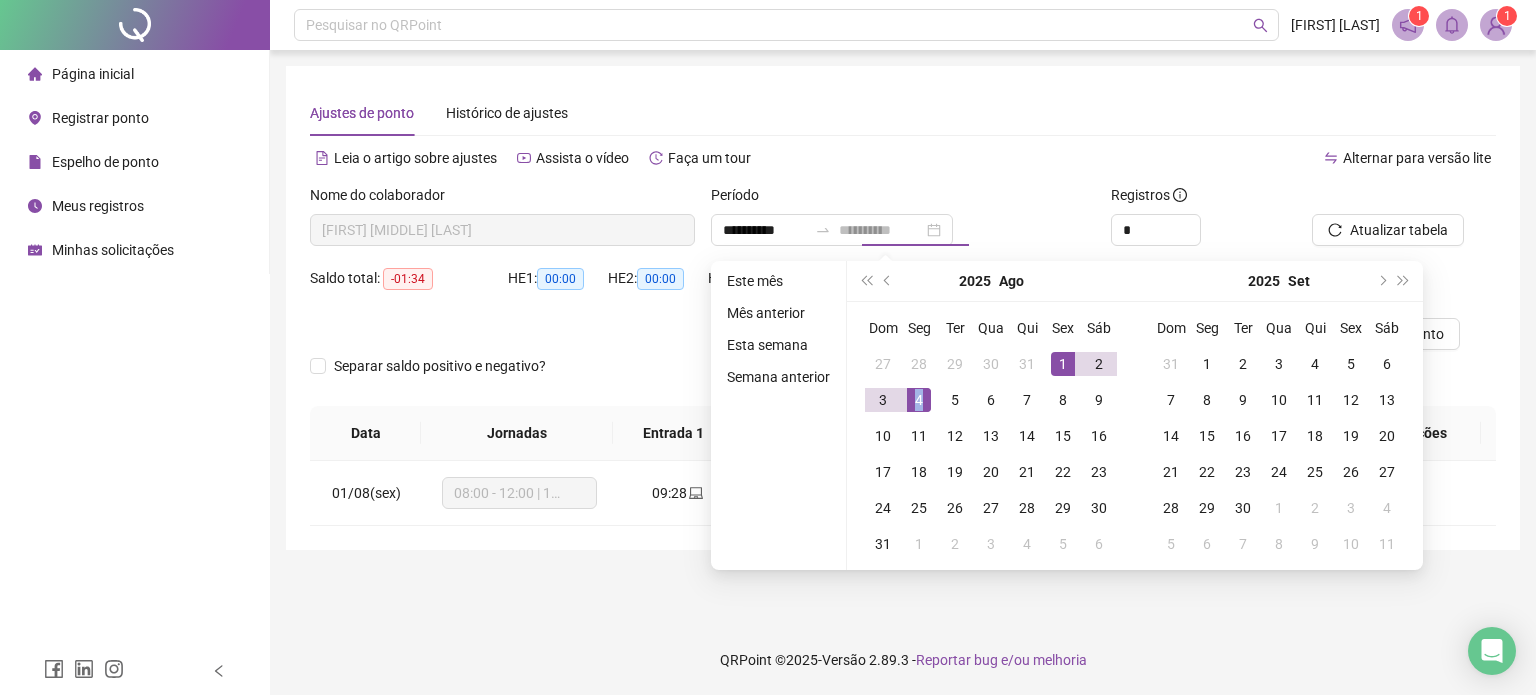 click on "4" at bounding box center [919, 400] 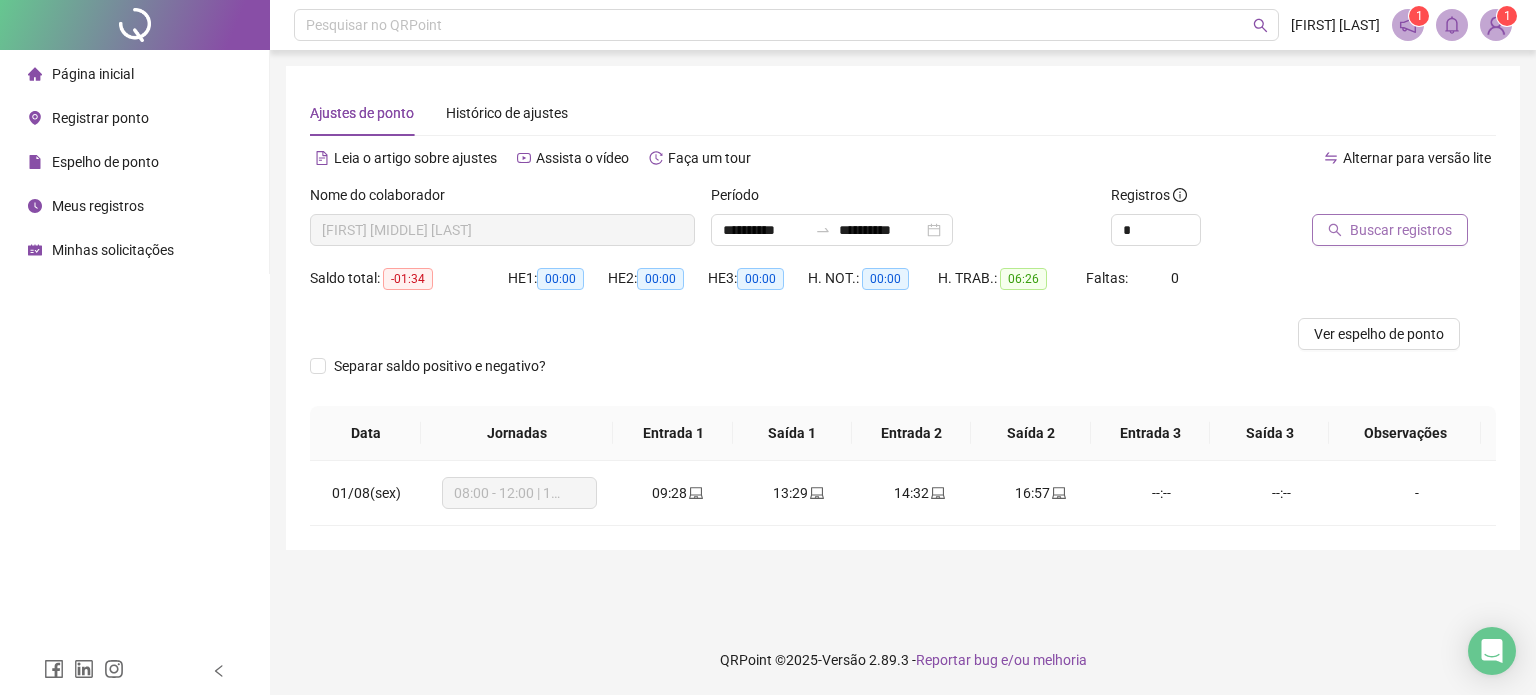 click on "Buscar registros" at bounding box center [1401, 230] 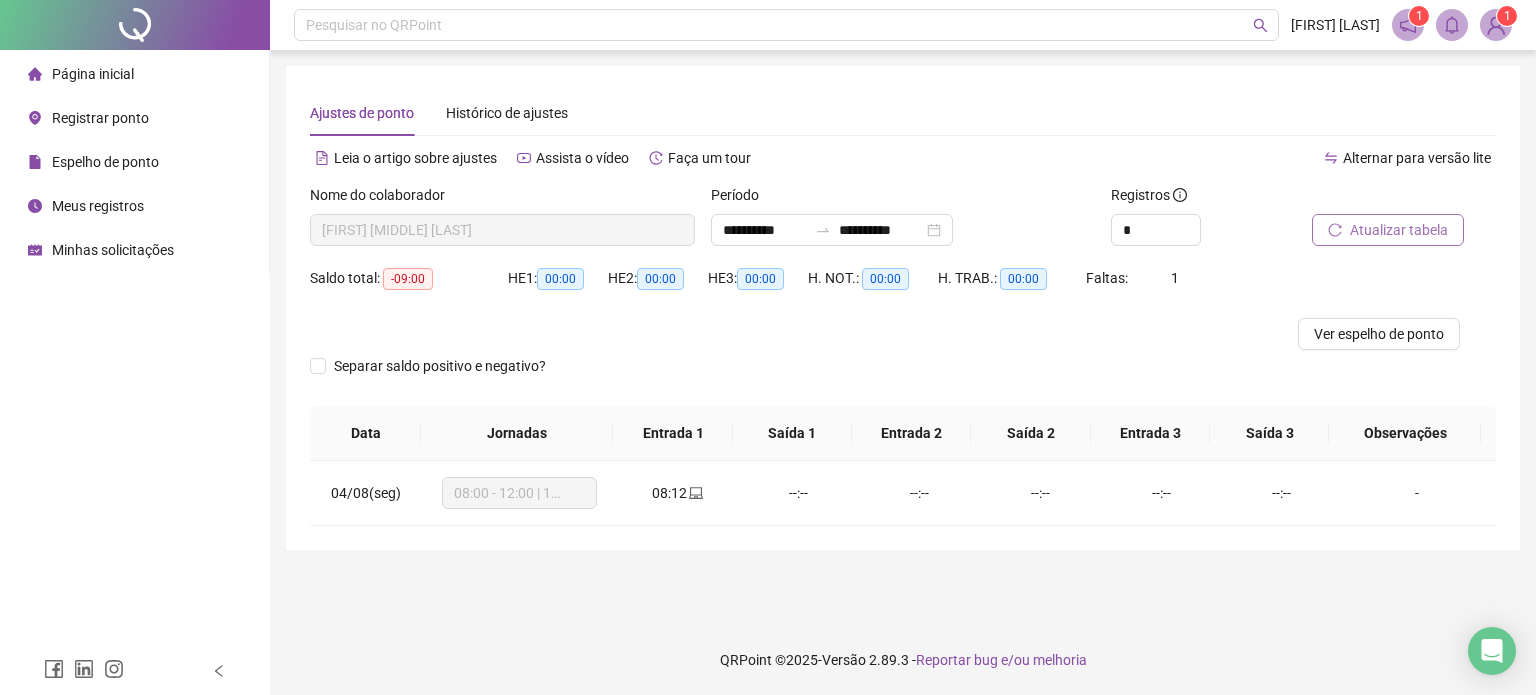 click on "**********" at bounding box center [903, 308] 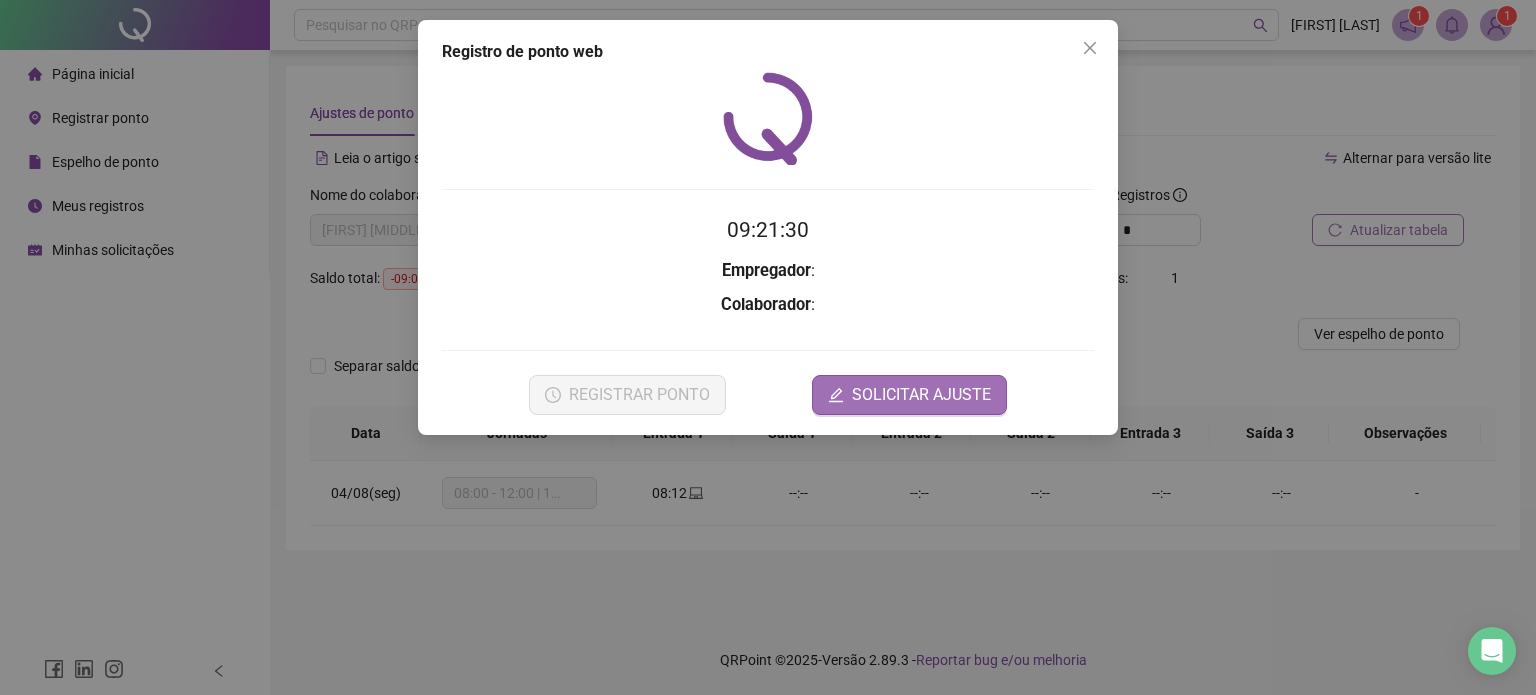 click on "SOLICITAR AJUSTE" at bounding box center [921, 395] 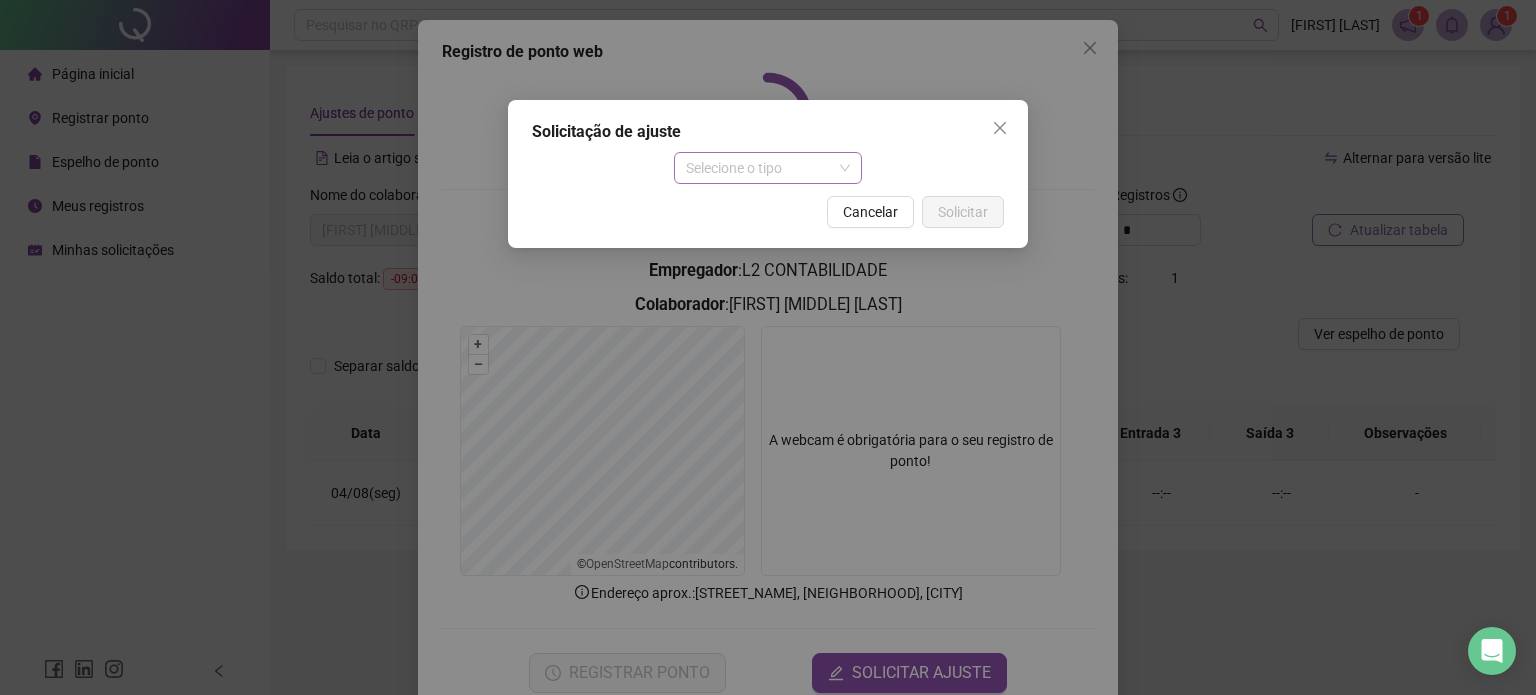 click on "Selecione o tipo" at bounding box center (768, 168) 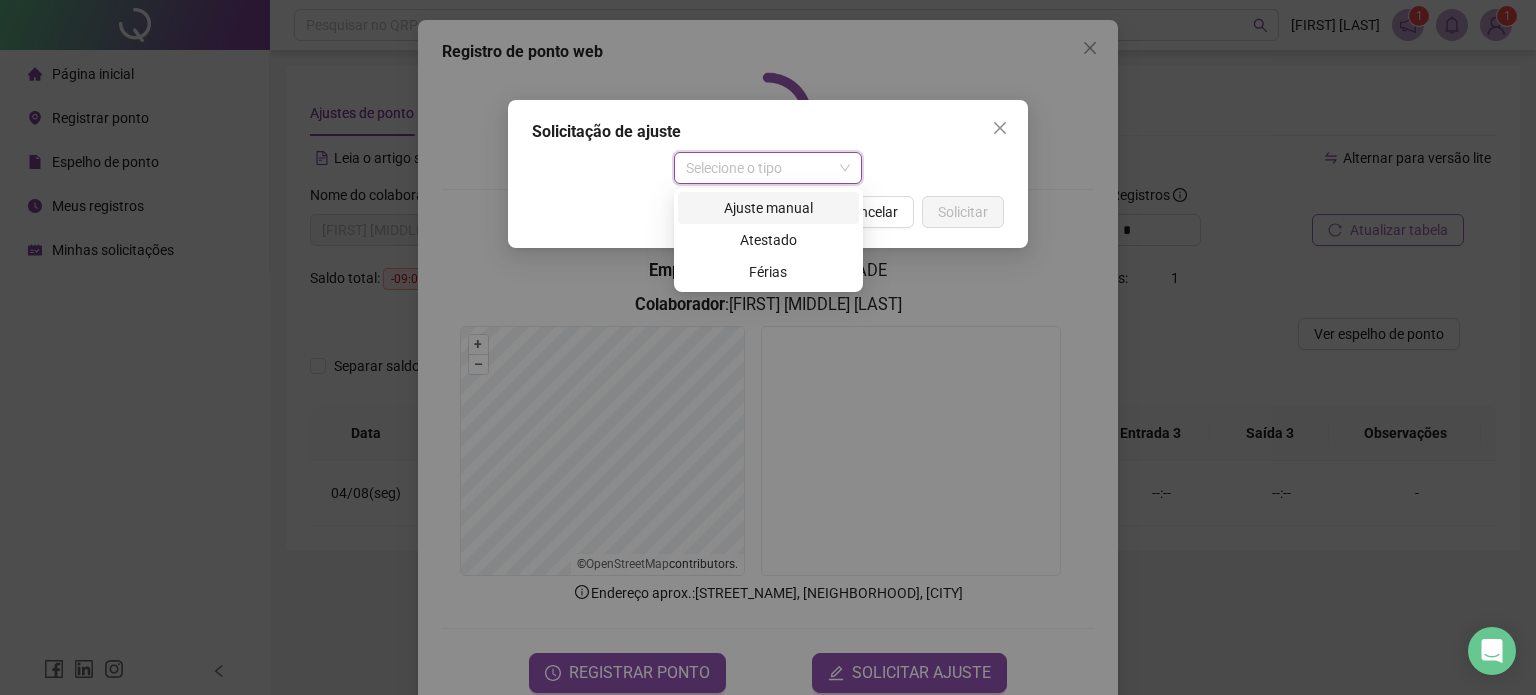 click on "Ajuste manual" at bounding box center (768, 208) 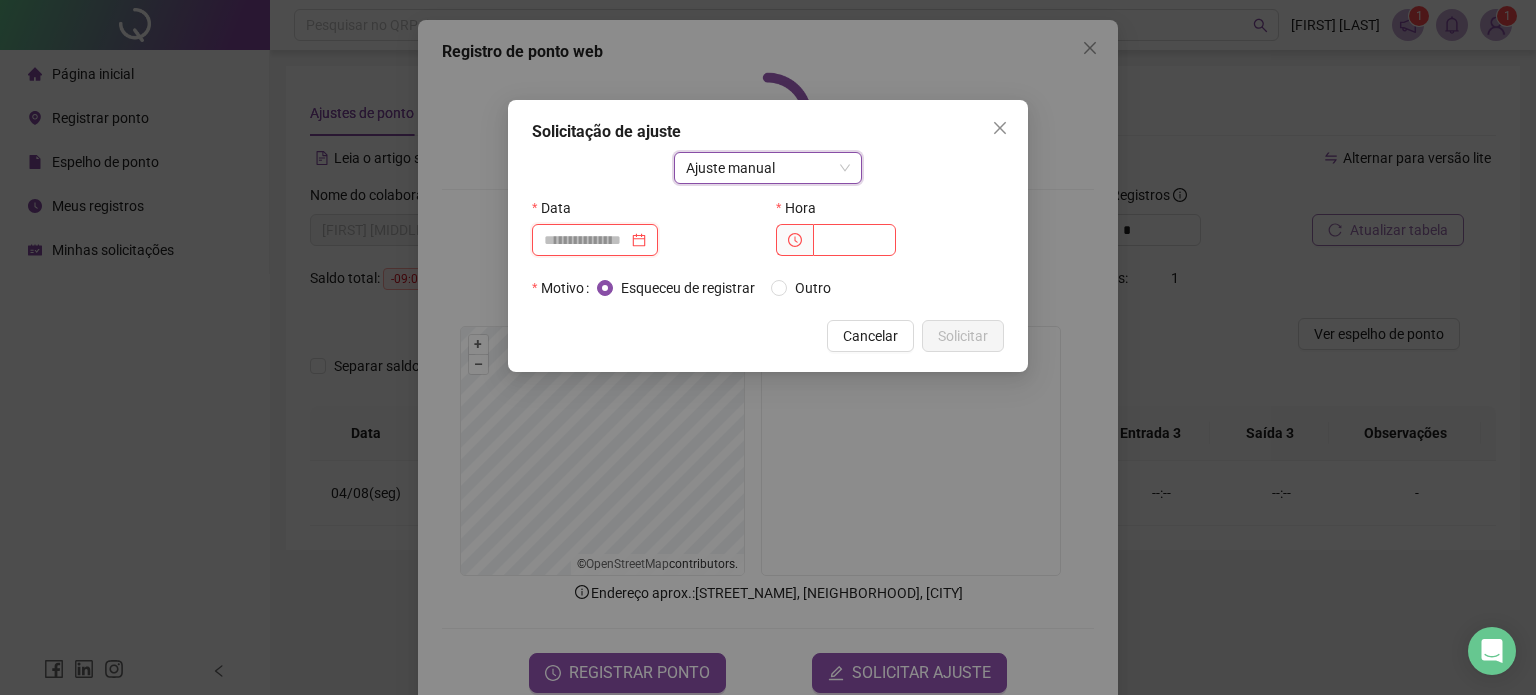 click at bounding box center (586, 240) 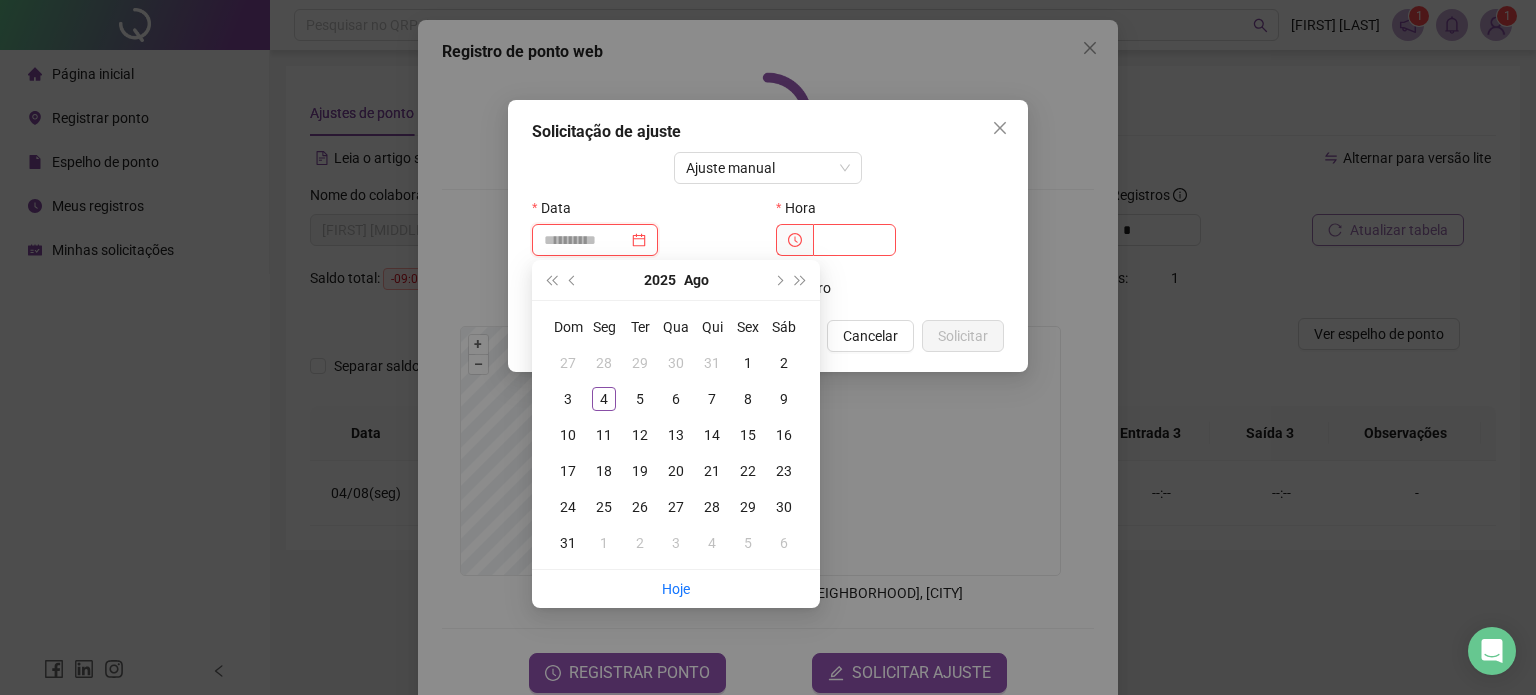type on "**********" 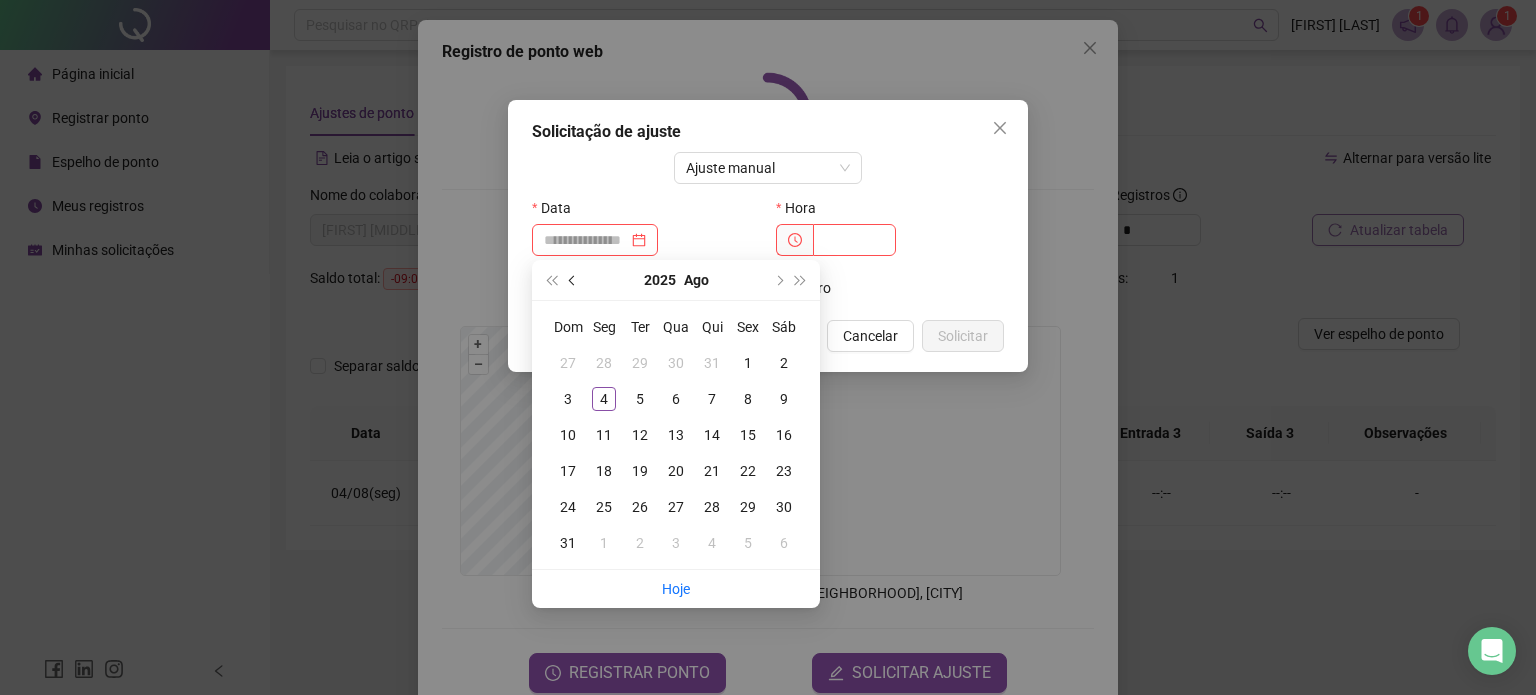 click at bounding box center (573, 280) 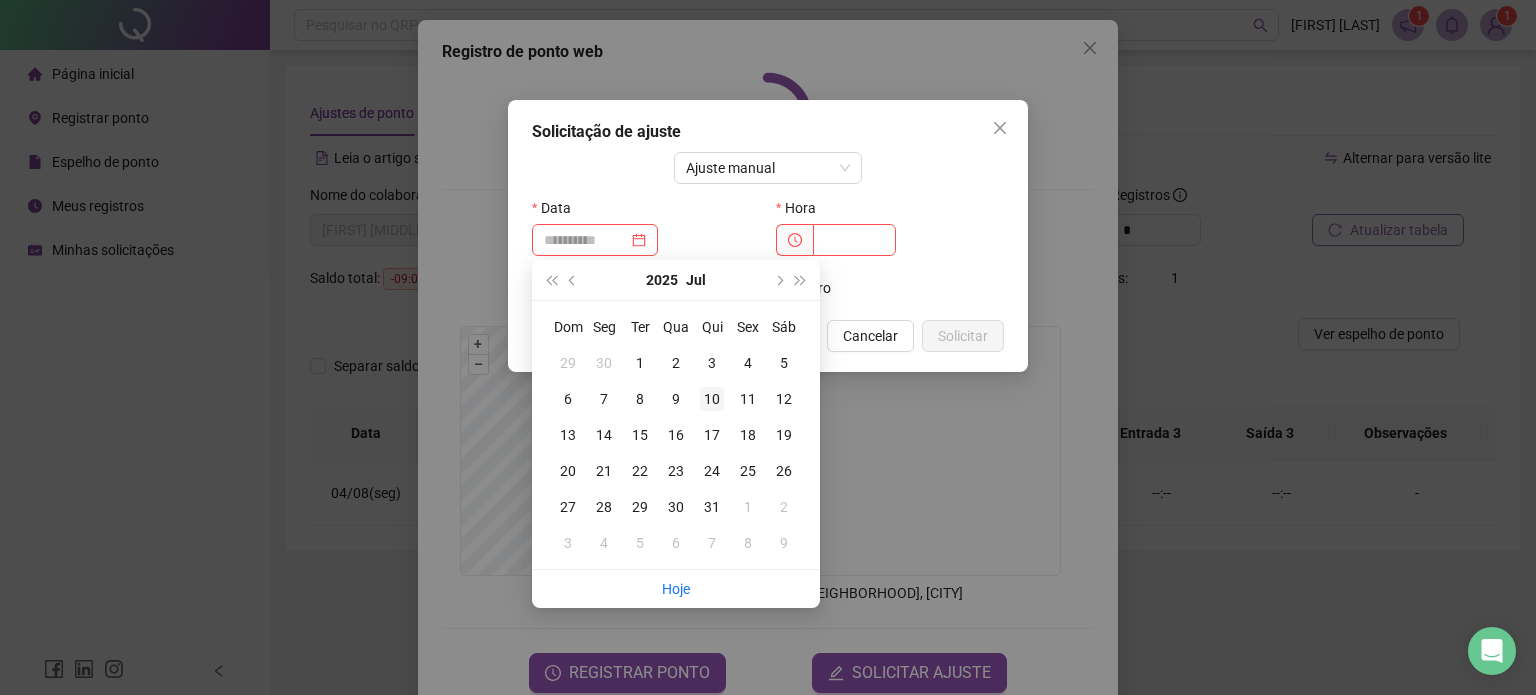 type on "**********" 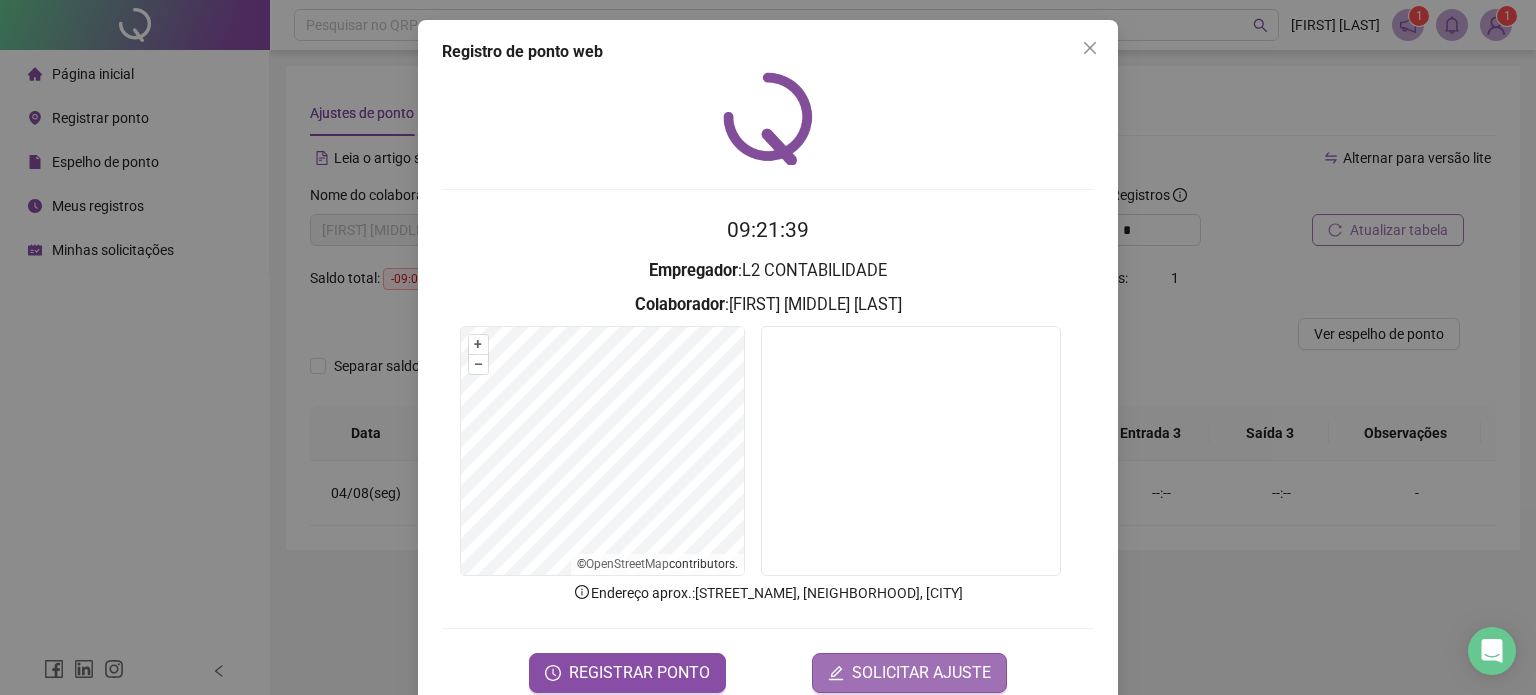 click on "SOLICITAR AJUSTE" at bounding box center (921, 673) 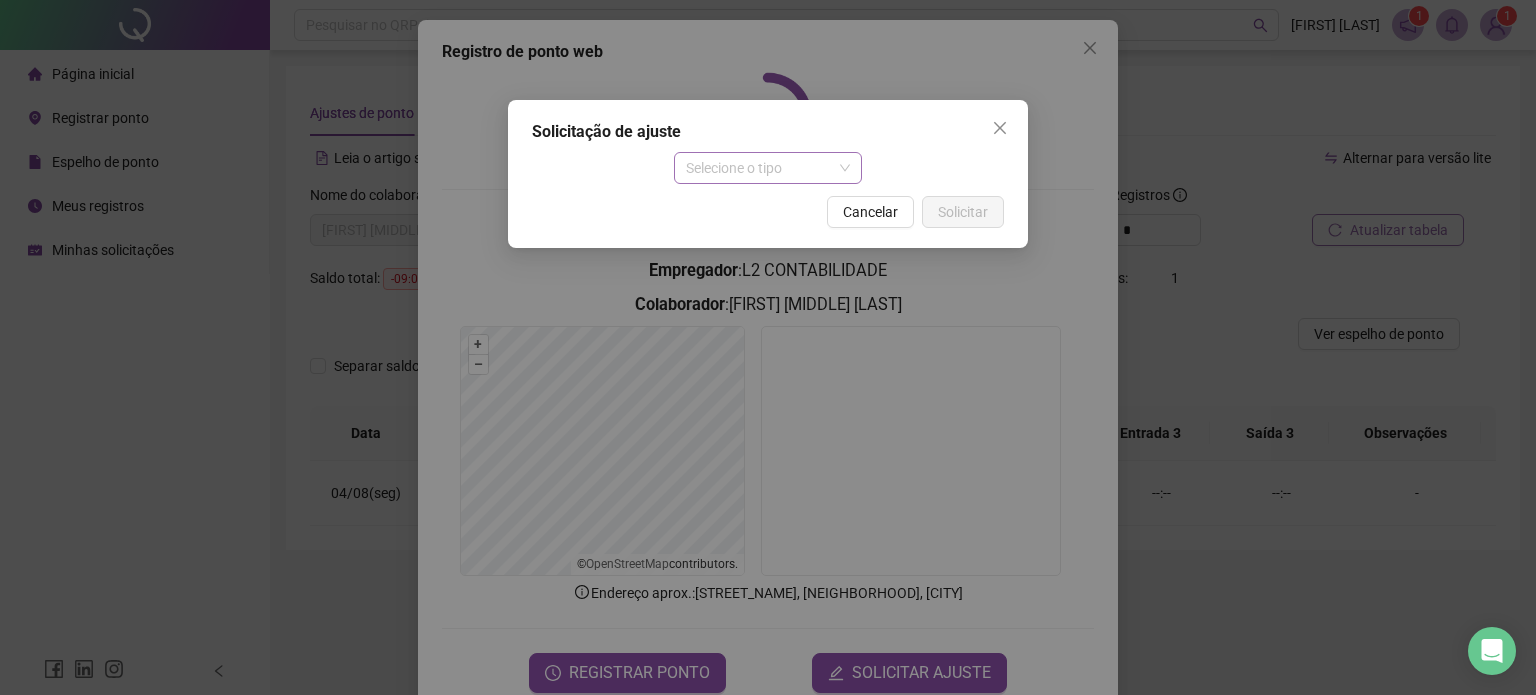 click on "Selecione o tipo" at bounding box center (768, 168) 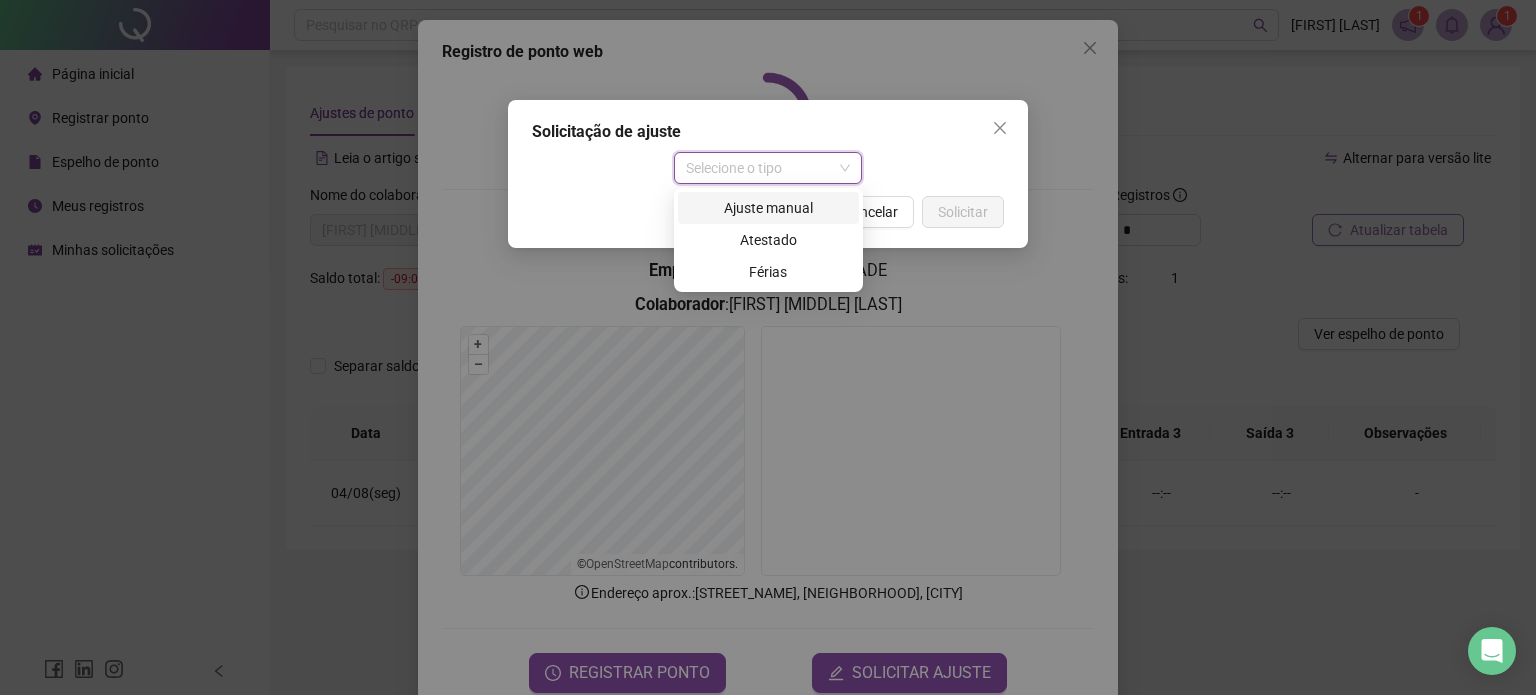 click on "Ajuste manual" at bounding box center (768, 208) 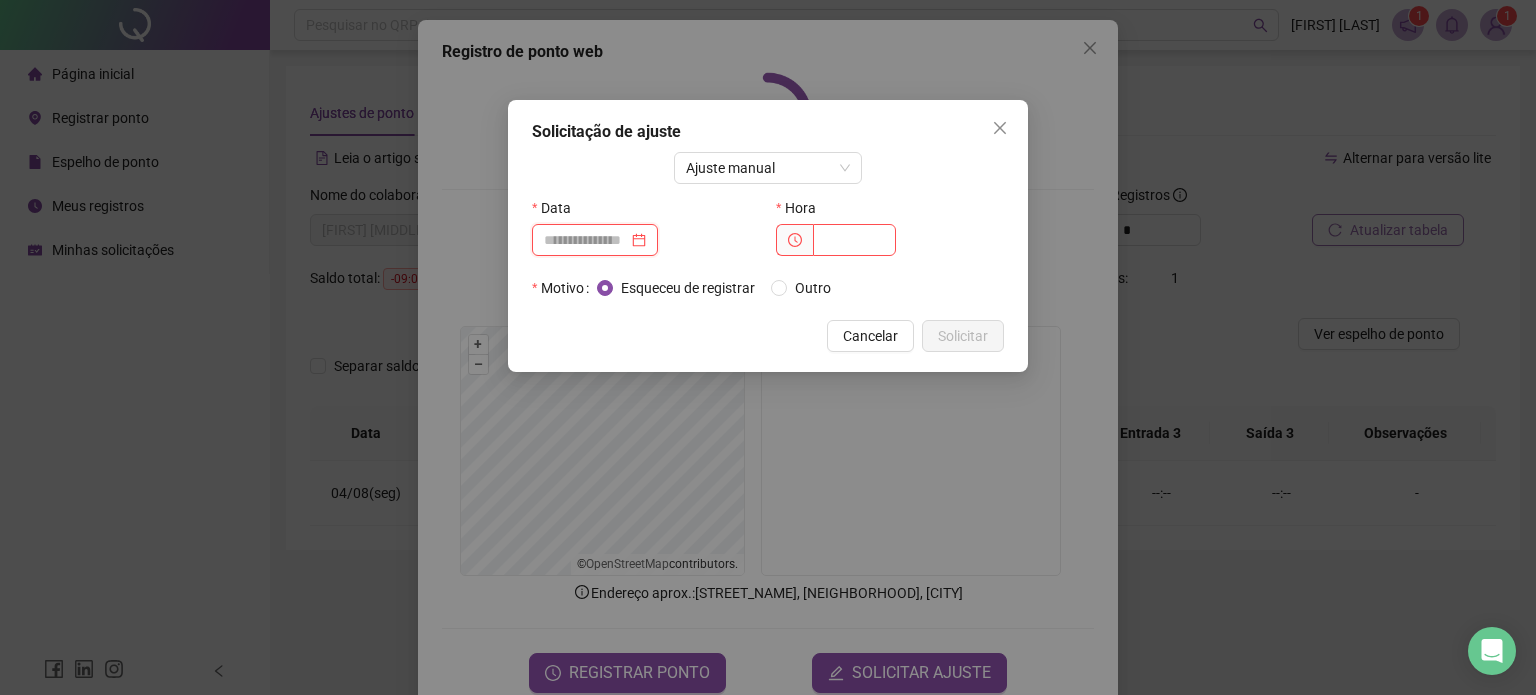 click at bounding box center [586, 240] 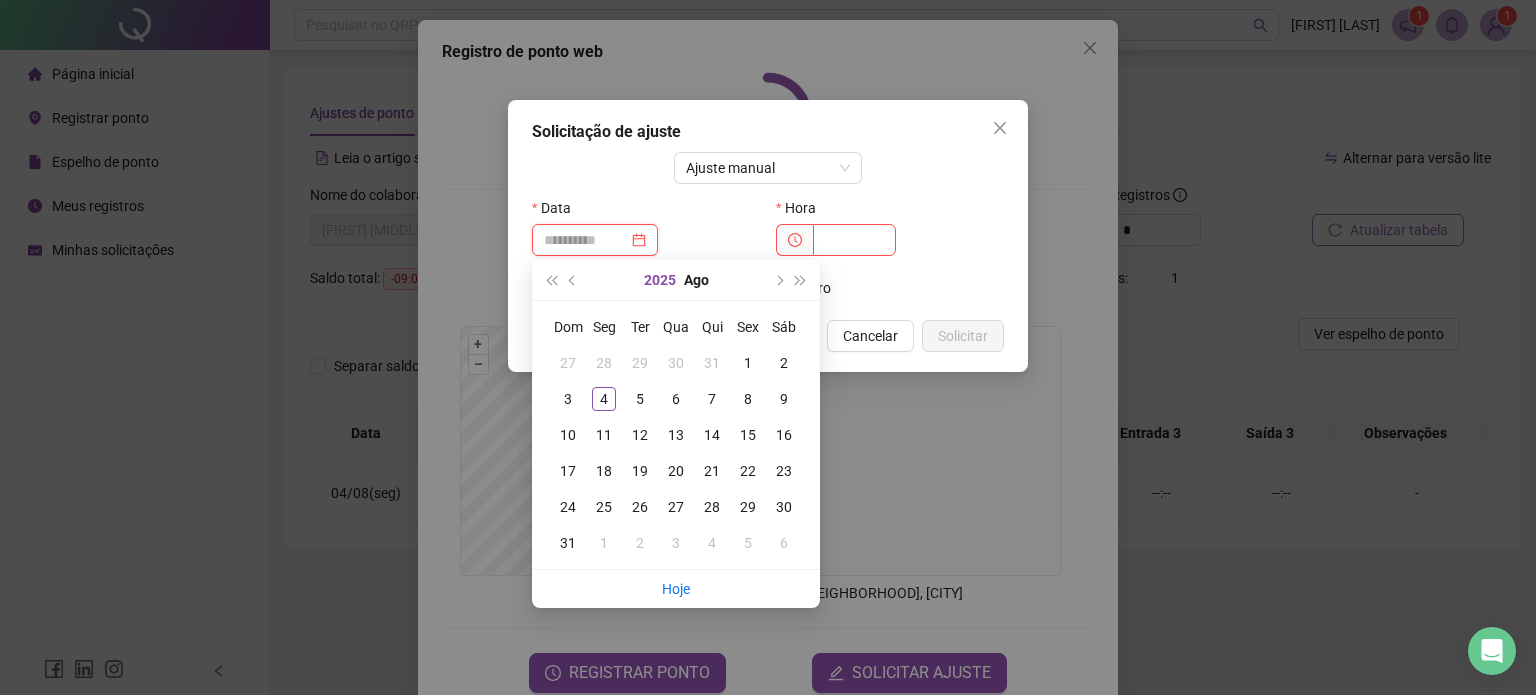 type on "**********" 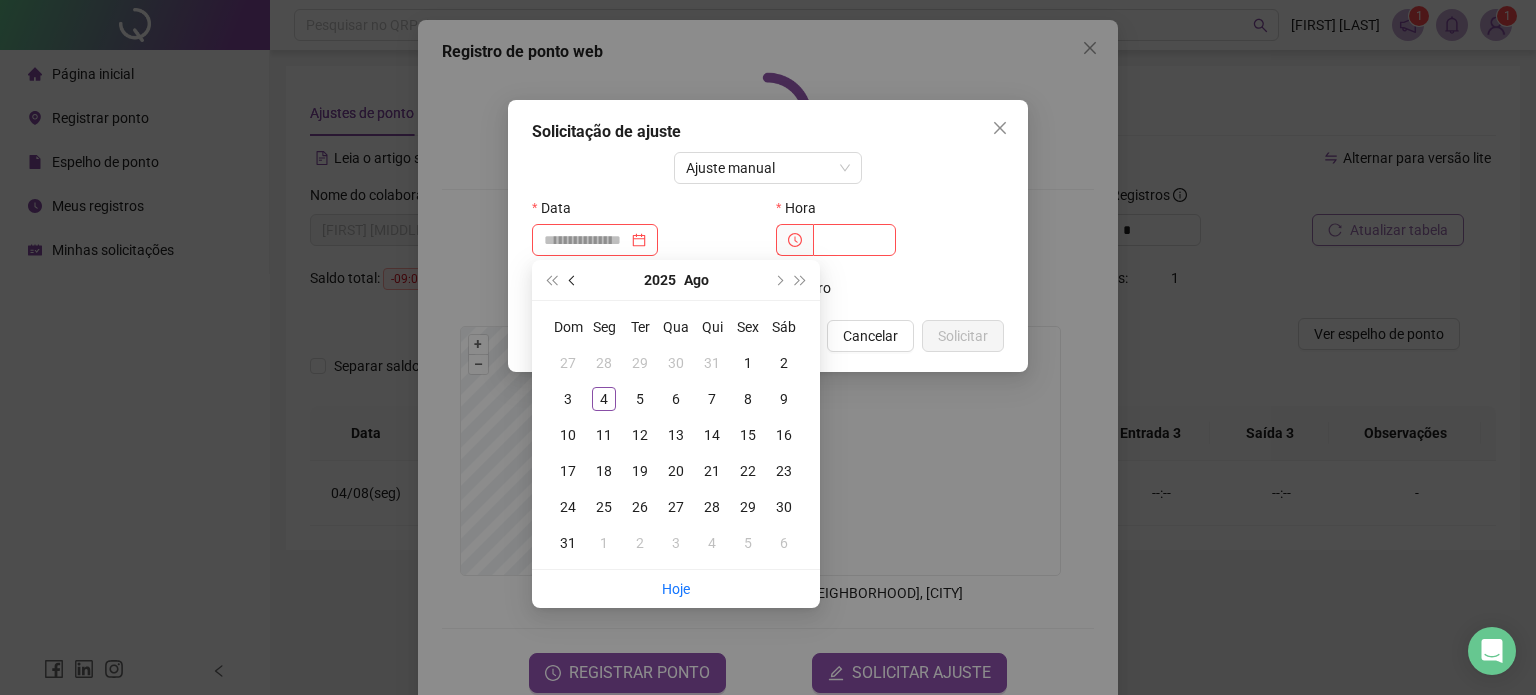 click at bounding box center [573, 280] 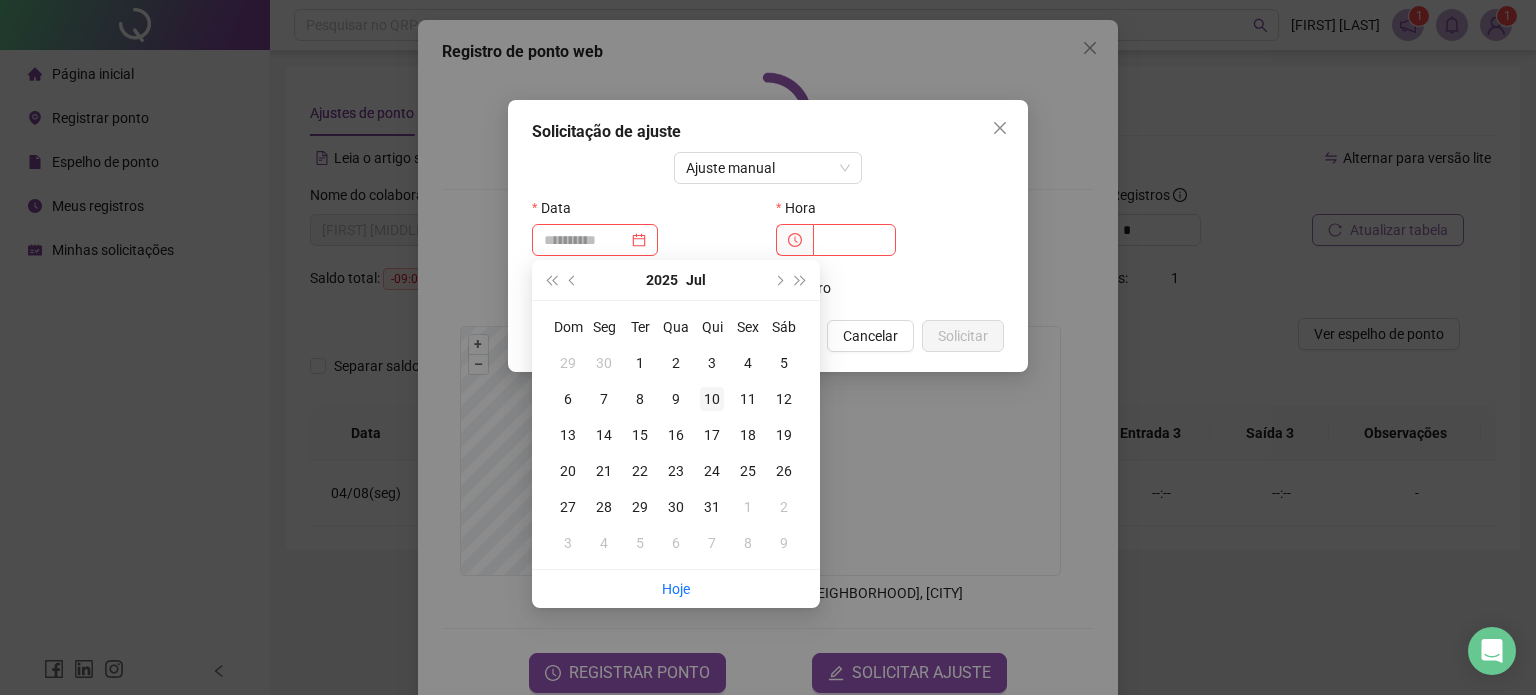 type on "**********" 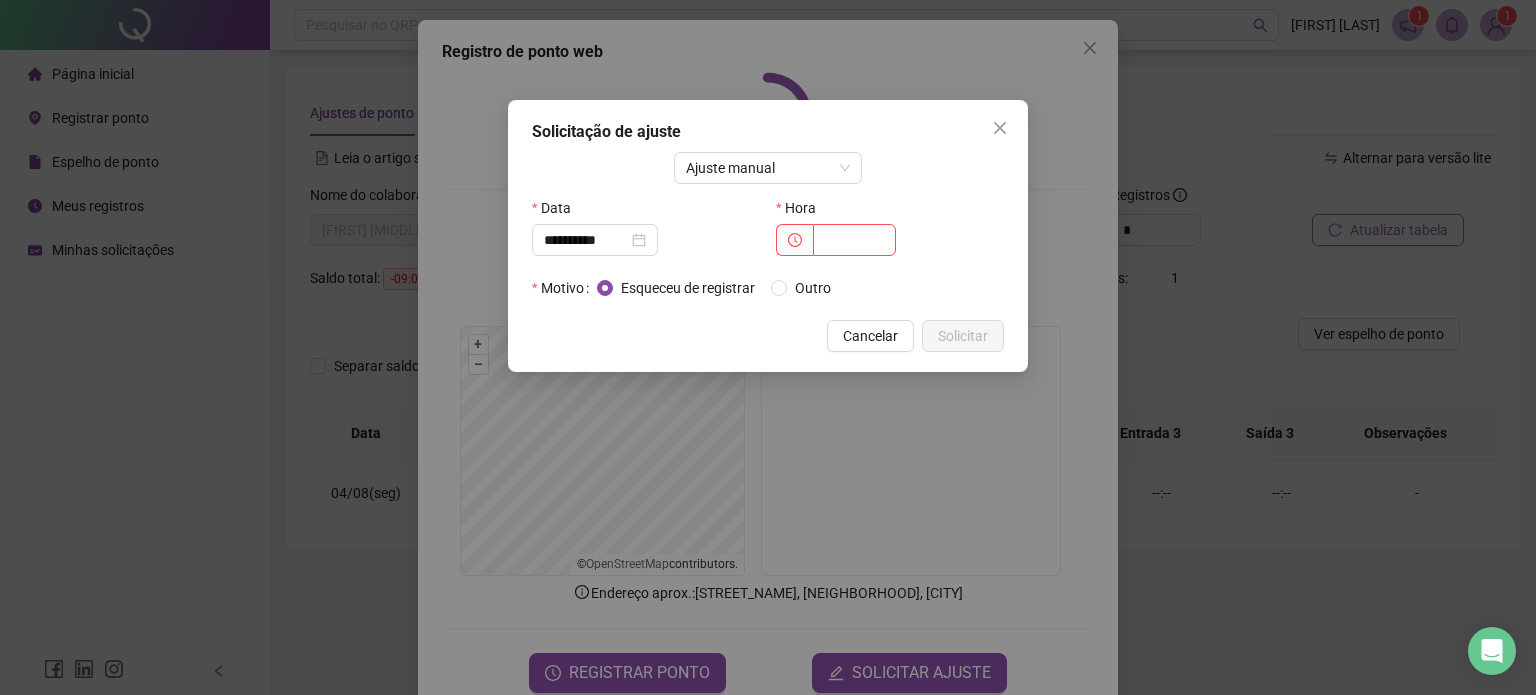 click at bounding box center (794, 240) 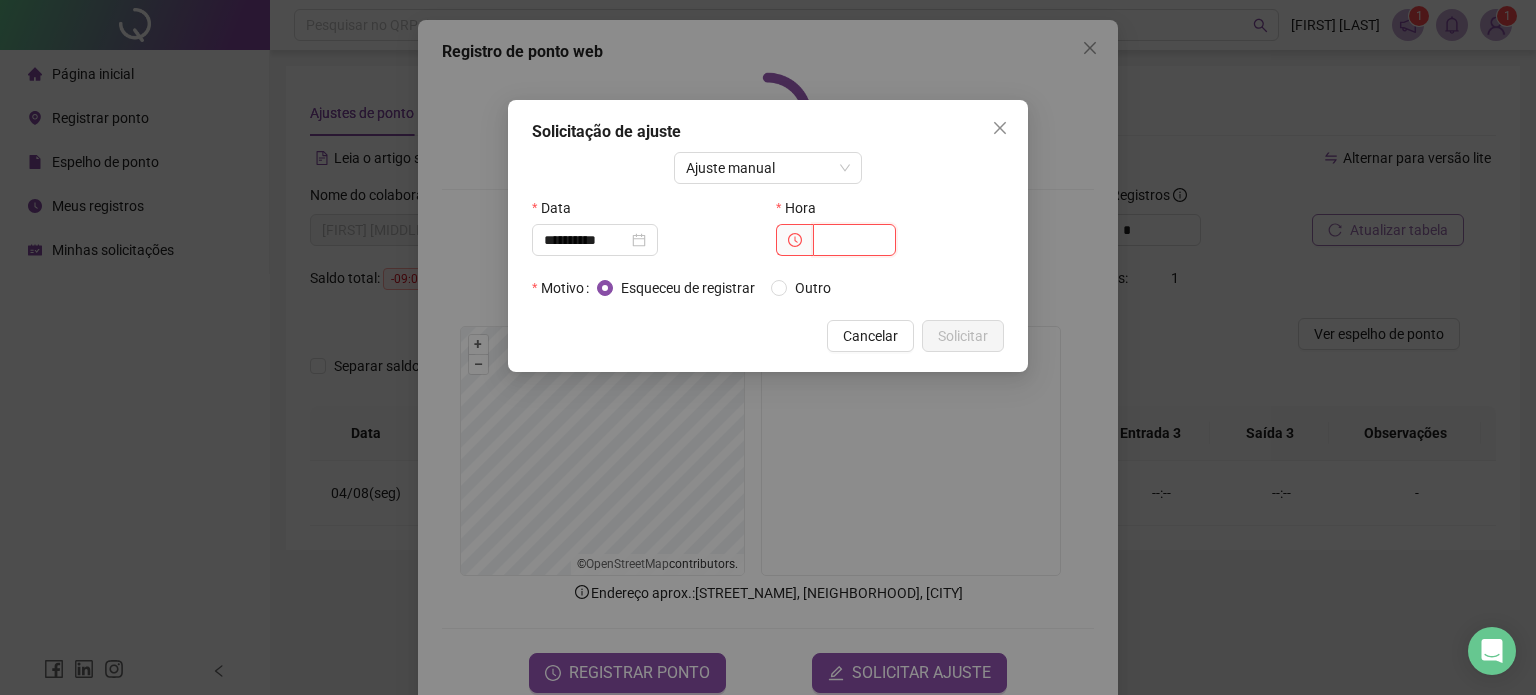 click at bounding box center (854, 240) 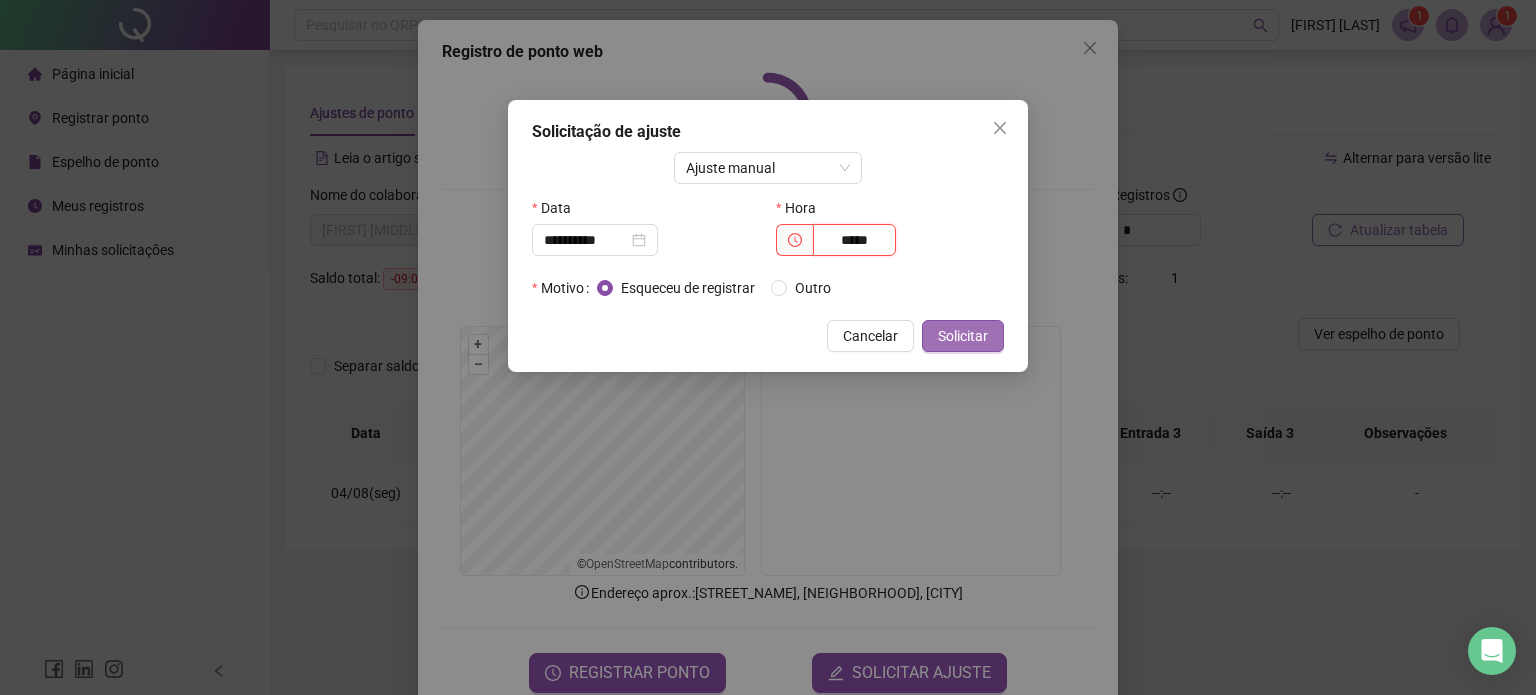 type on "*****" 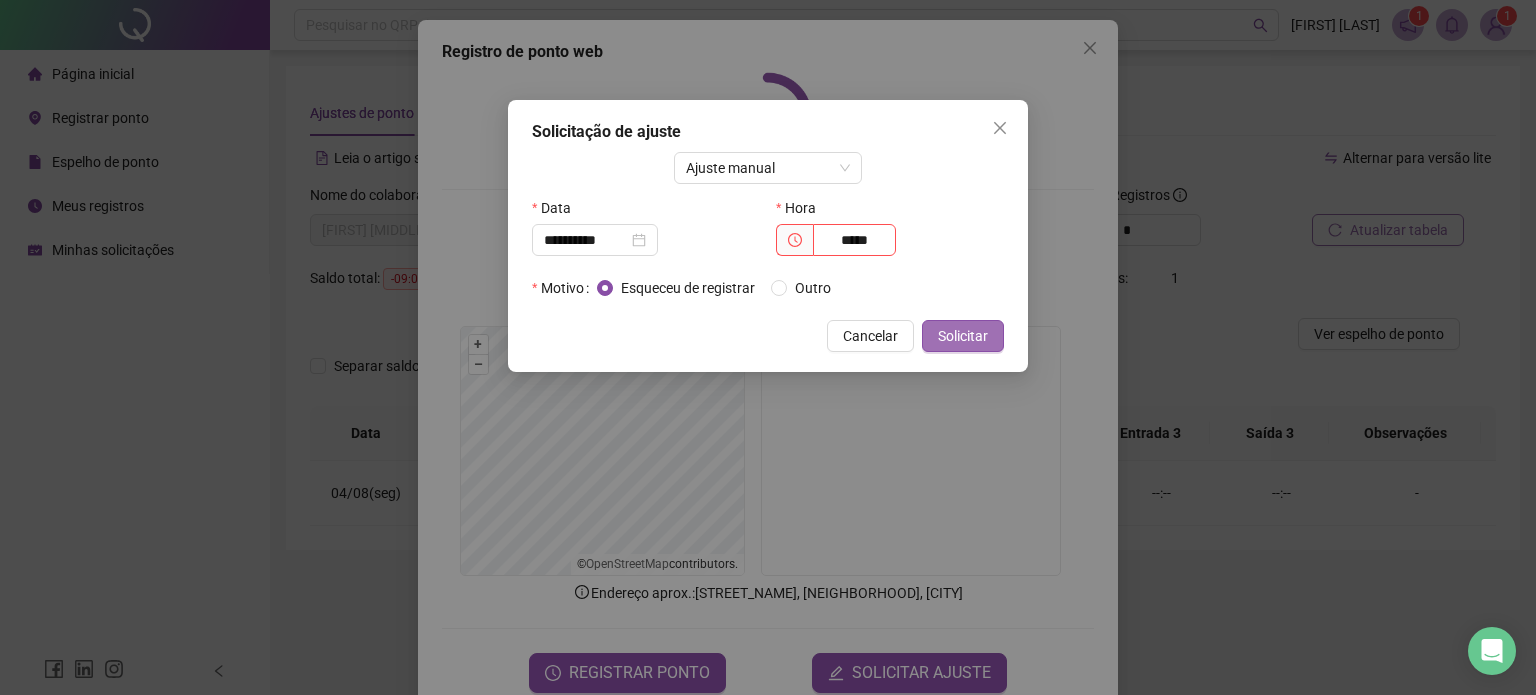 click on "Solicitar" at bounding box center (963, 336) 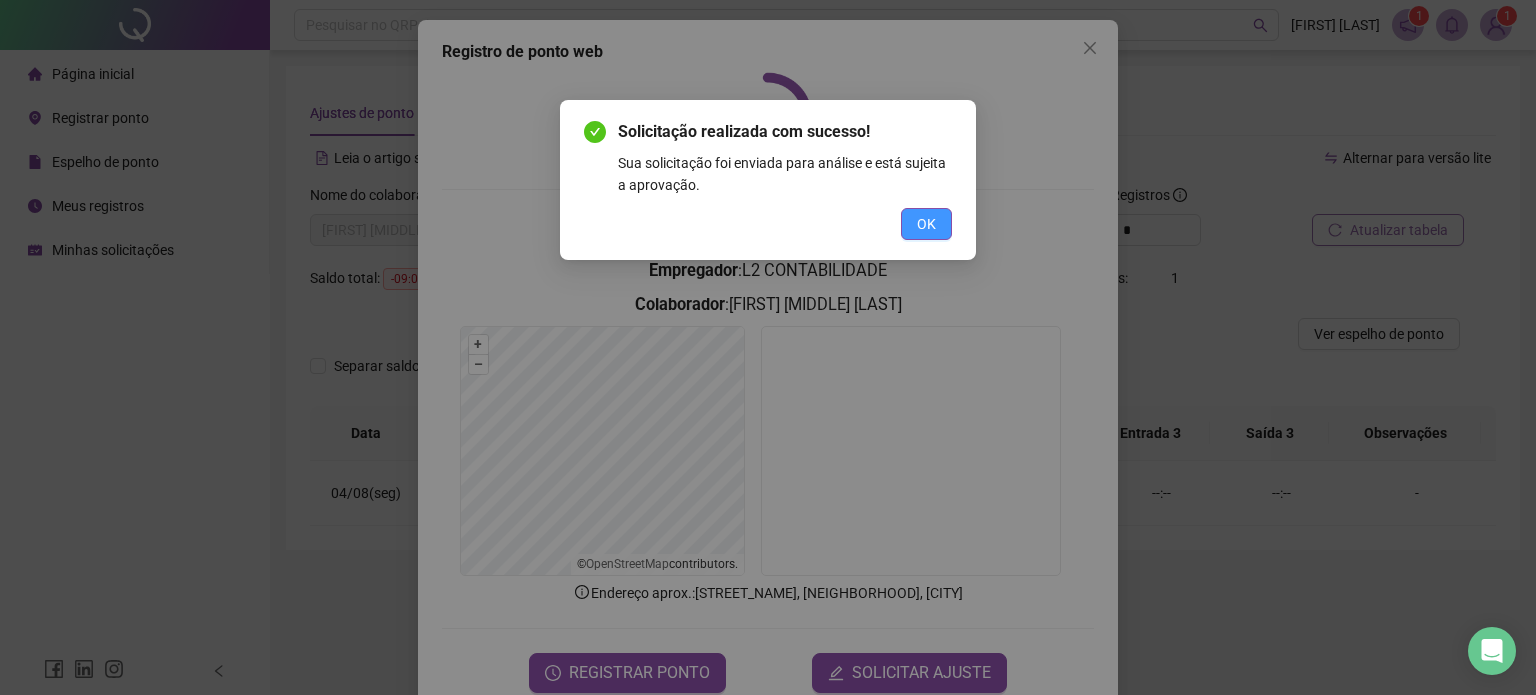 click on "OK" at bounding box center [926, 224] 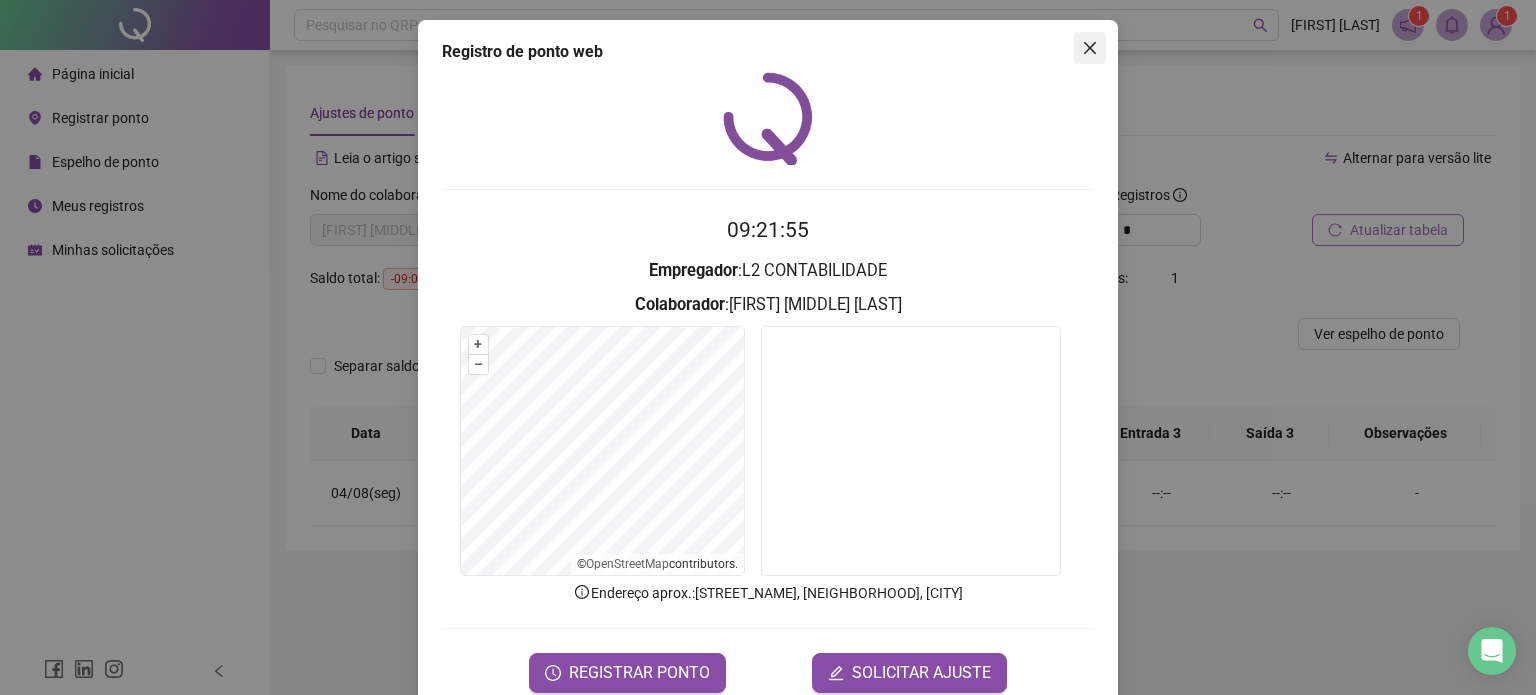 click 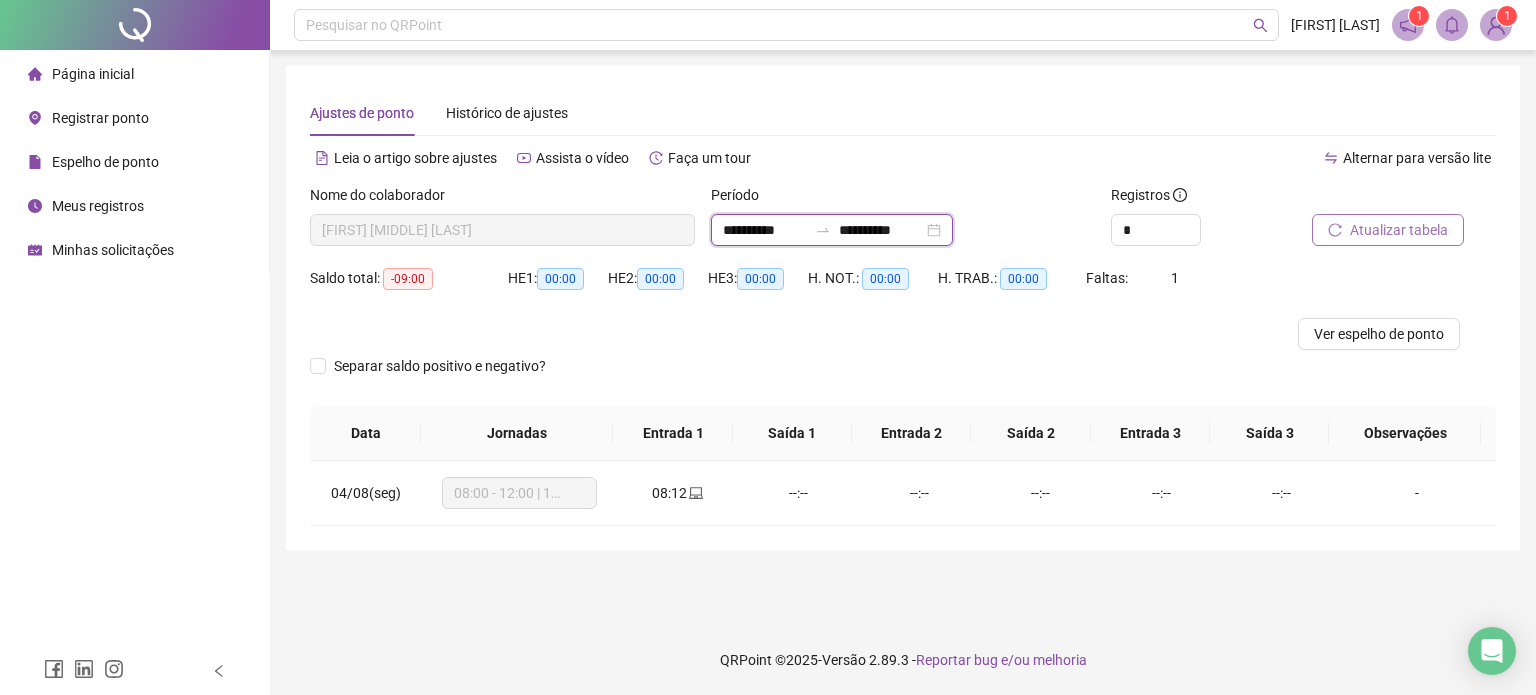click on "**********" at bounding box center (765, 230) 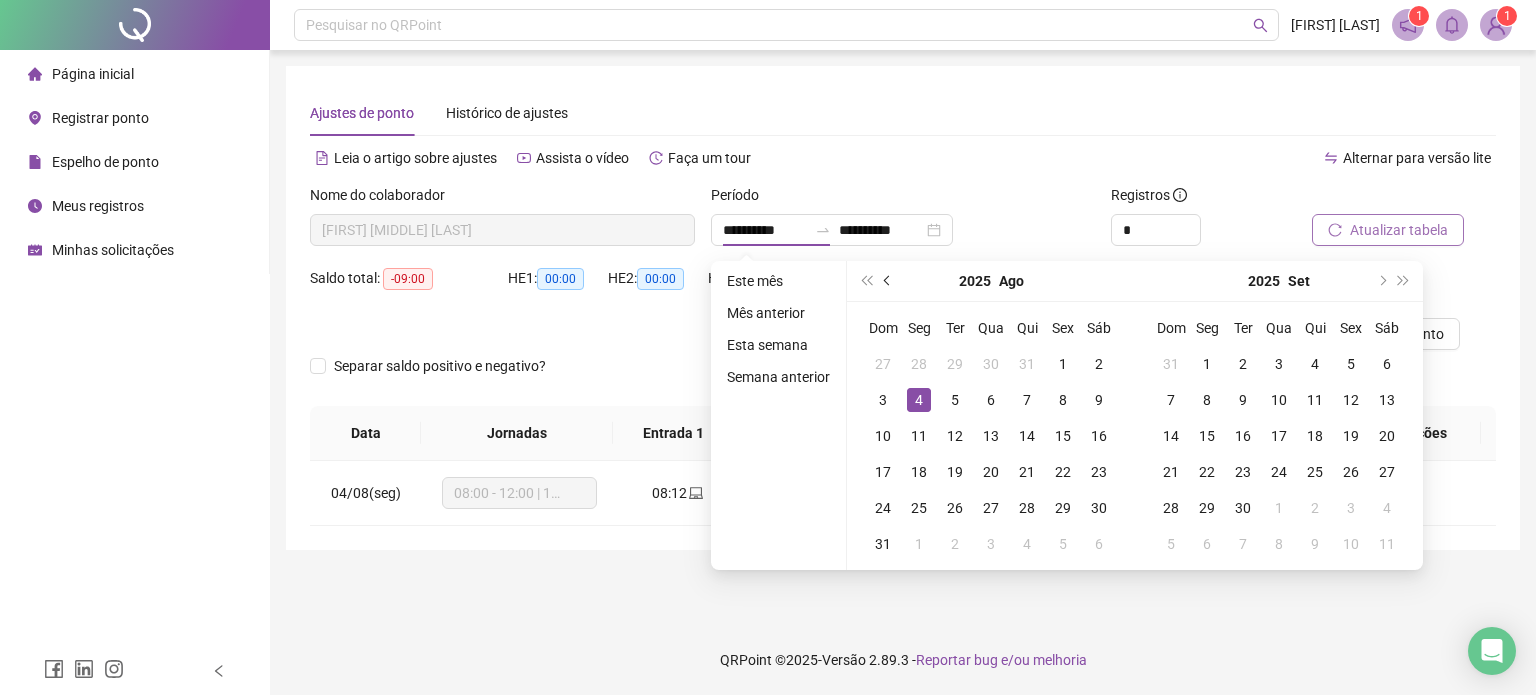 click at bounding box center (888, 281) 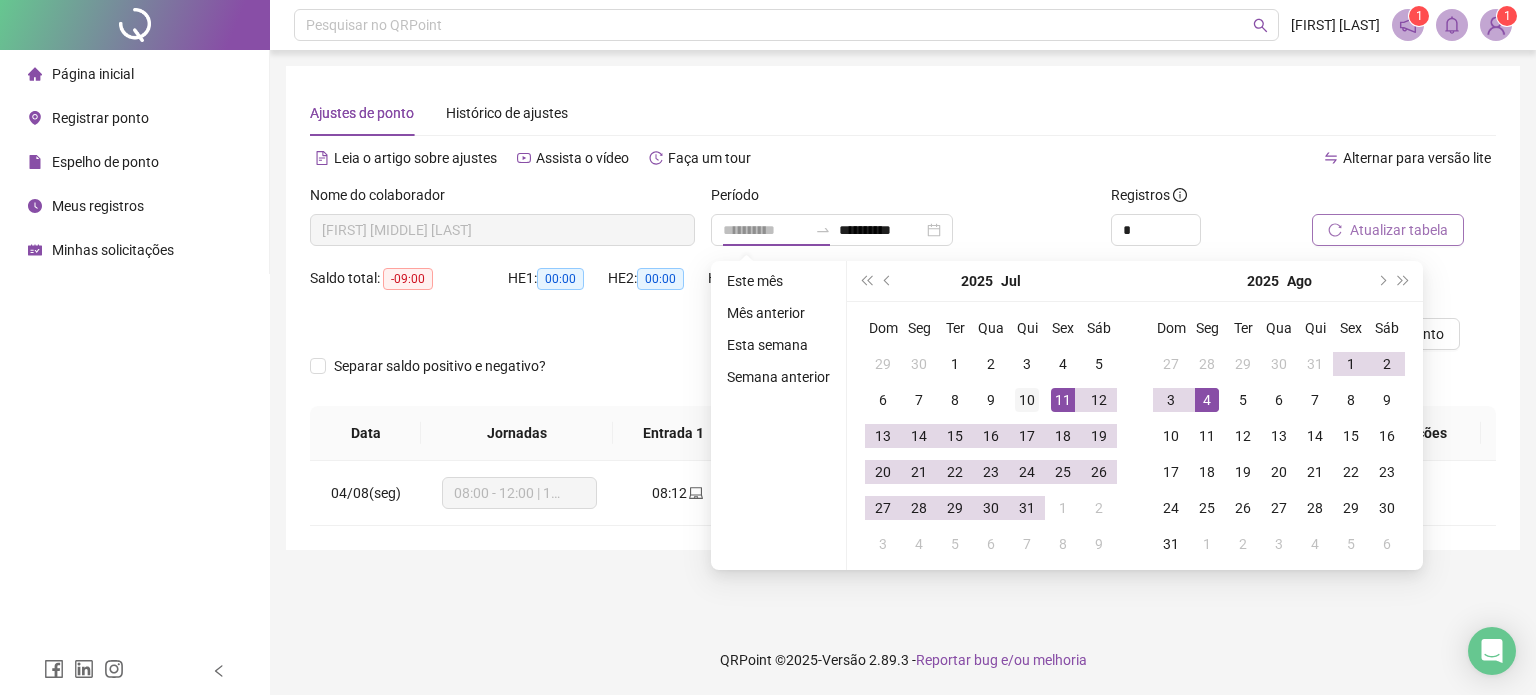 type on "**********" 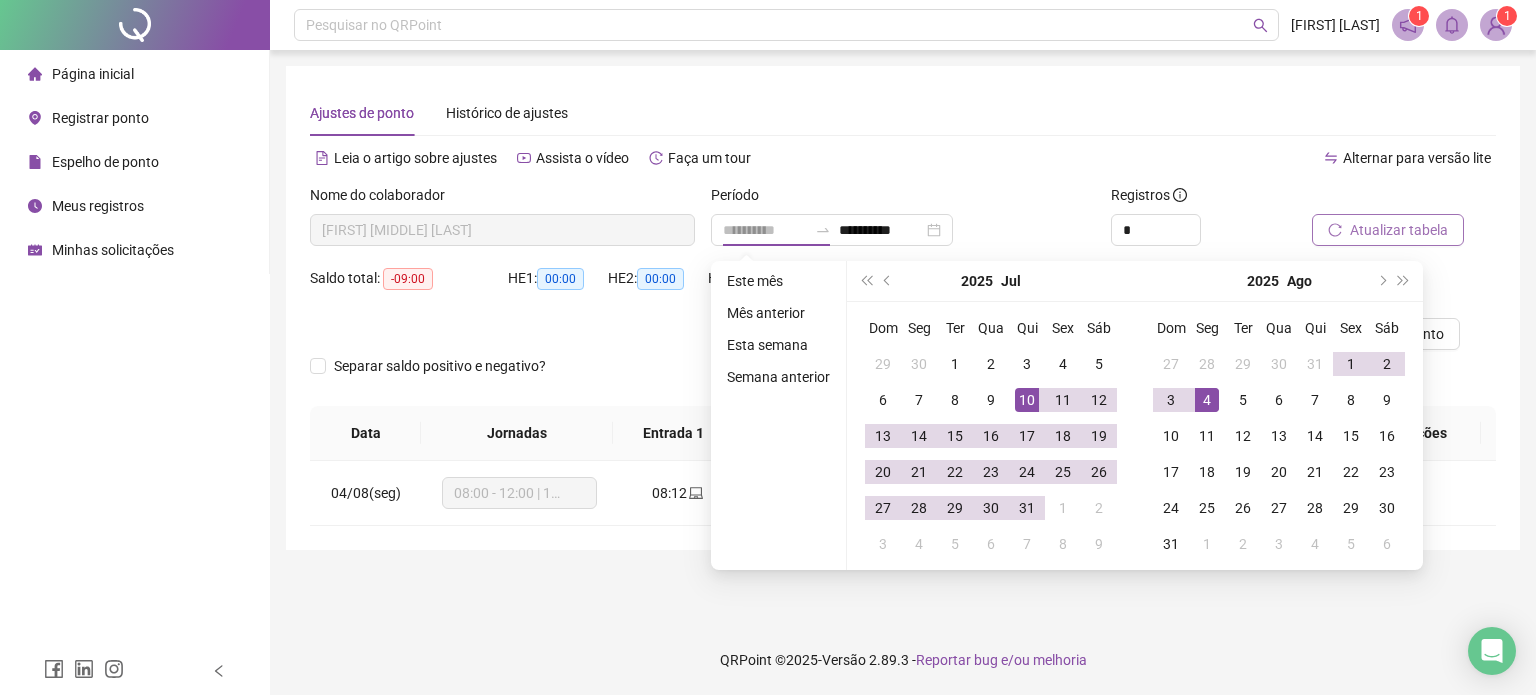 click on "10" at bounding box center (1027, 400) 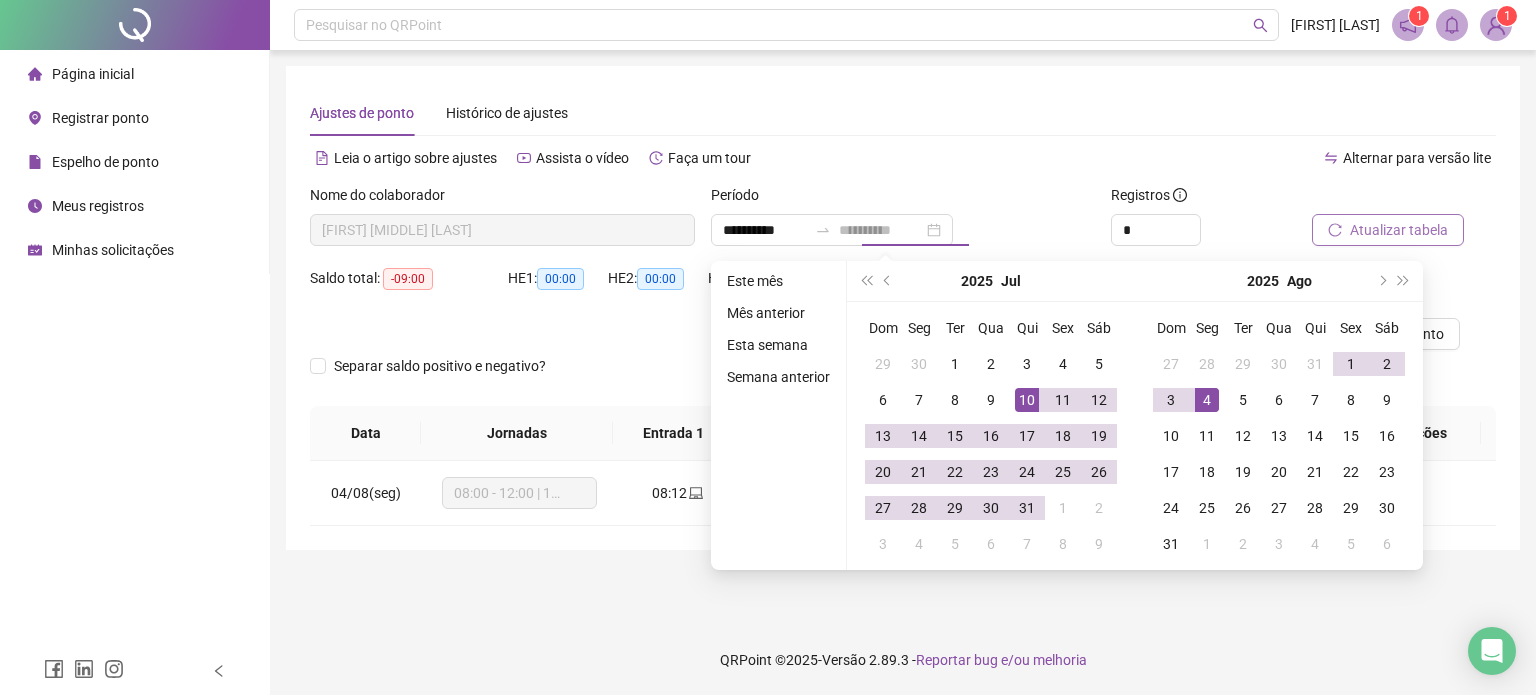 click on "10" at bounding box center [1027, 400] 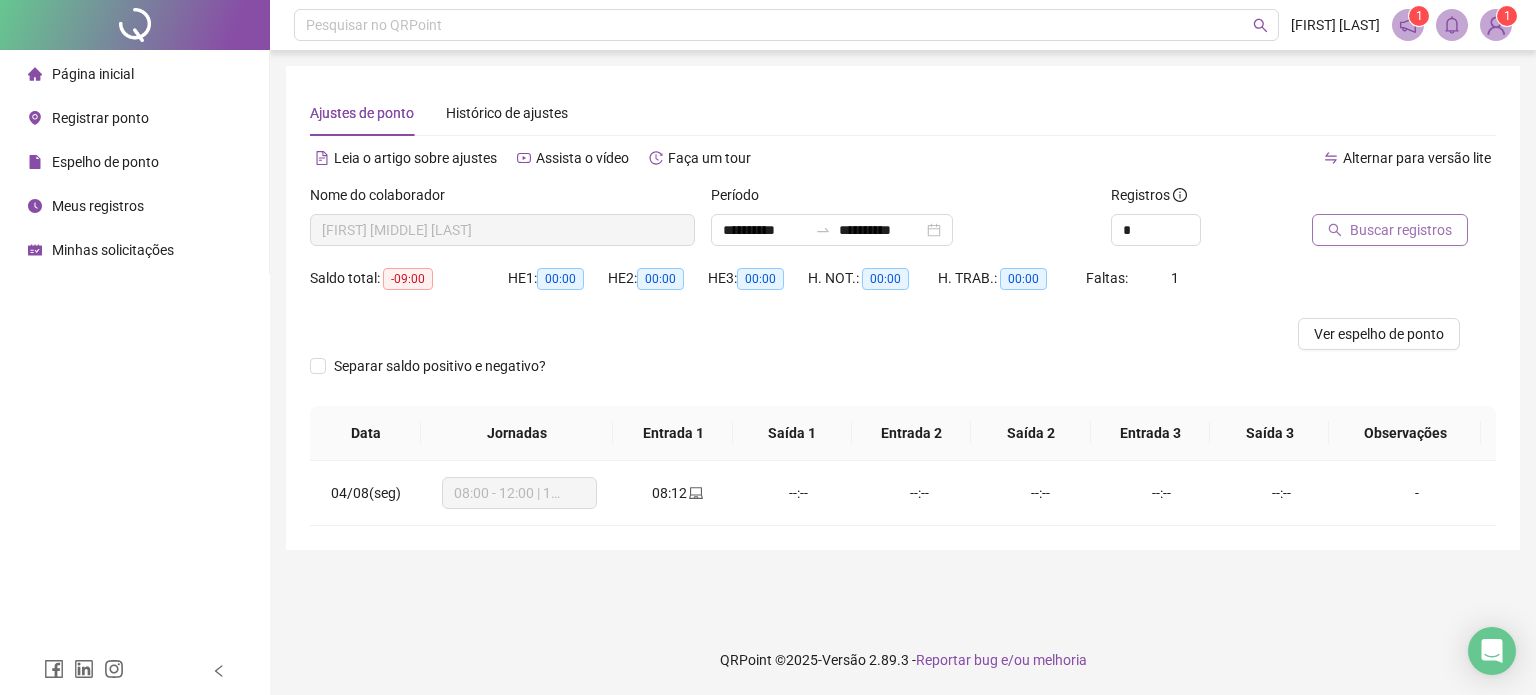 click on "Buscar registros" at bounding box center [1401, 230] 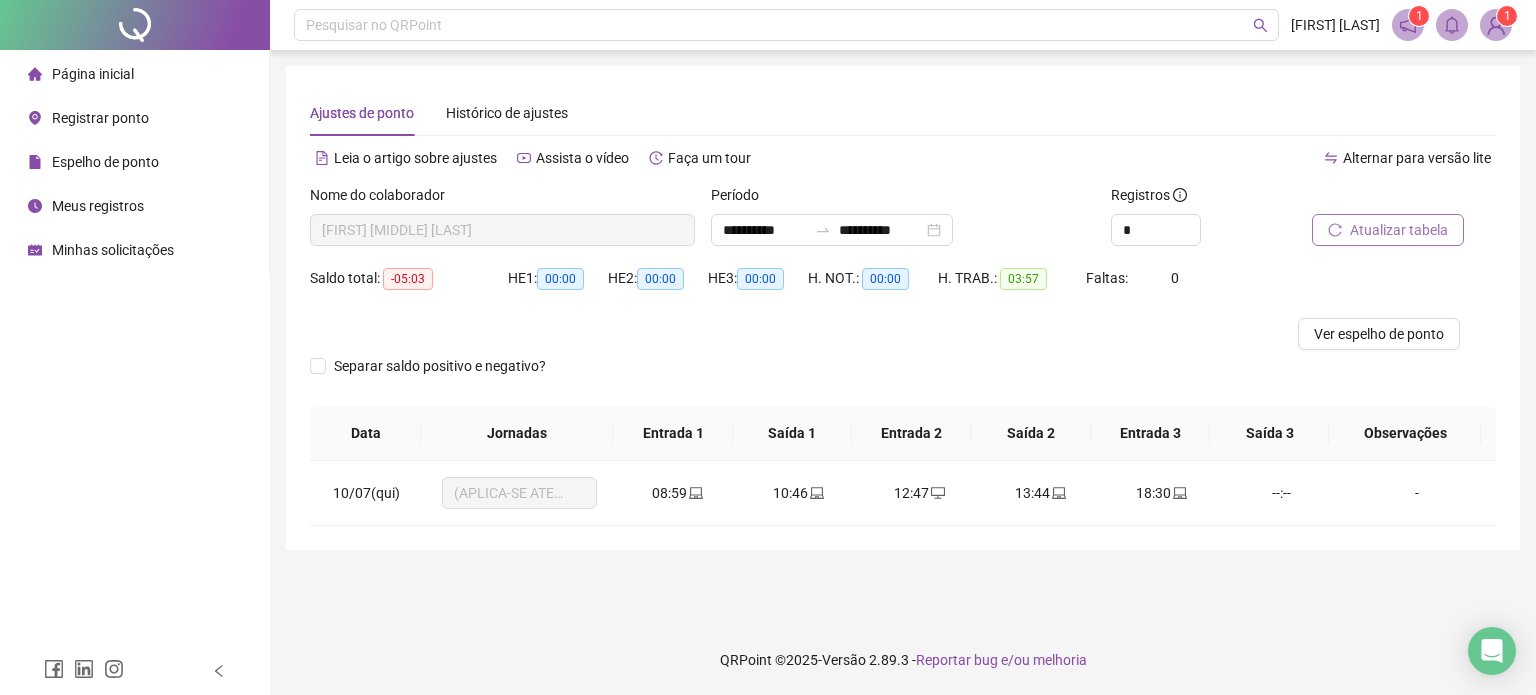 click on "Atualizar tabela" at bounding box center (1399, 230) 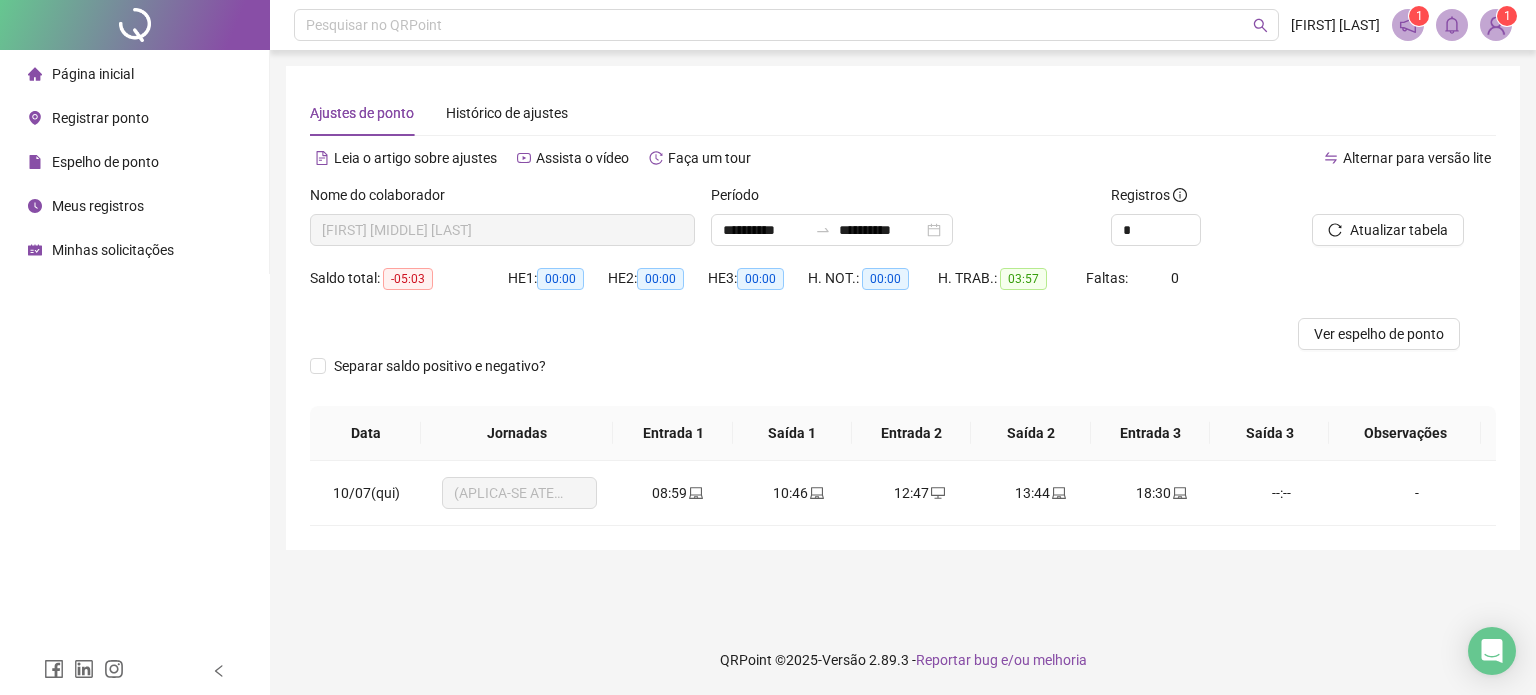 click at bounding box center [755, 334] 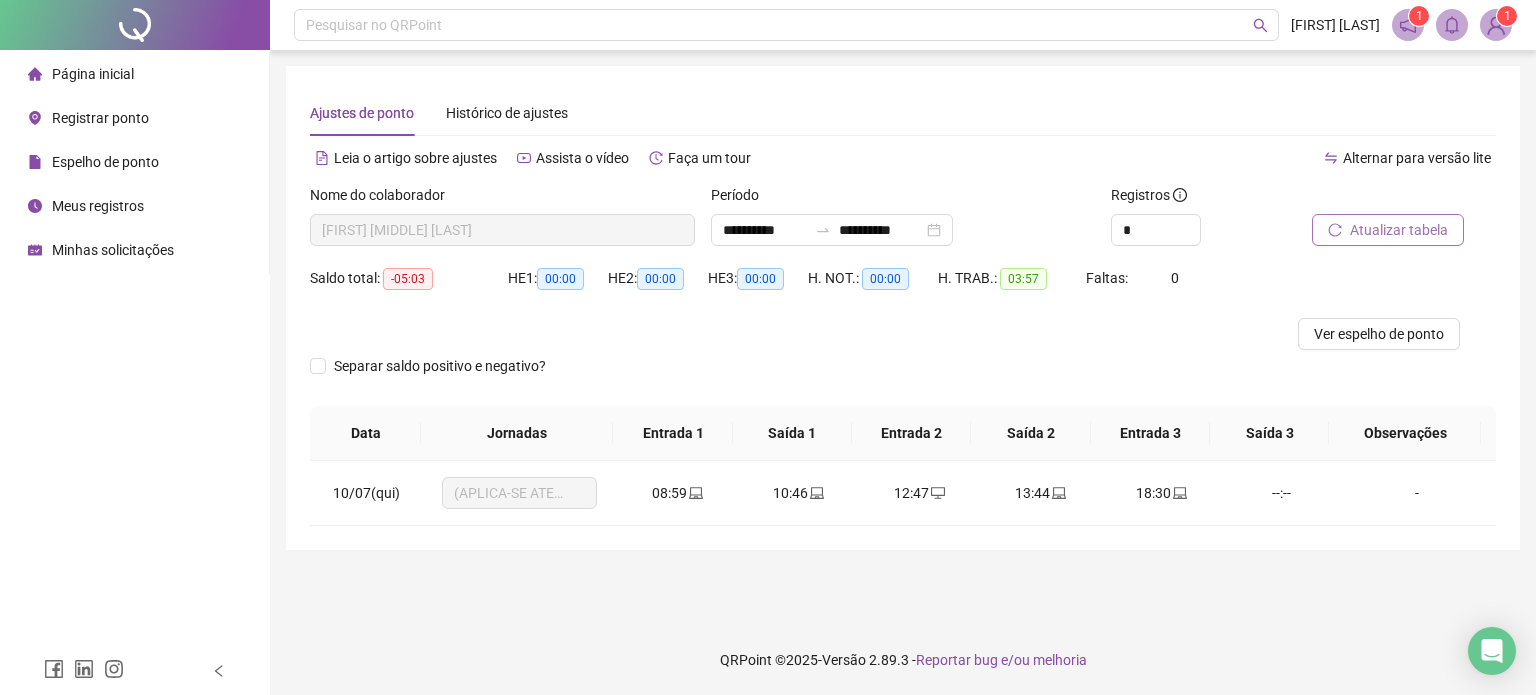 click on "Atualizar tabela" at bounding box center [1388, 230] 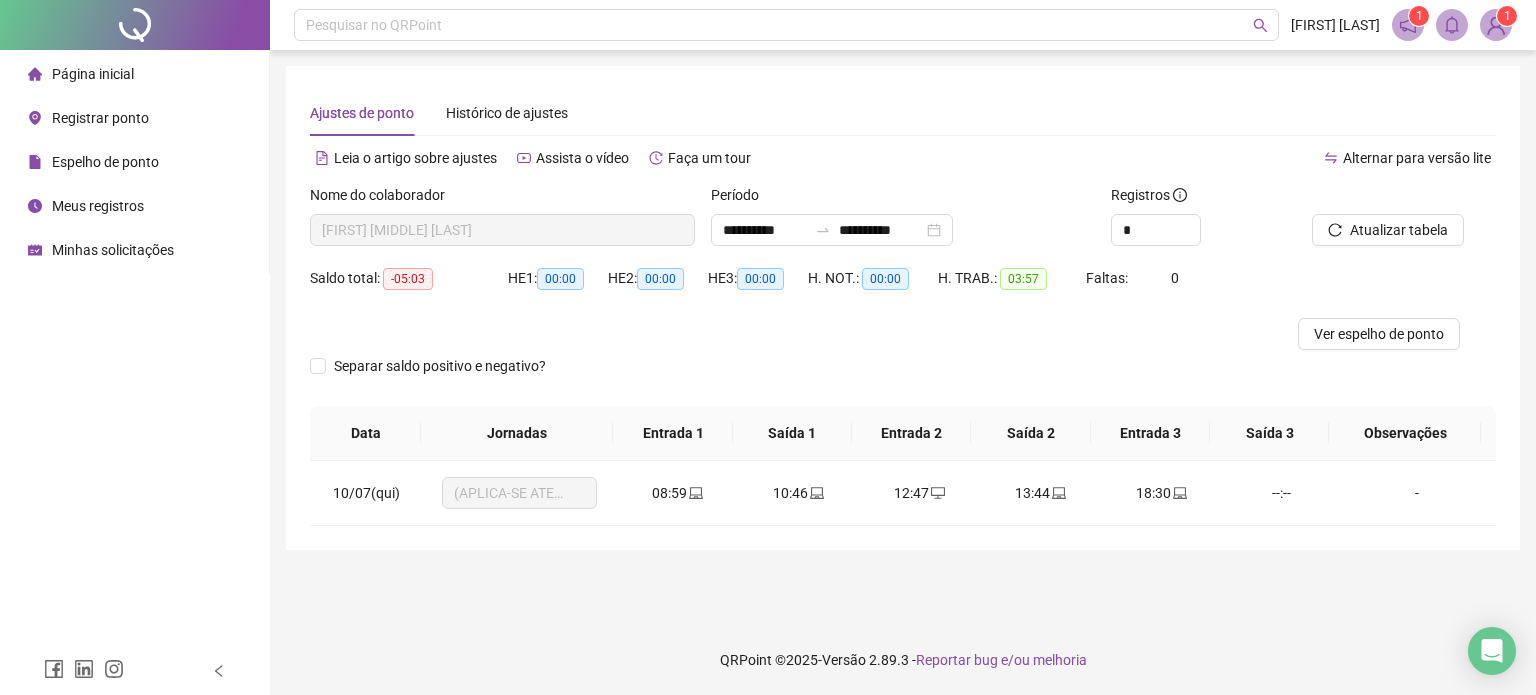 click on "Ver espelho de ponto" at bounding box center (903, 334) 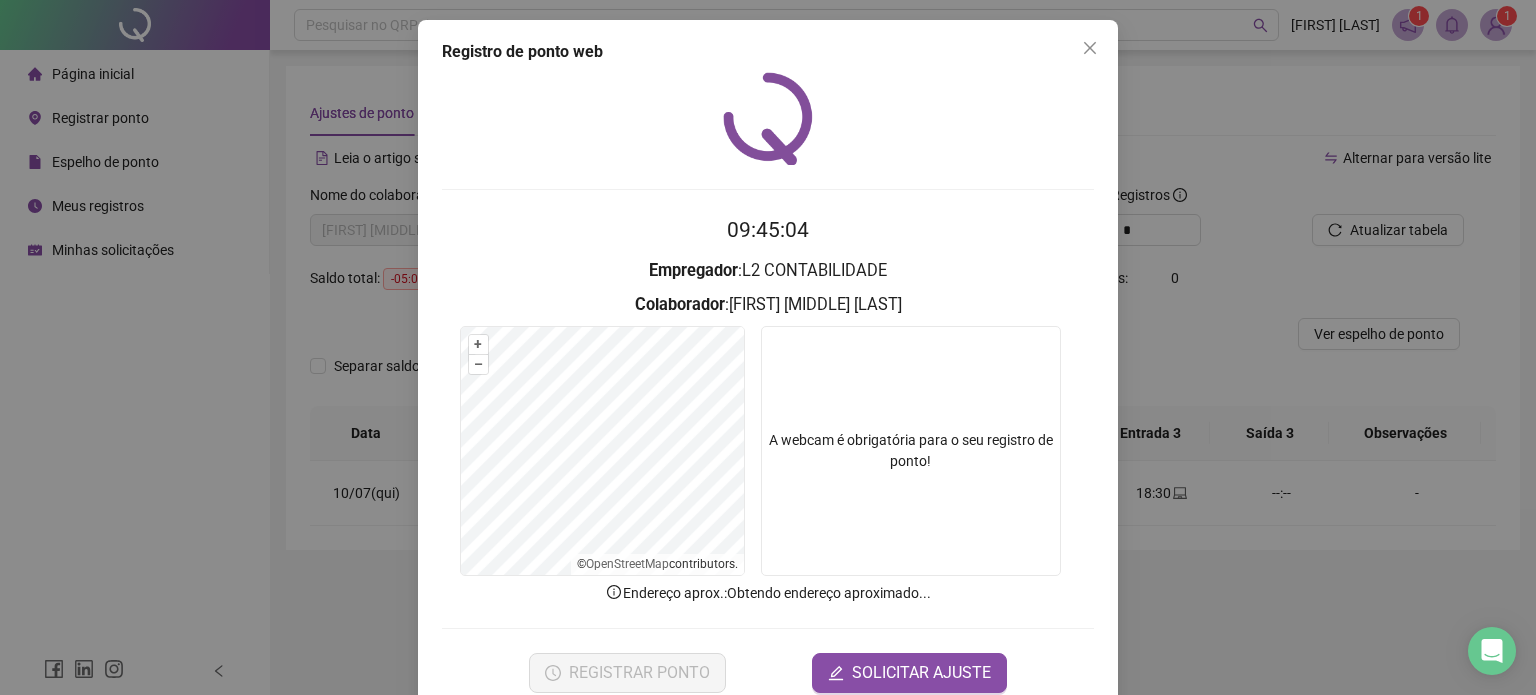 scroll, scrollTop: 40, scrollLeft: 0, axis: vertical 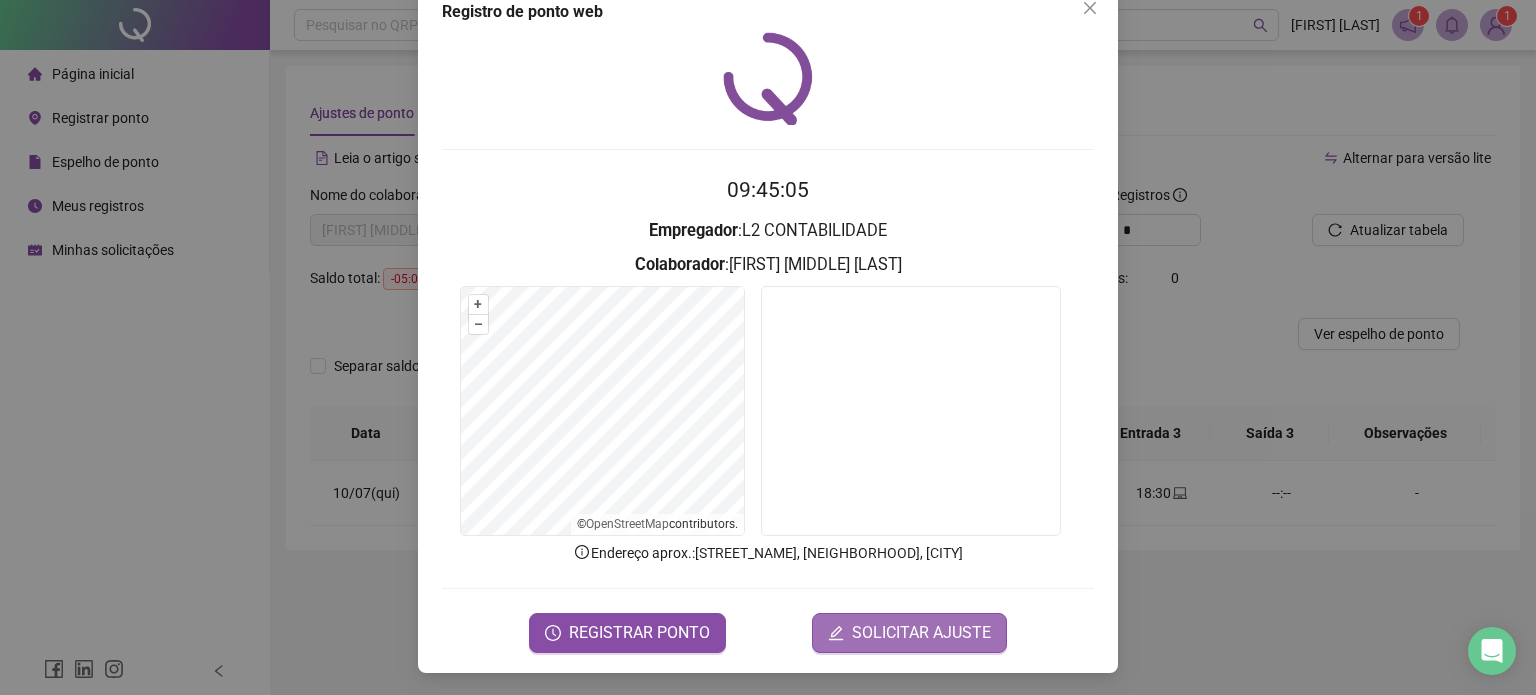 click on "SOLICITAR AJUSTE" at bounding box center (921, 633) 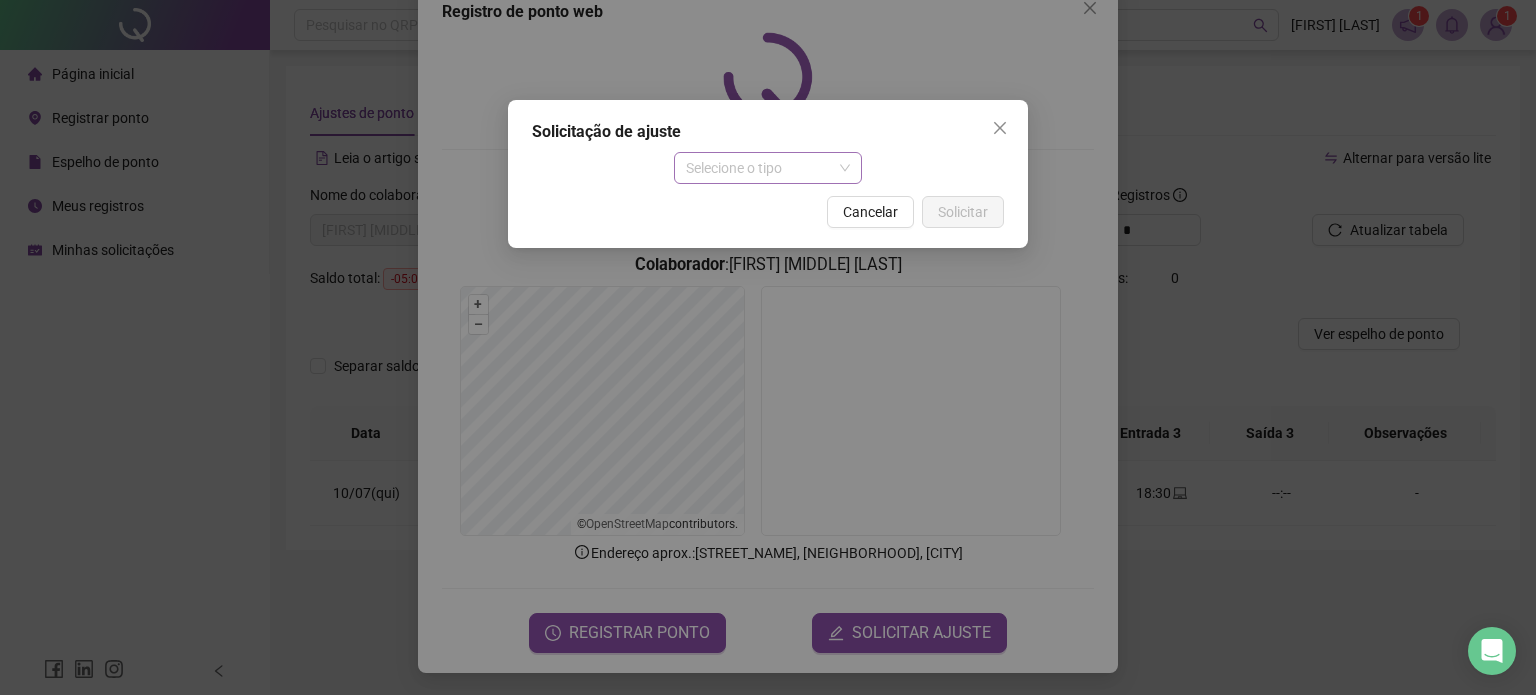 click on "Selecione o tipo" at bounding box center [768, 168] 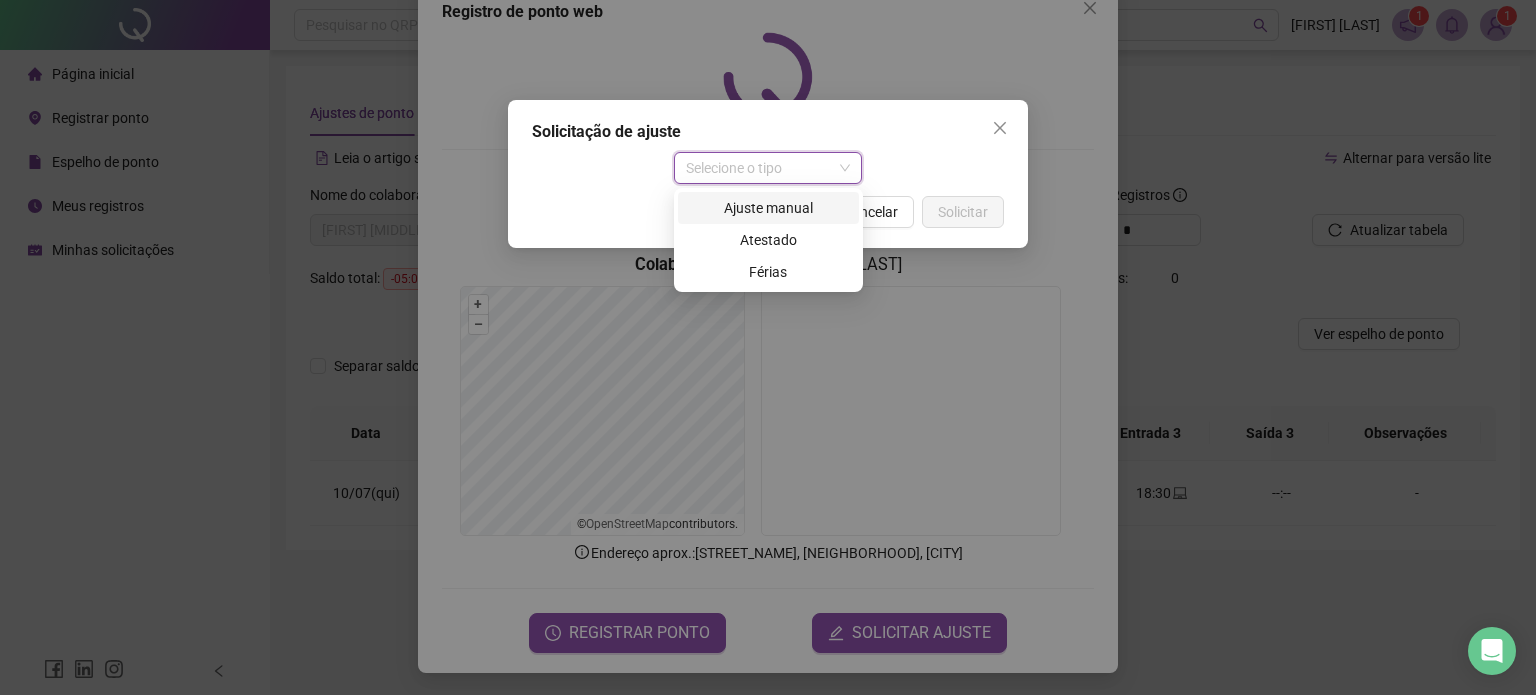 click on "Ajuste manual" at bounding box center (768, 208) 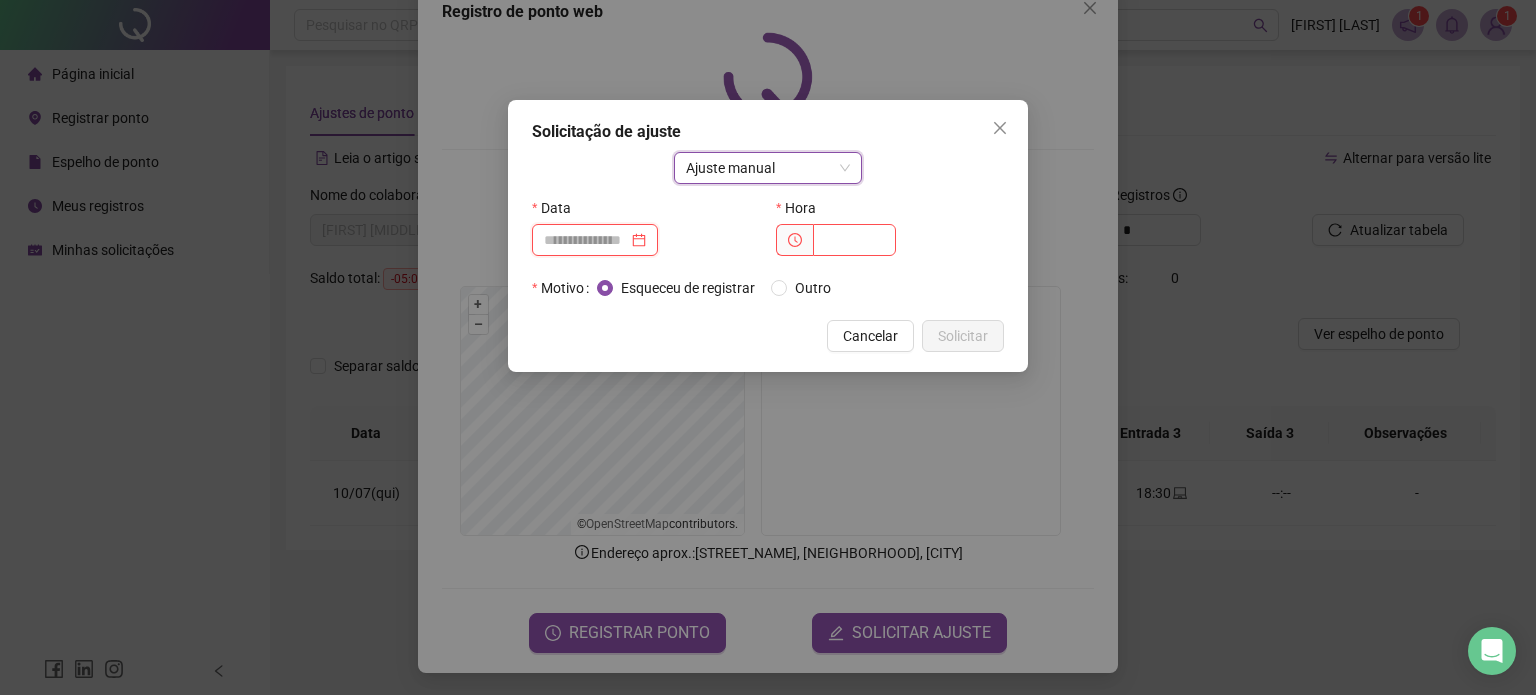 click at bounding box center [586, 240] 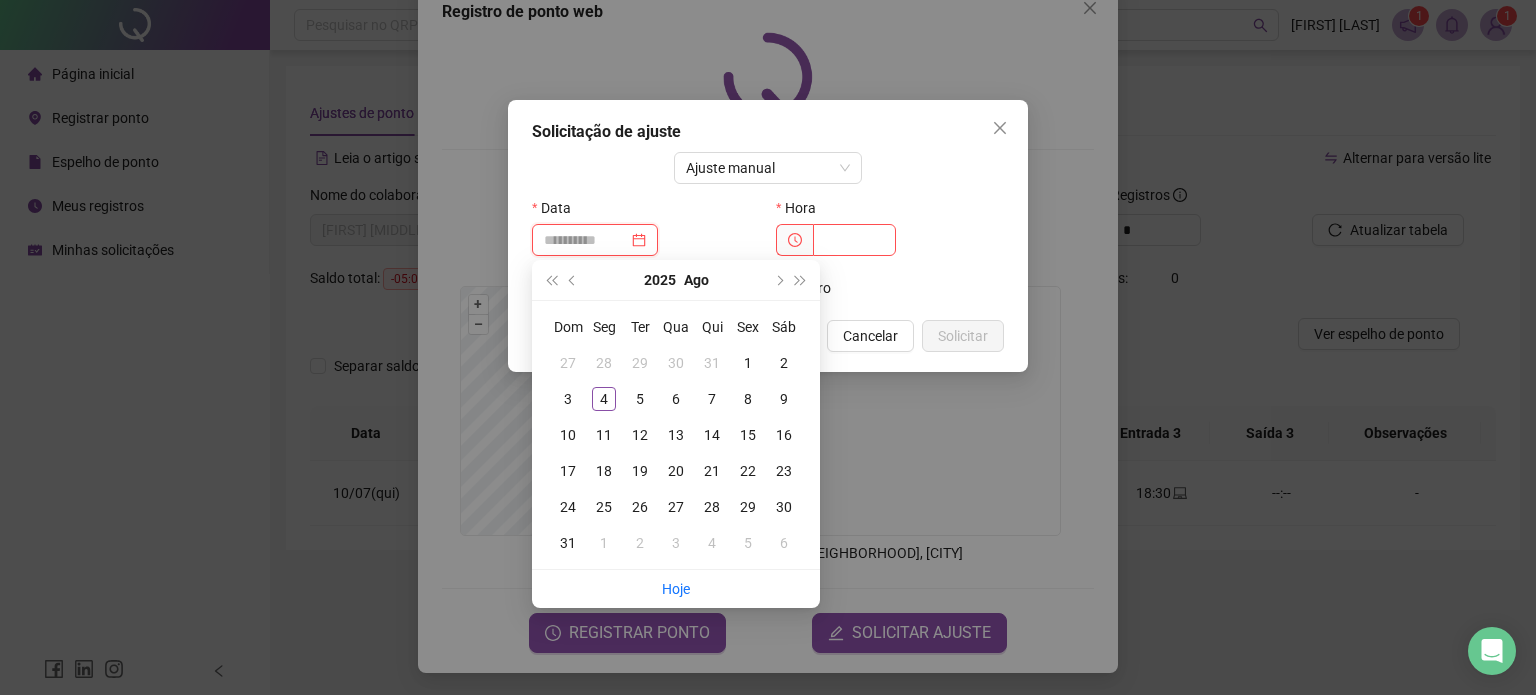 type on "**********" 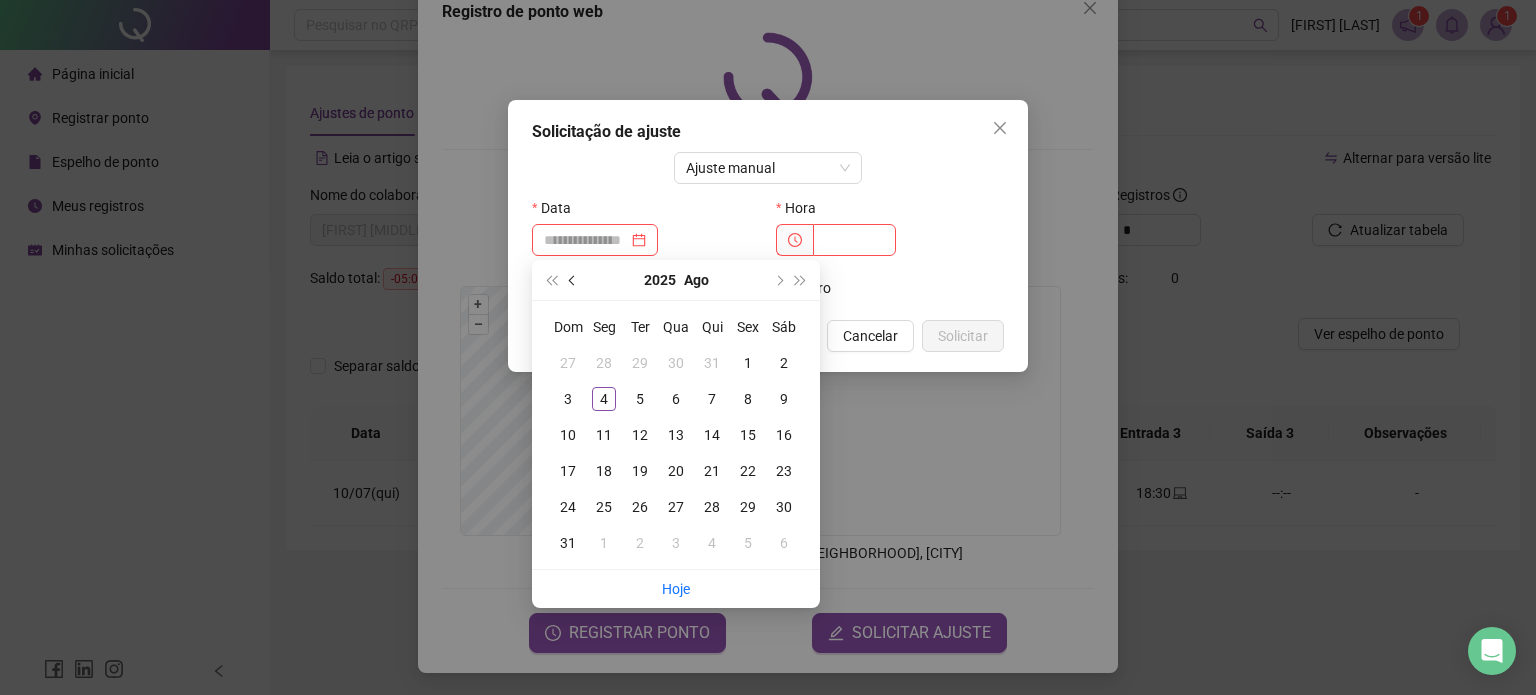 click at bounding box center [574, 280] 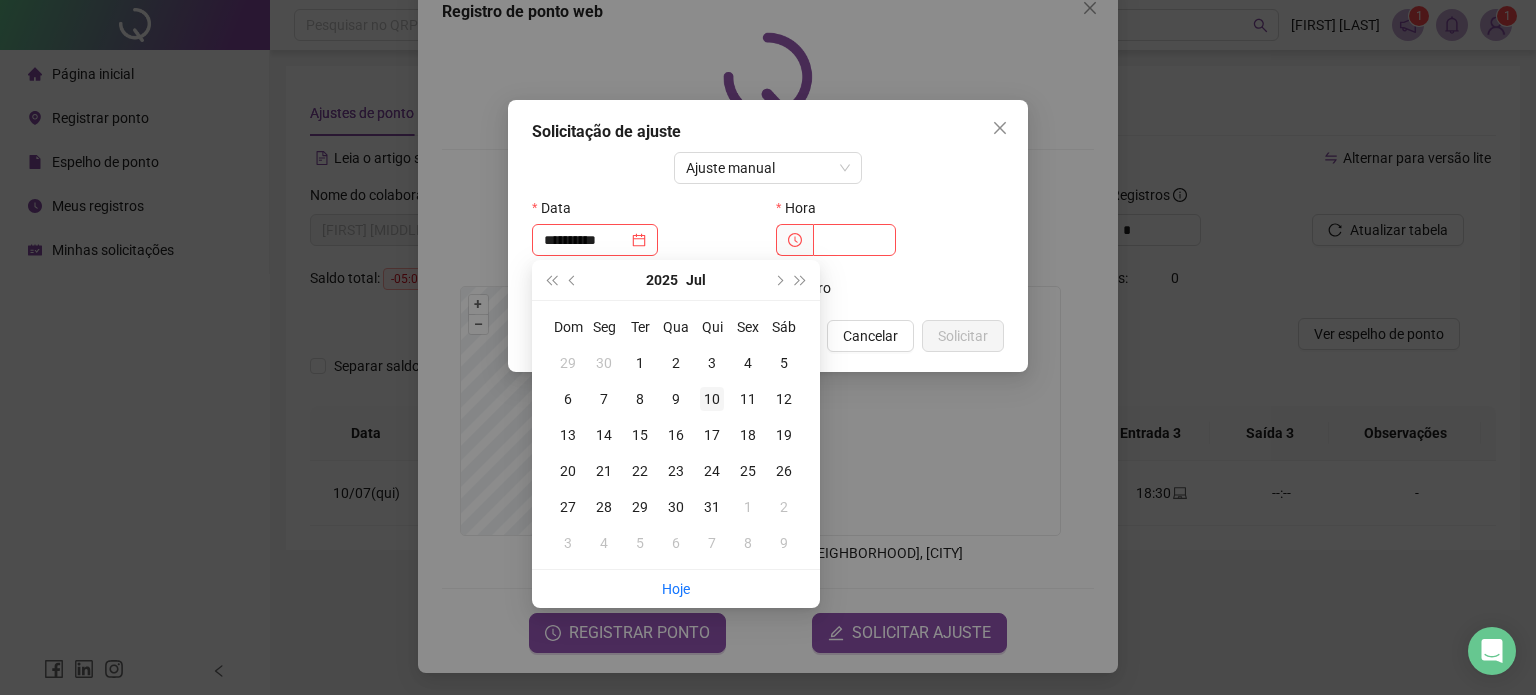 type on "**********" 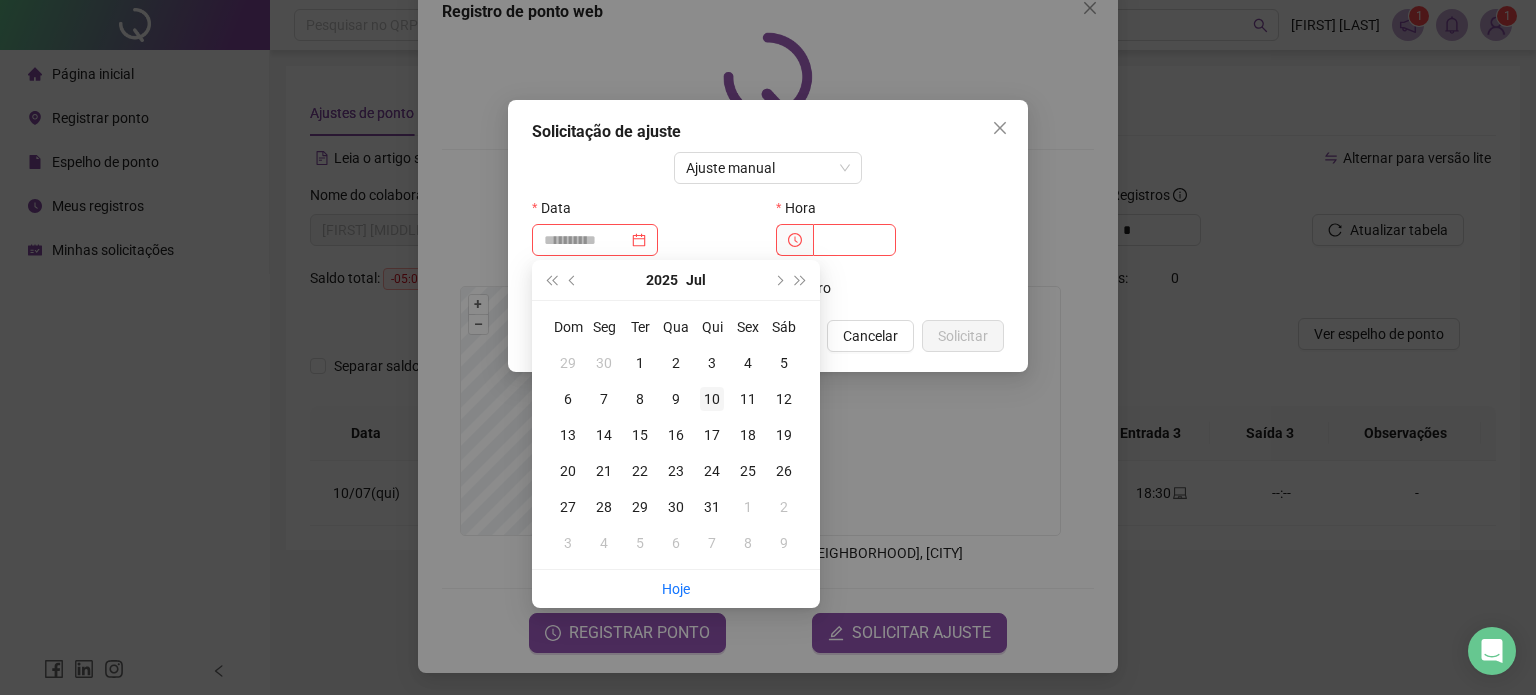 click on "10" at bounding box center (712, 399) 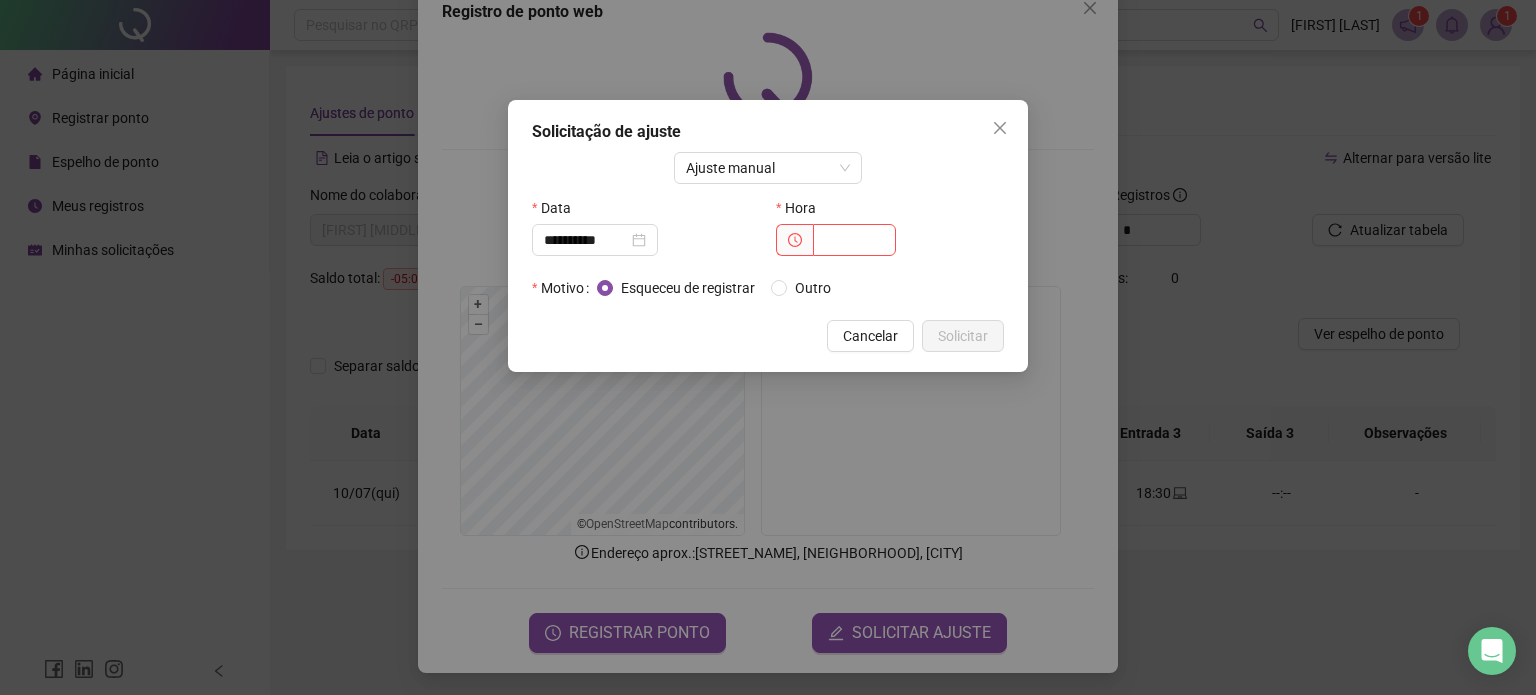 click at bounding box center [794, 240] 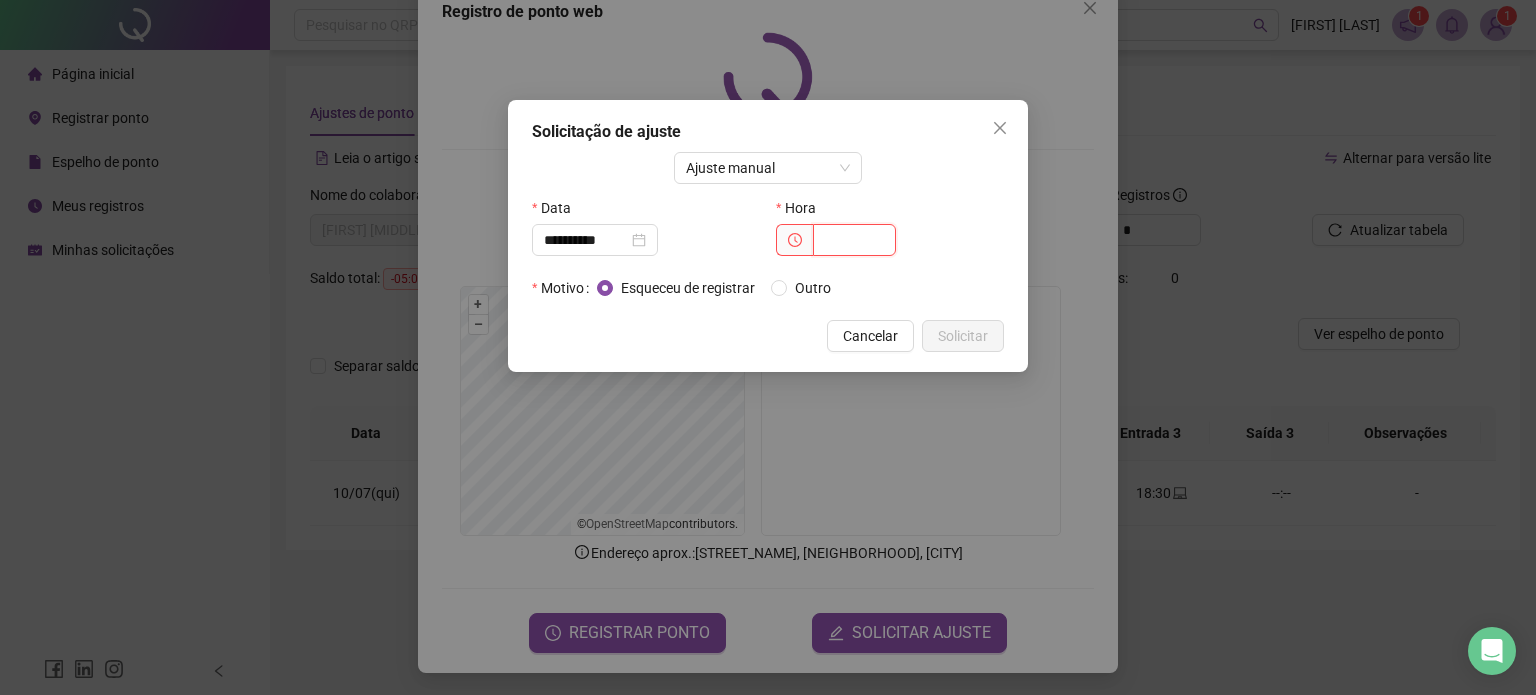 click at bounding box center [854, 240] 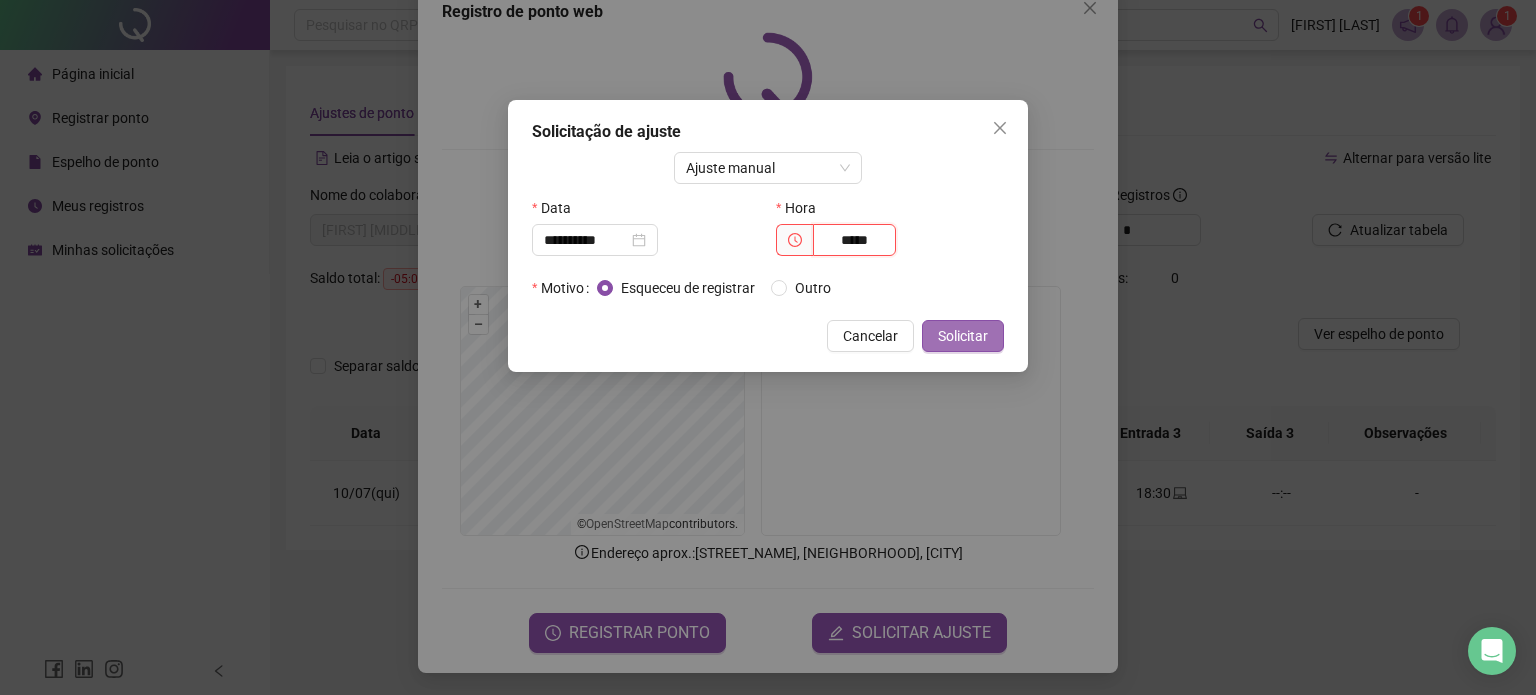type on "*****" 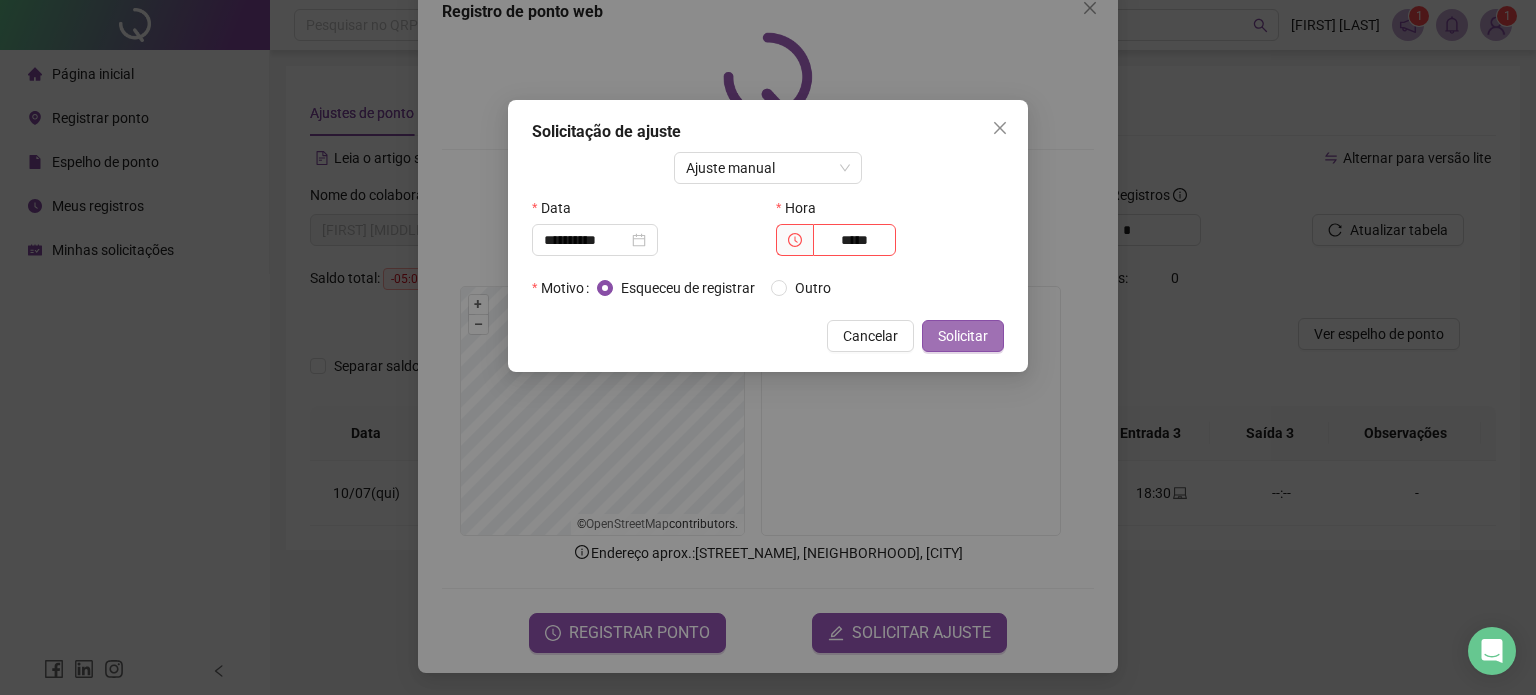 click on "Solicitar" at bounding box center [963, 336] 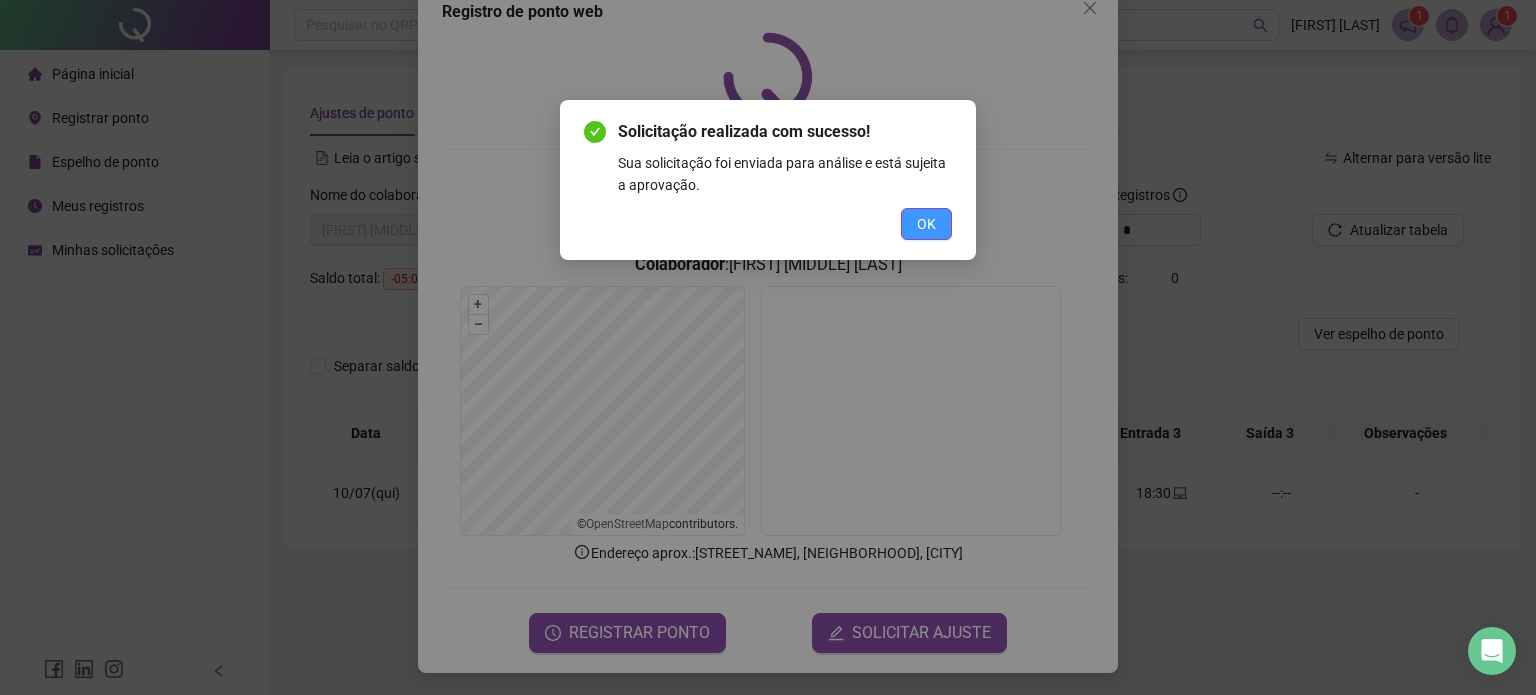 click on "OK" at bounding box center [926, 224] 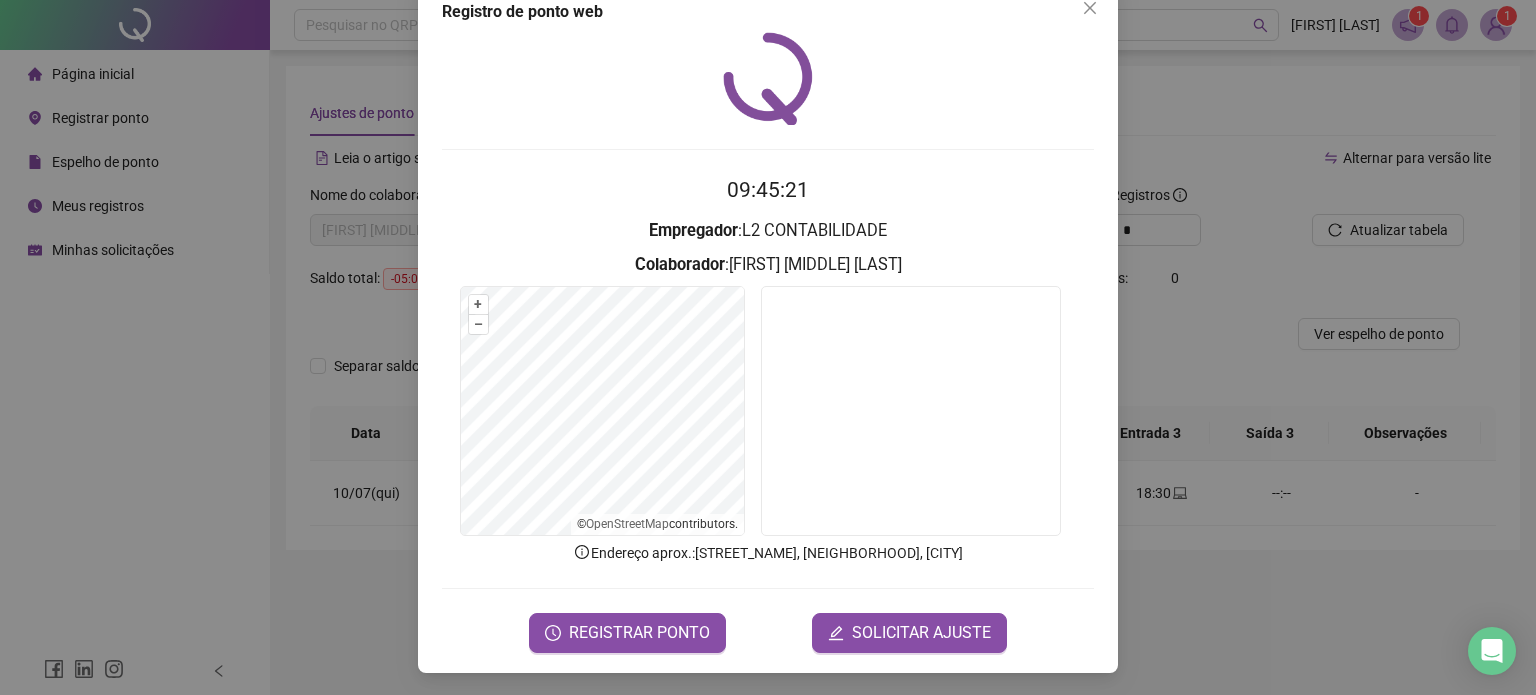 scroll, scrollTop: 0, scrollLeft: 0, axis: both 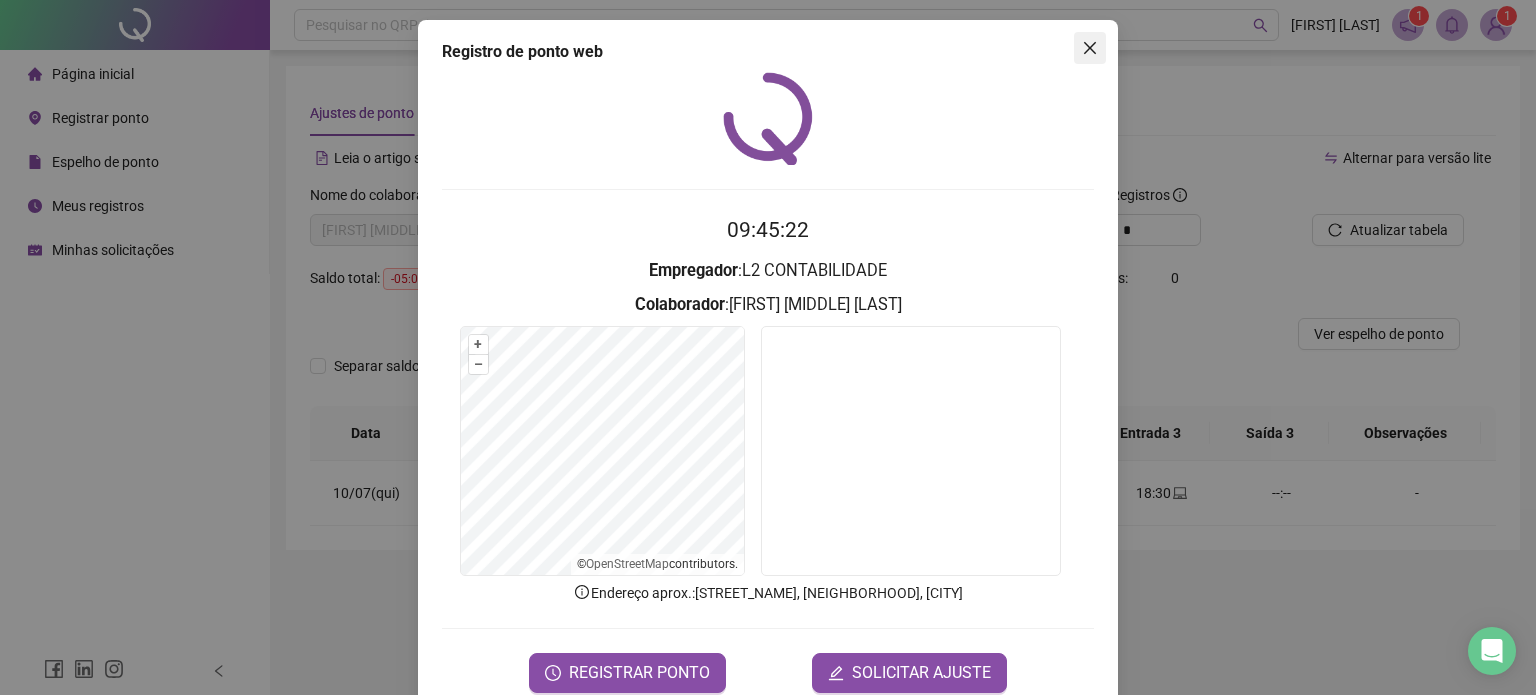 click at bounding box center [1090, 48] 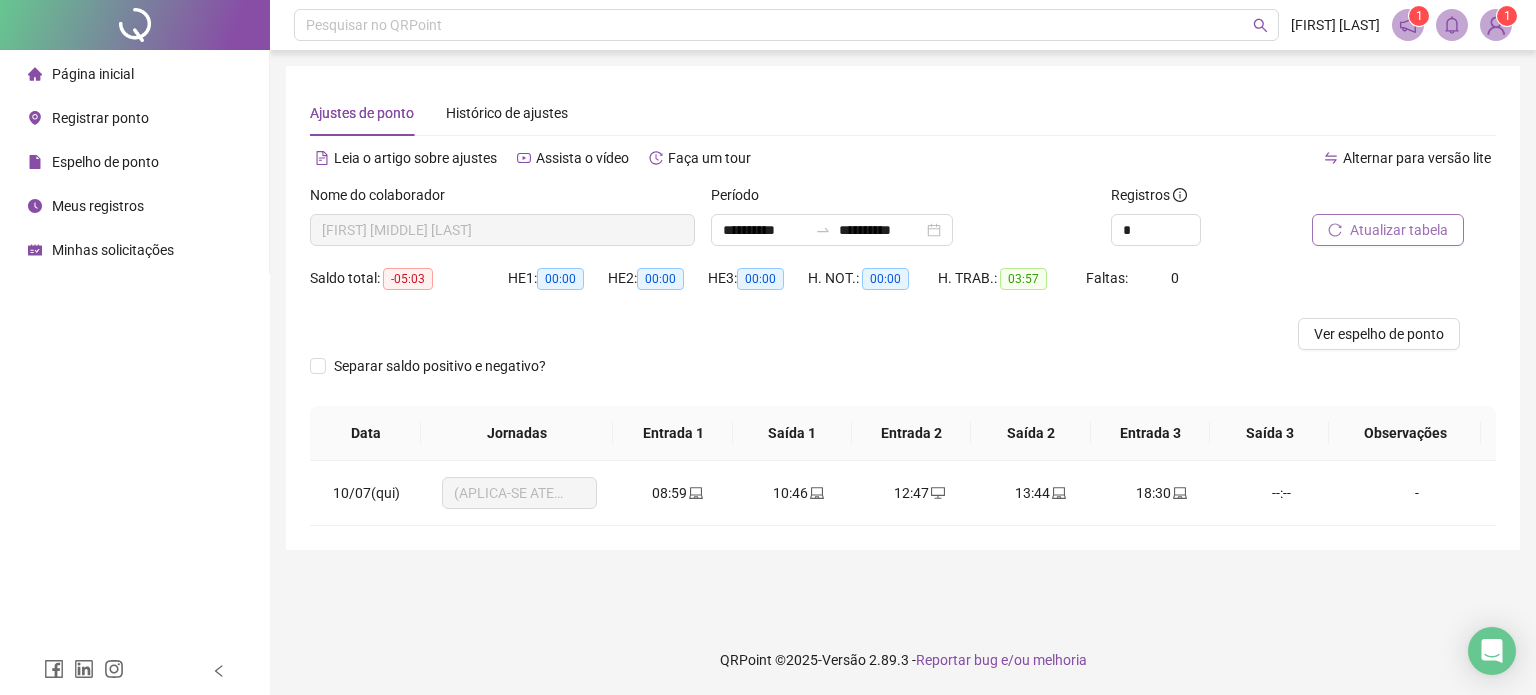 click on "Atualizar tabela" at bounding box center (1399, 230) 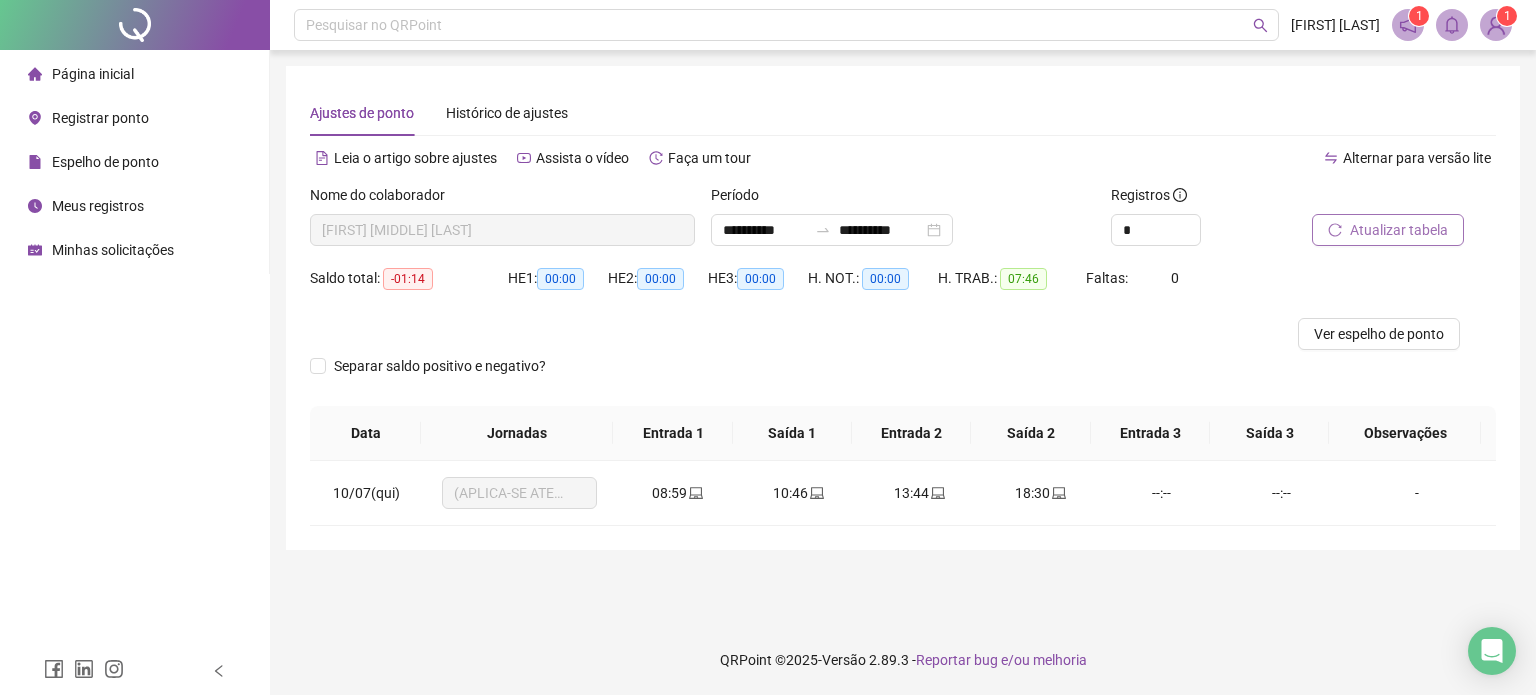 click on "Atualizar tabela" at bounding box center (1399, 230) 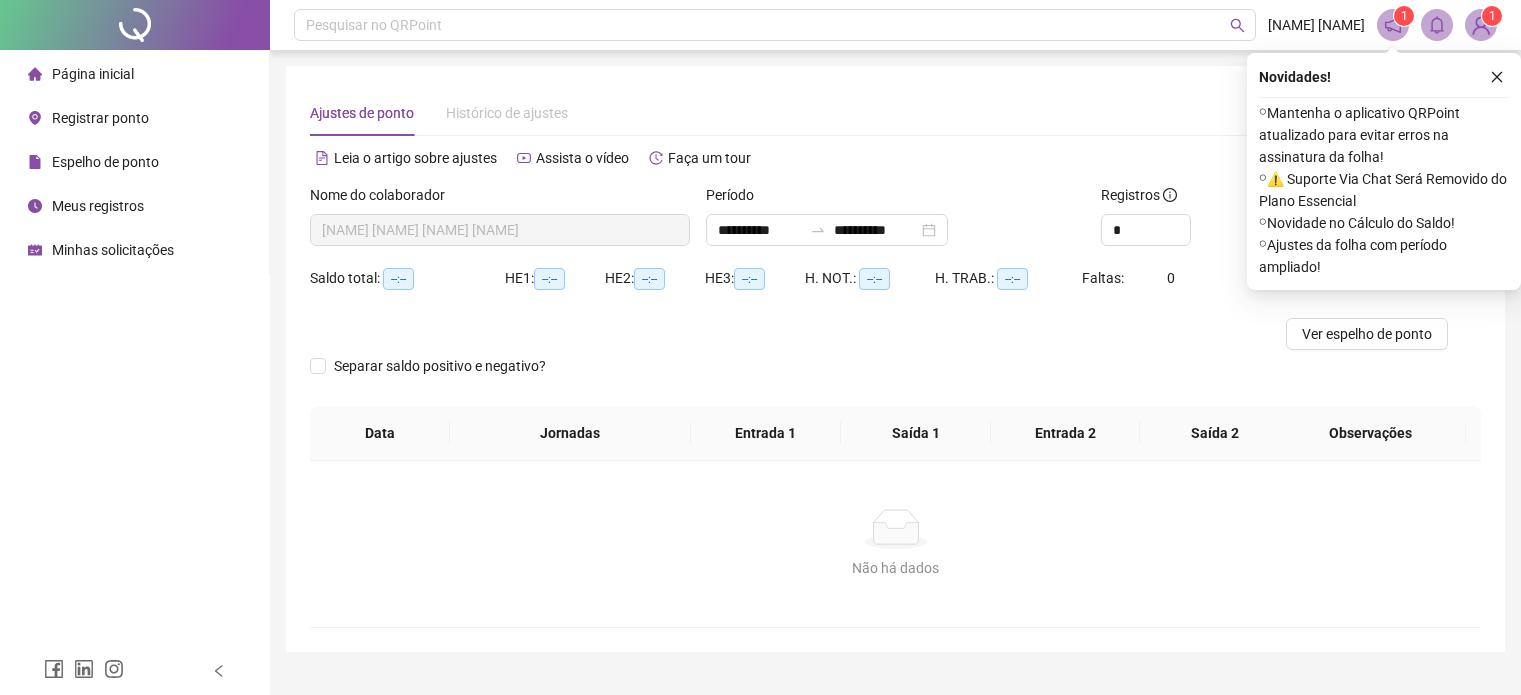 scroll, scrollTop: 0, scrollLeft: 0, axis: both 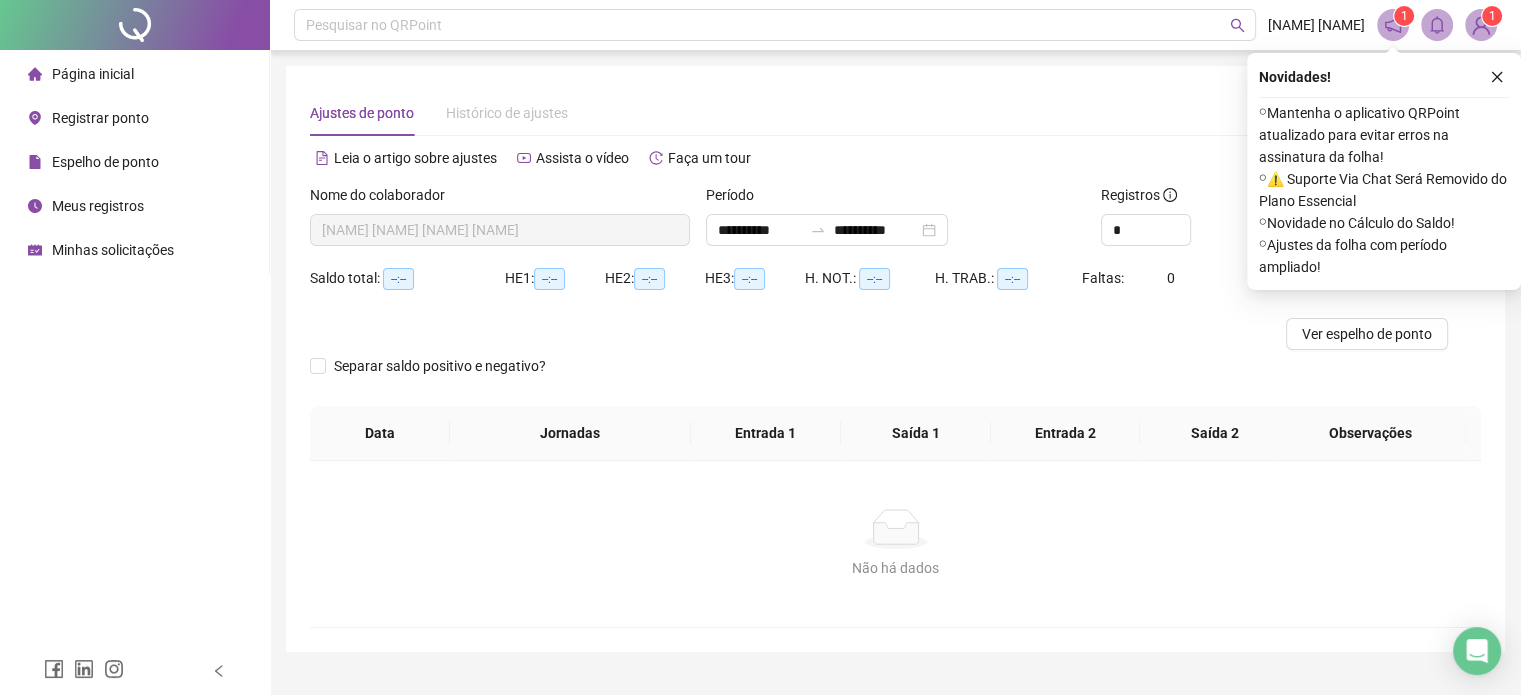 click on "Minhas solicitações" at bounding box center (113, 250) 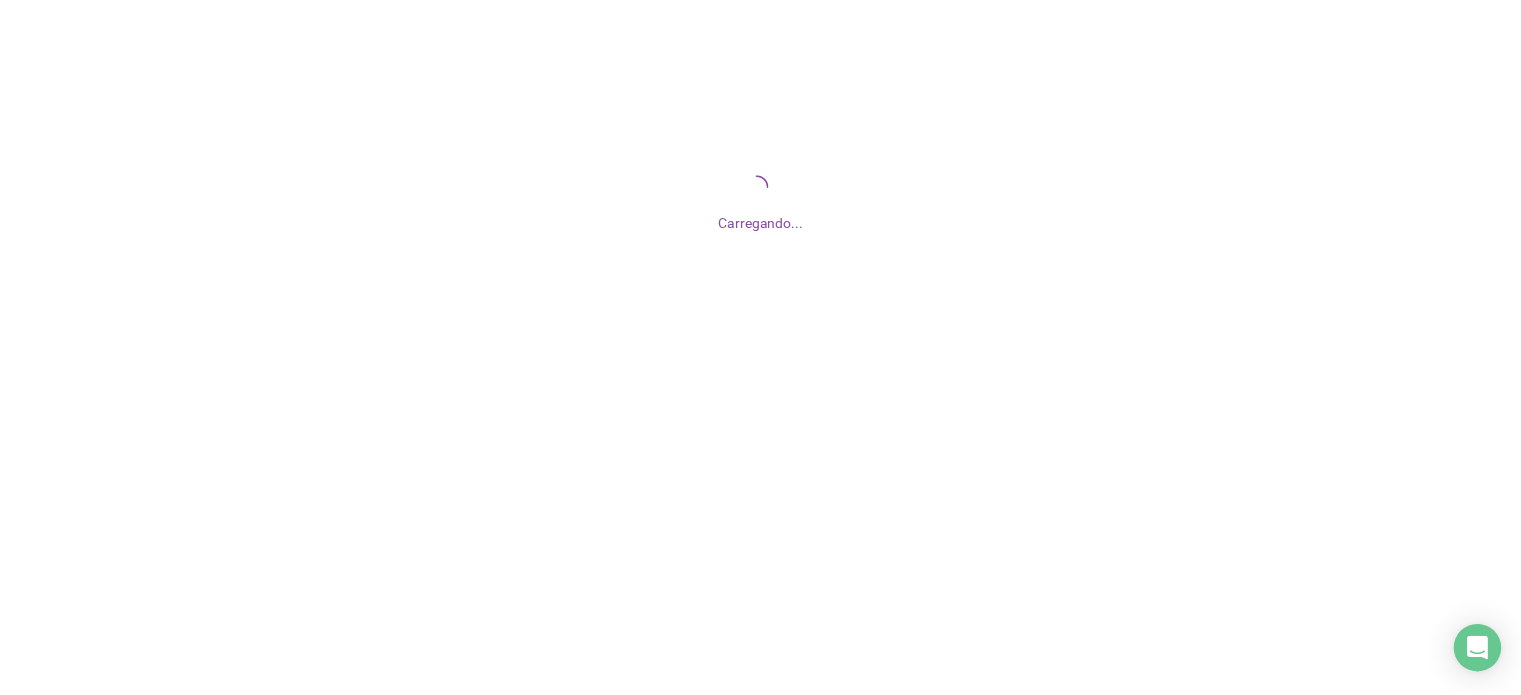 scroll, scrollTop: 0, scrollLeft: 0, axis: both 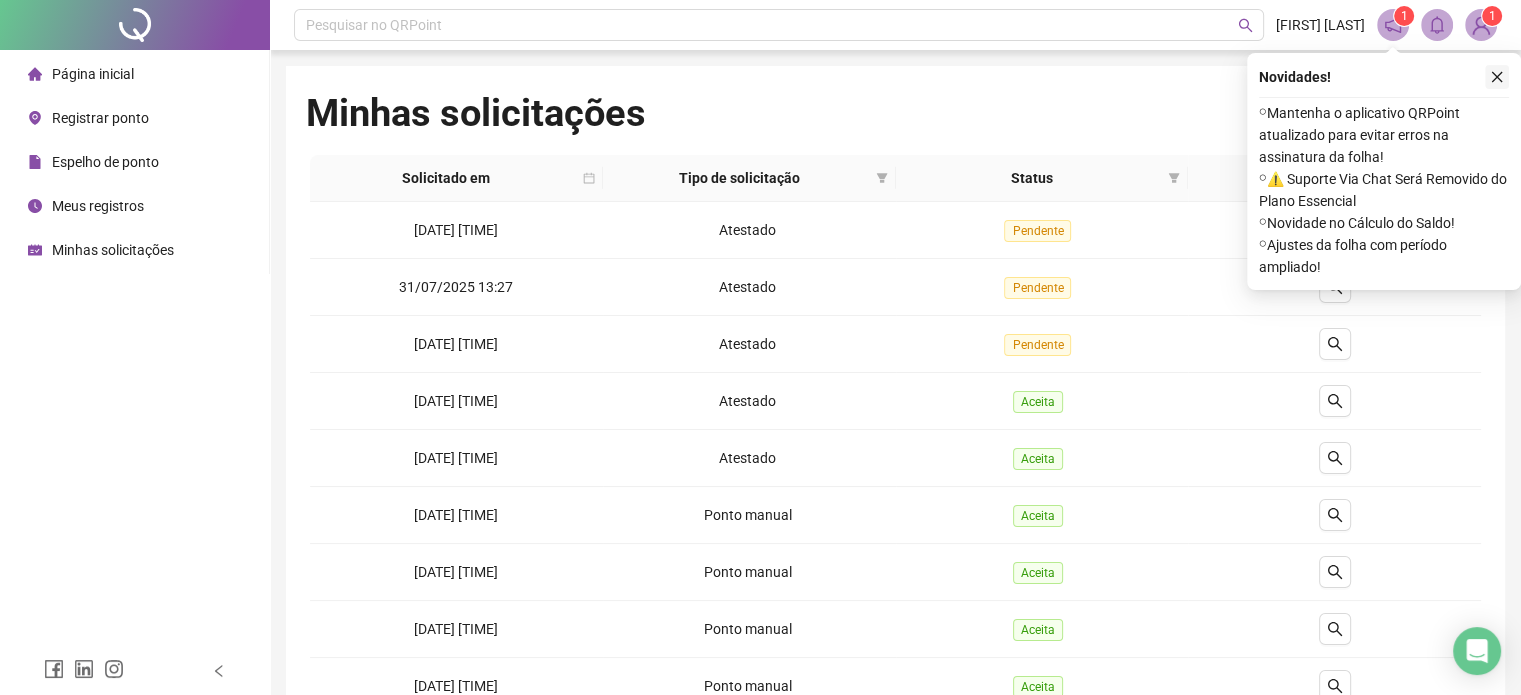 click 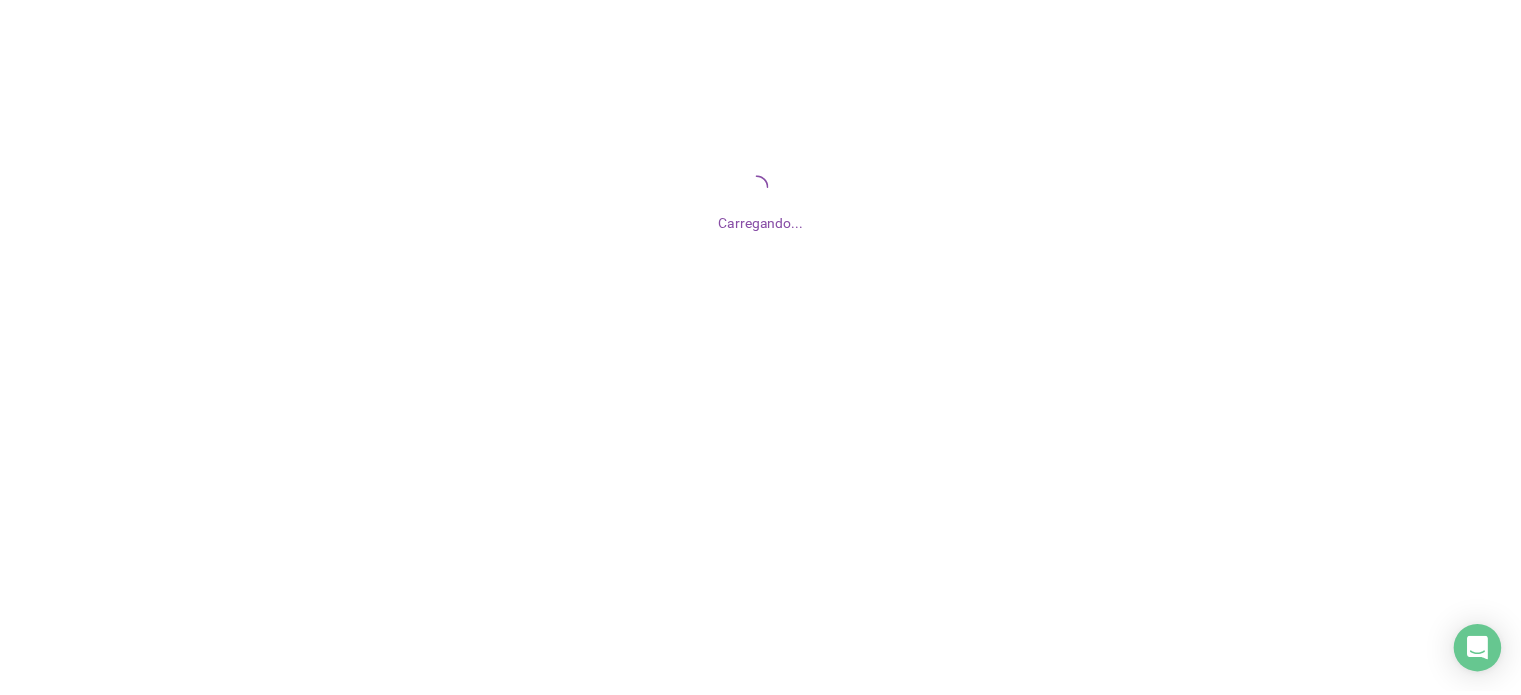 scroll, scrollTop: 0, scrollLeft: 0, axis: both 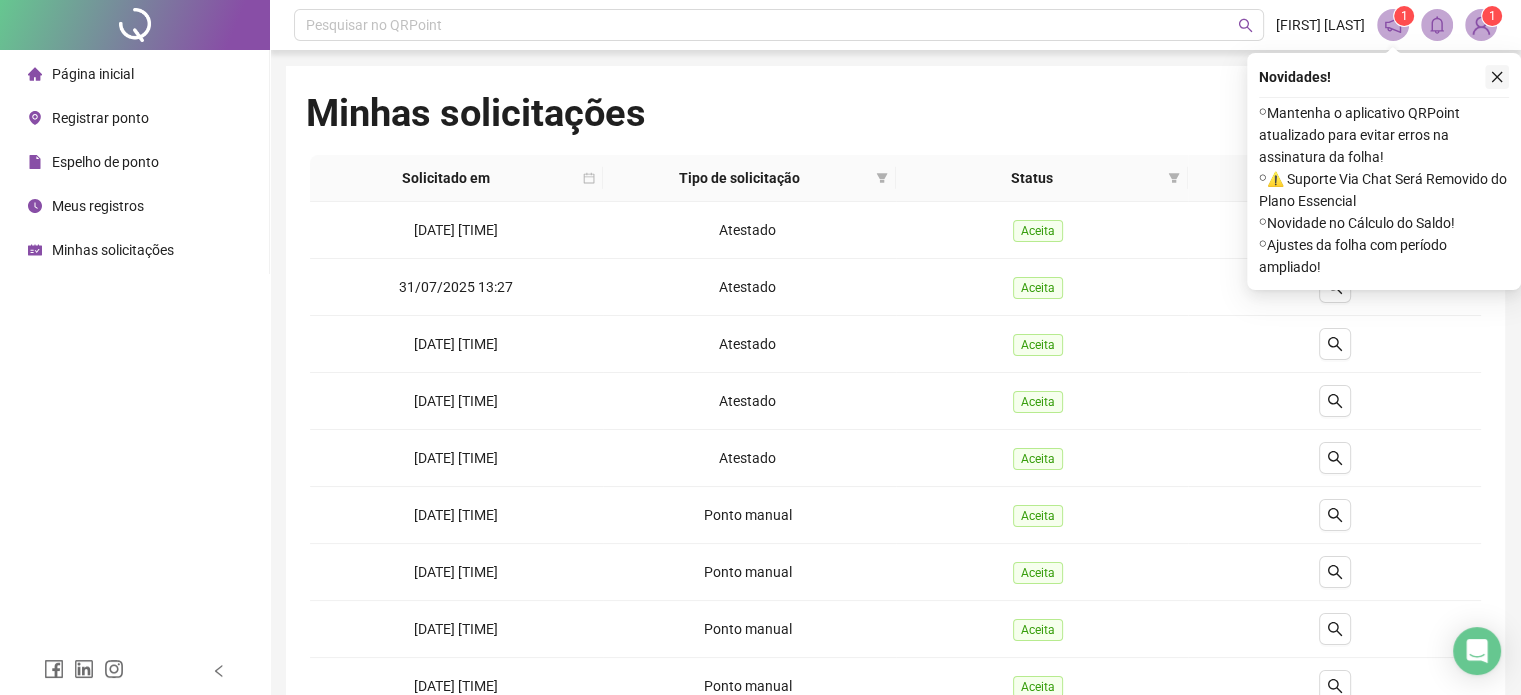 click 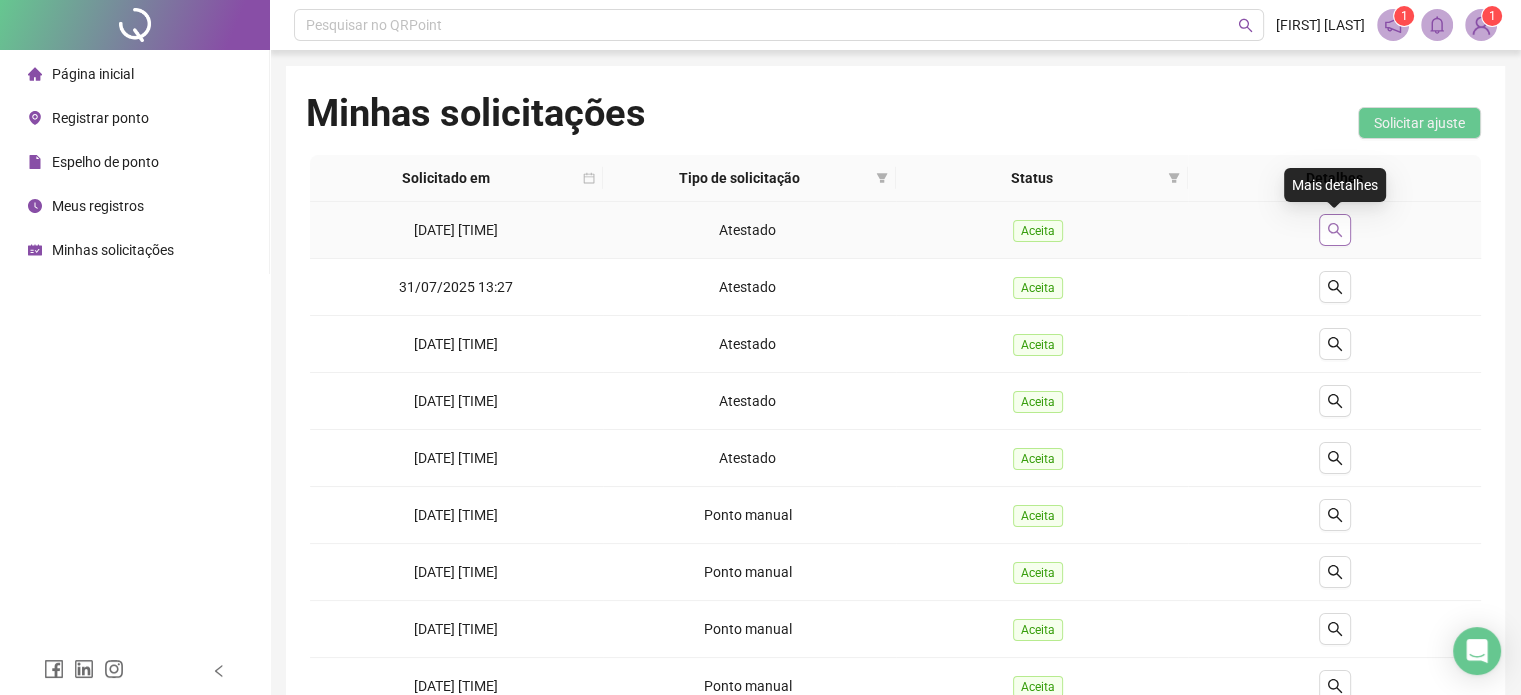 click at bounding box center [1335, 230] 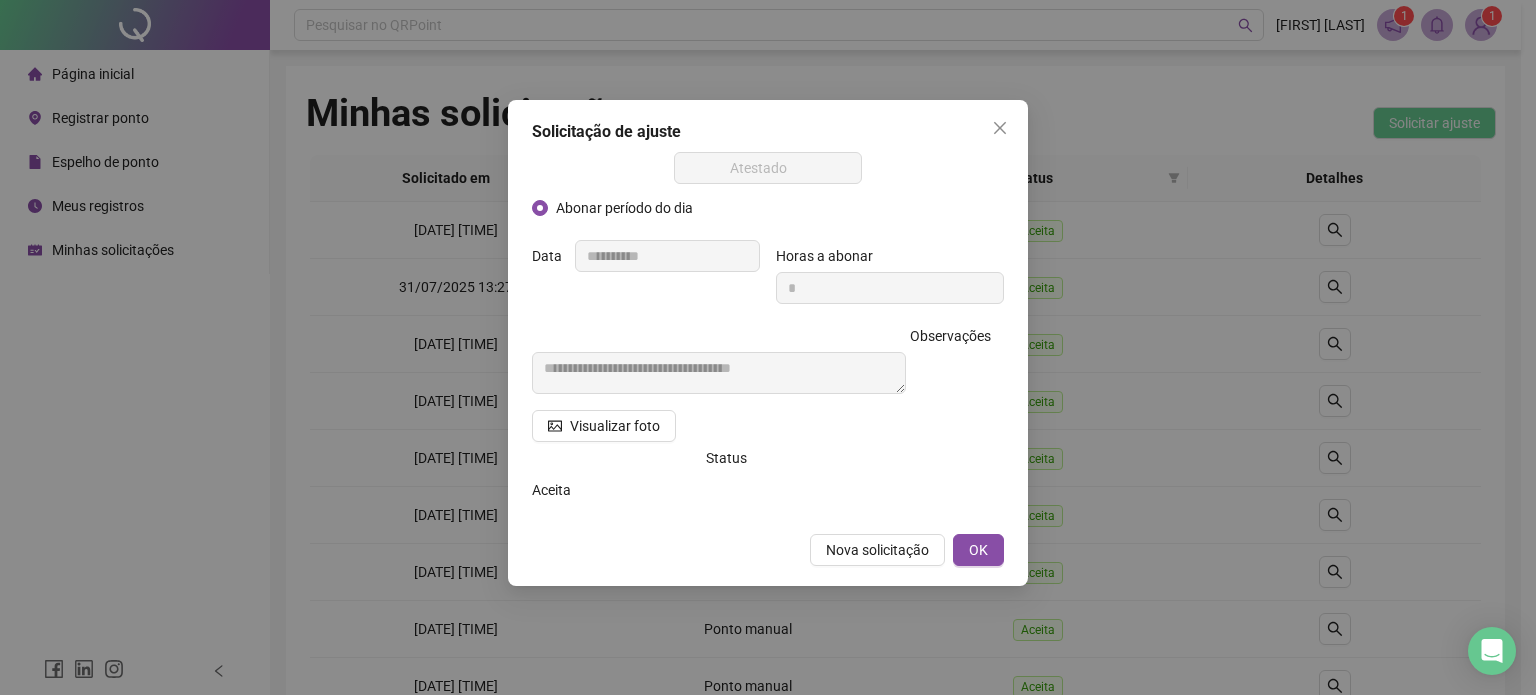 click on "Aceita" at bounding box center (646, 490) 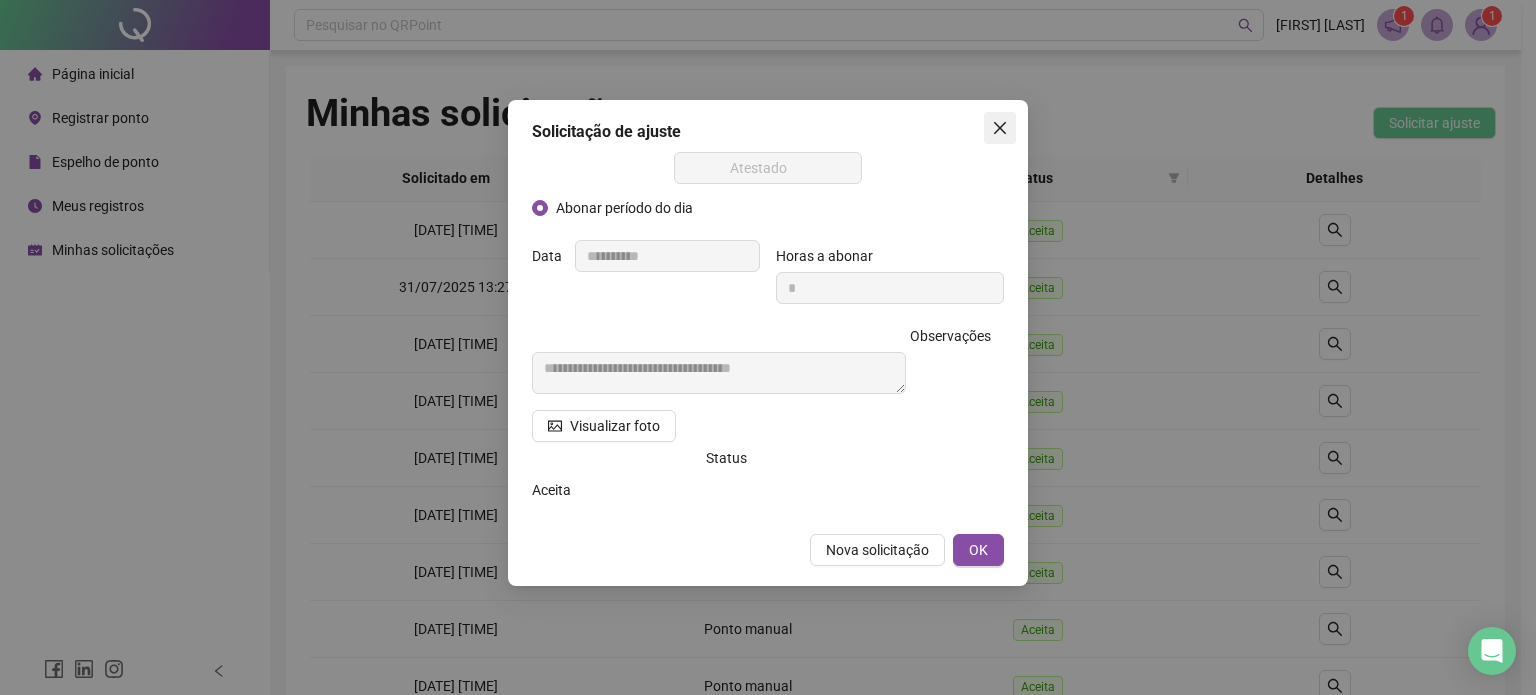 click 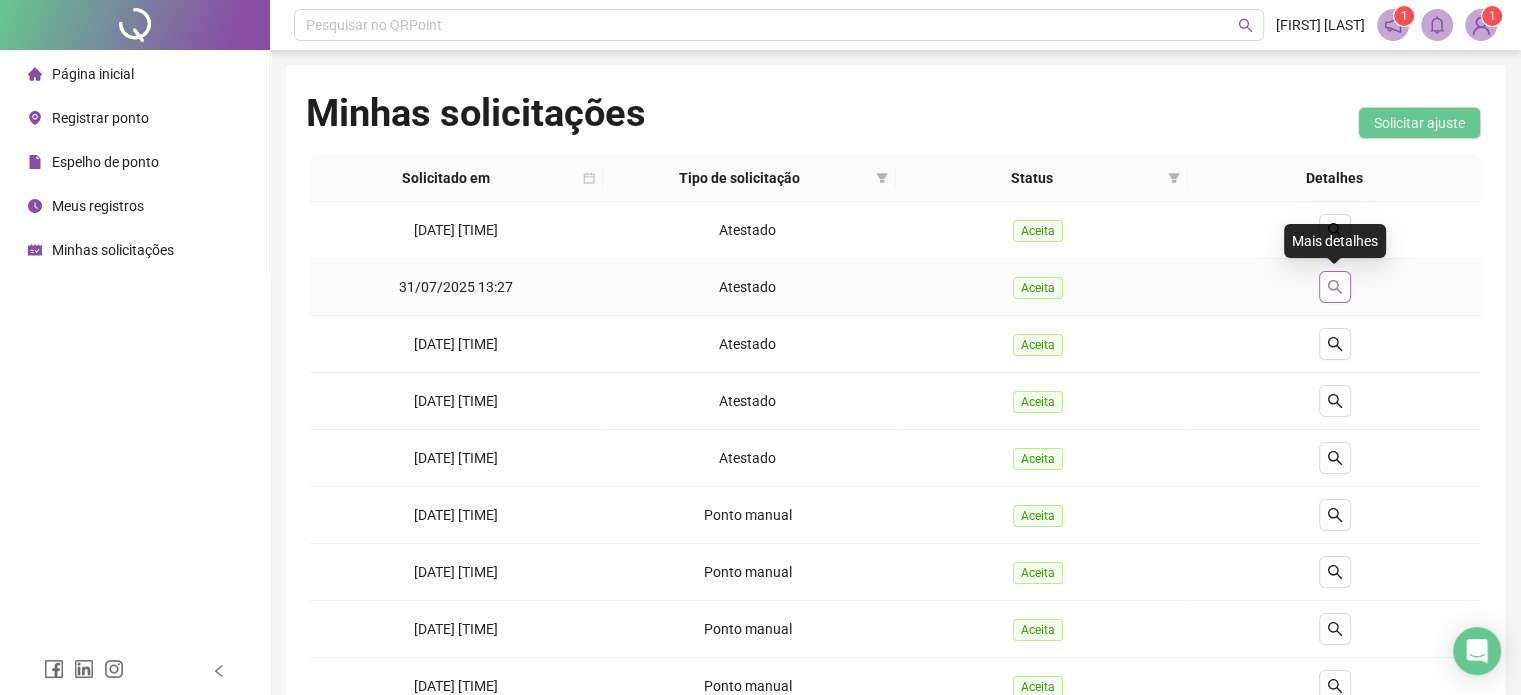 click 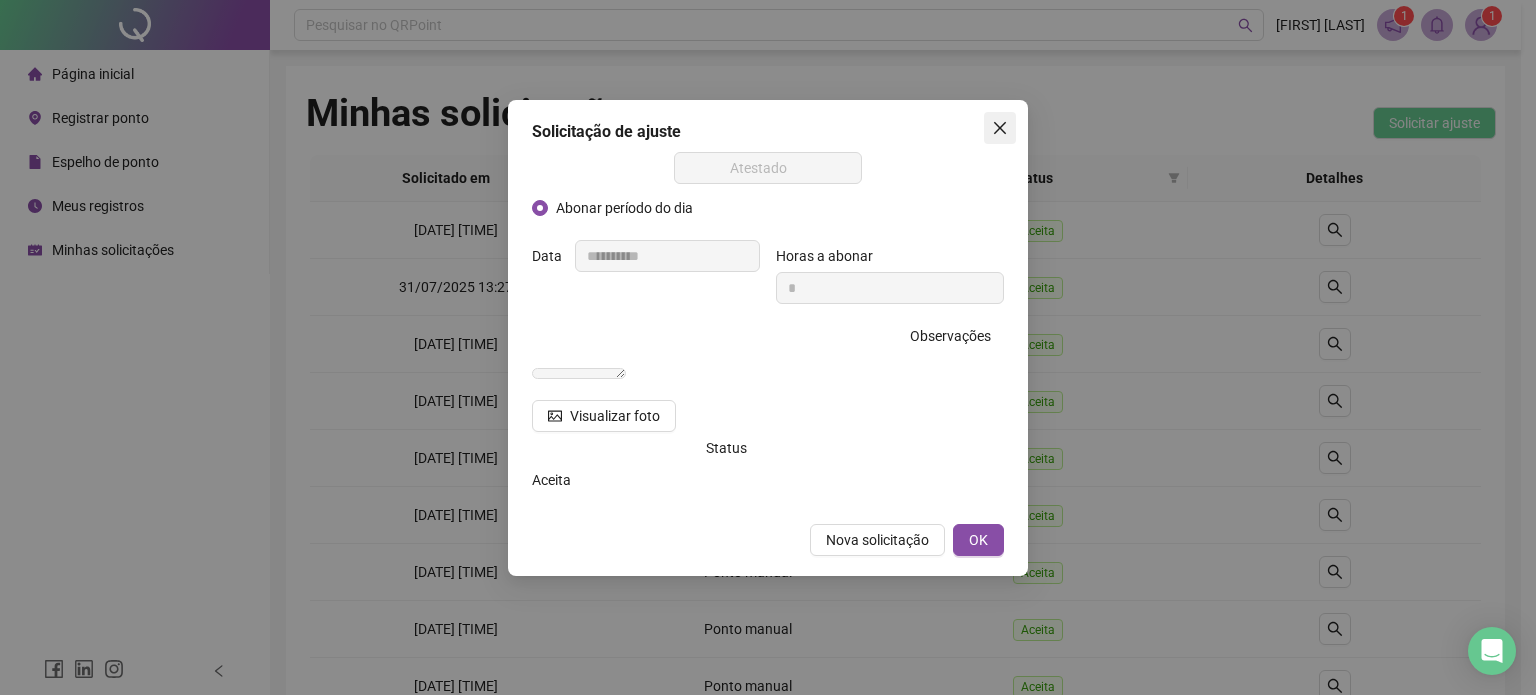 click 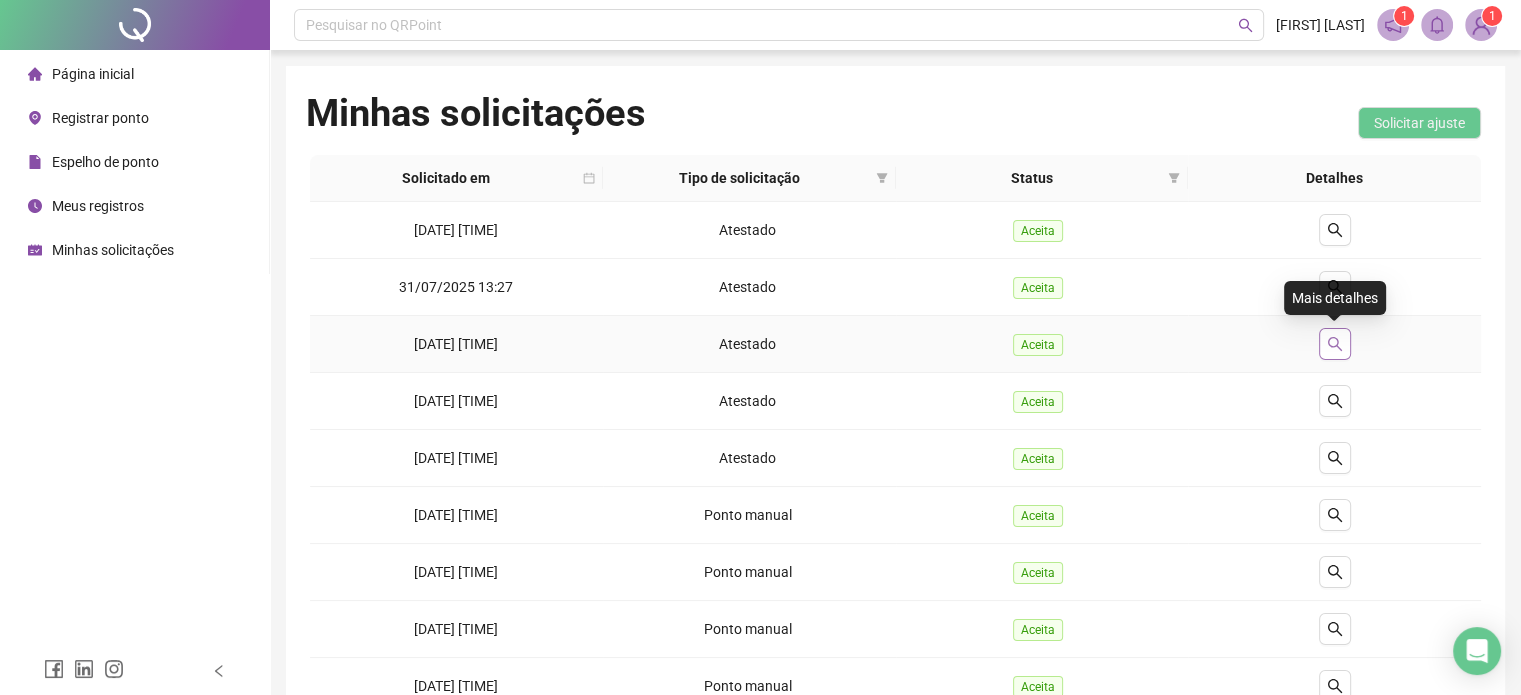 click 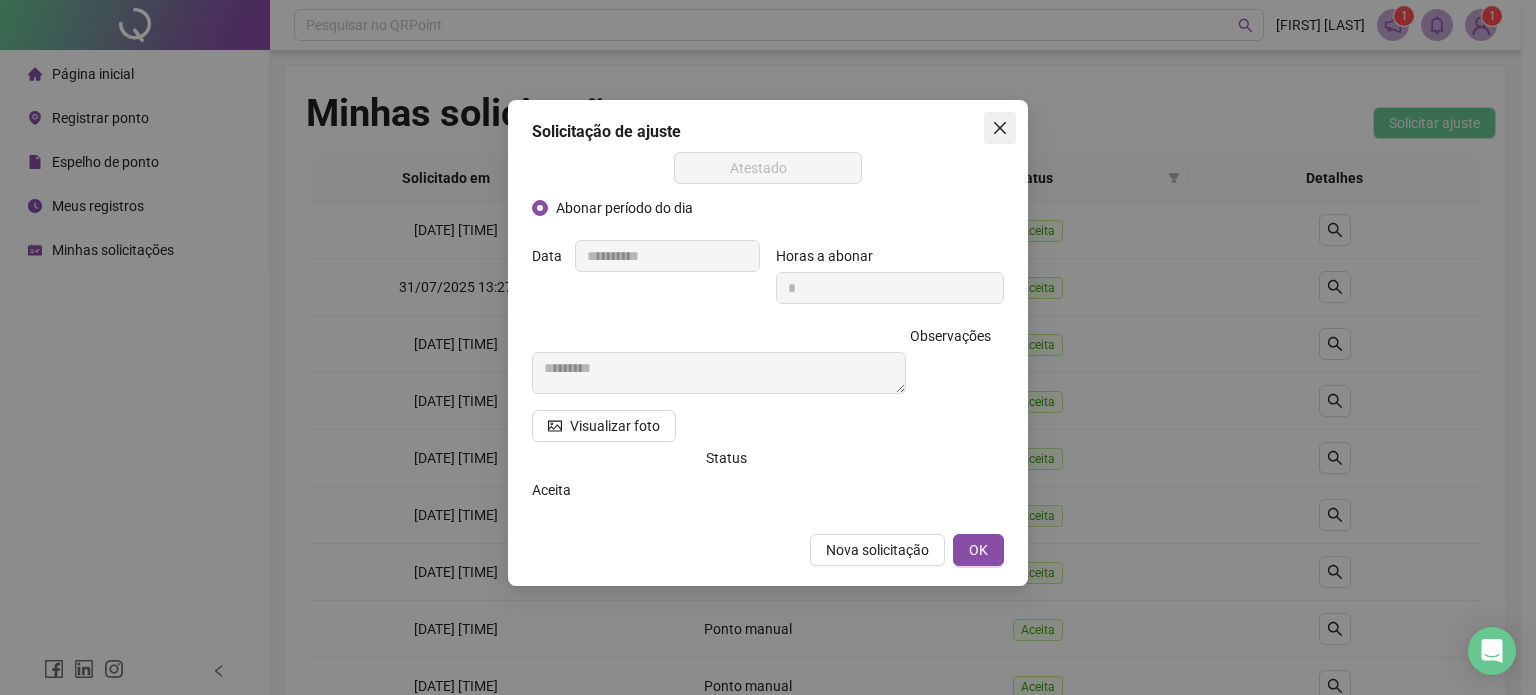 drag, startPoint x: 991, startPoint y: 123, endPoint x: 1007, endPoint y: 140, distance: 23.345236 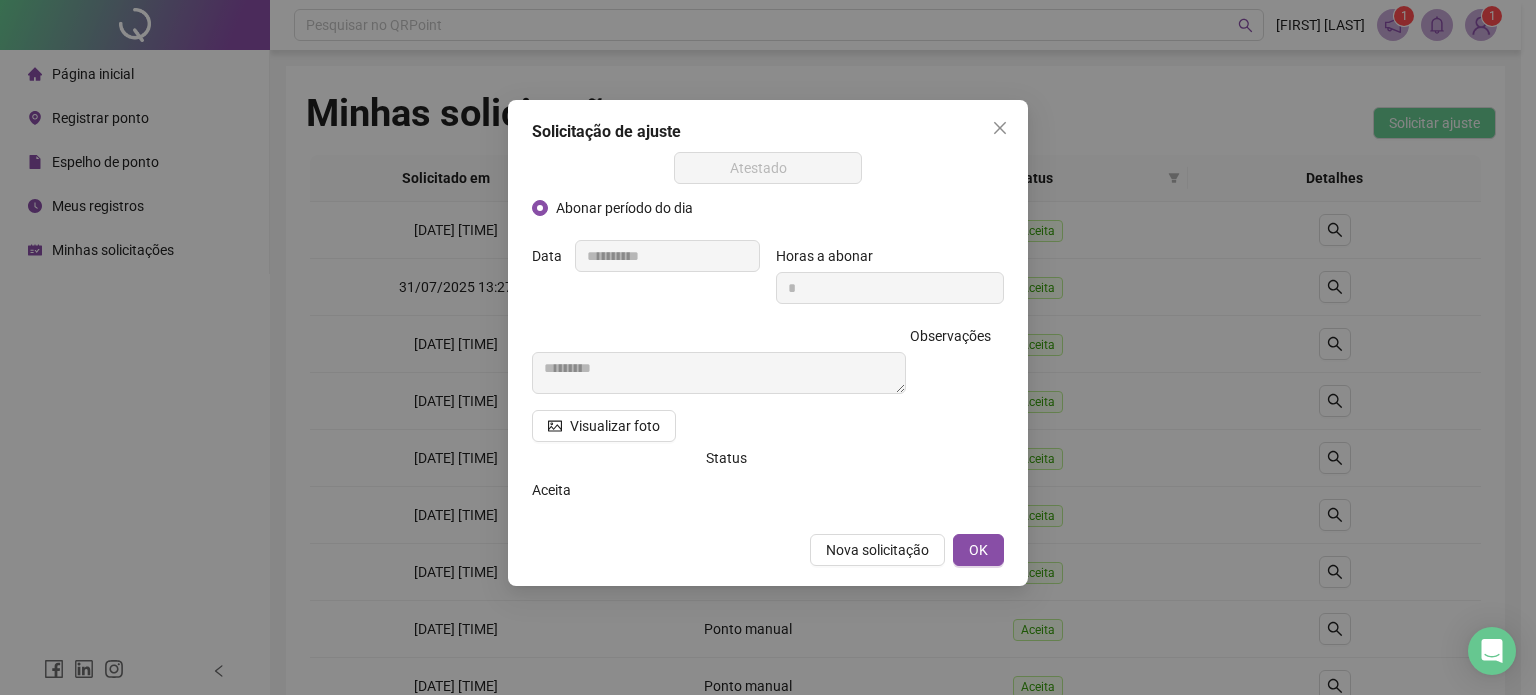 click at bounding box center [1000, 128] 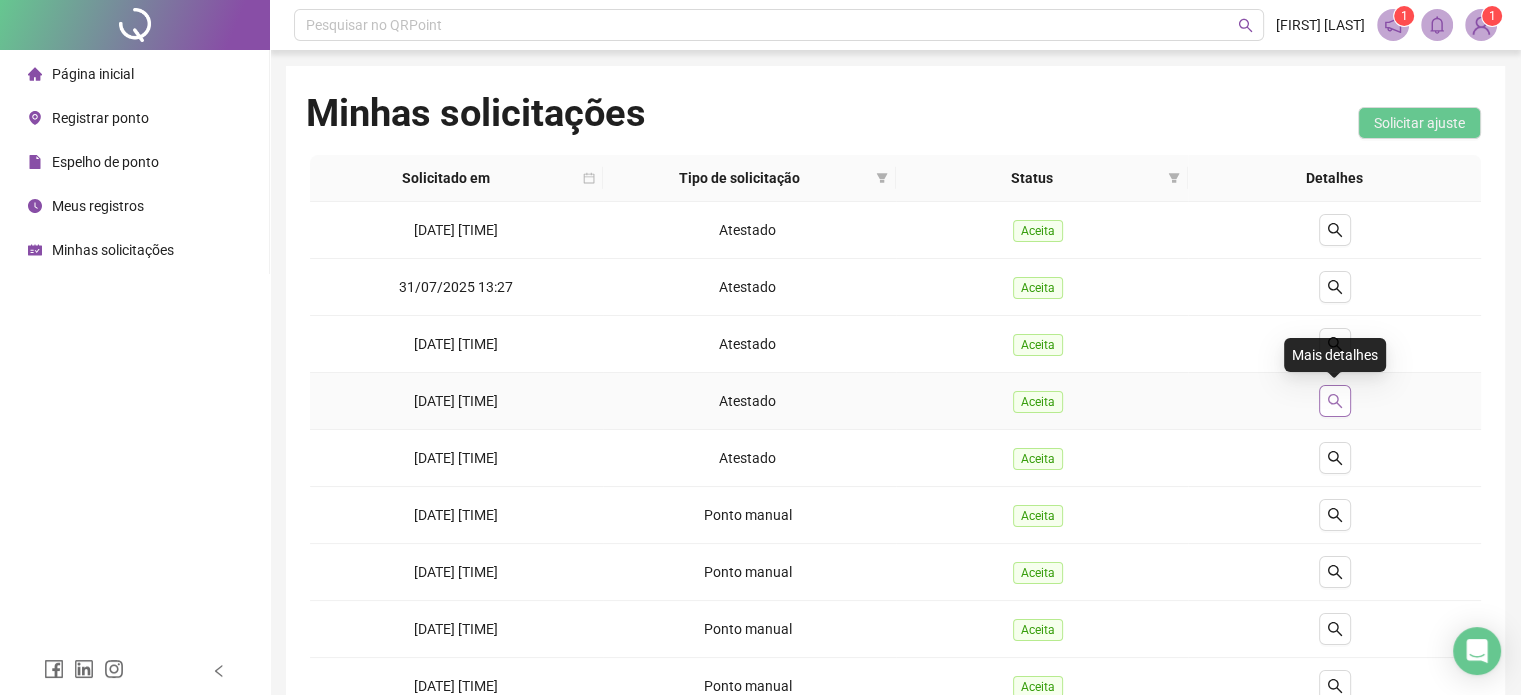 click 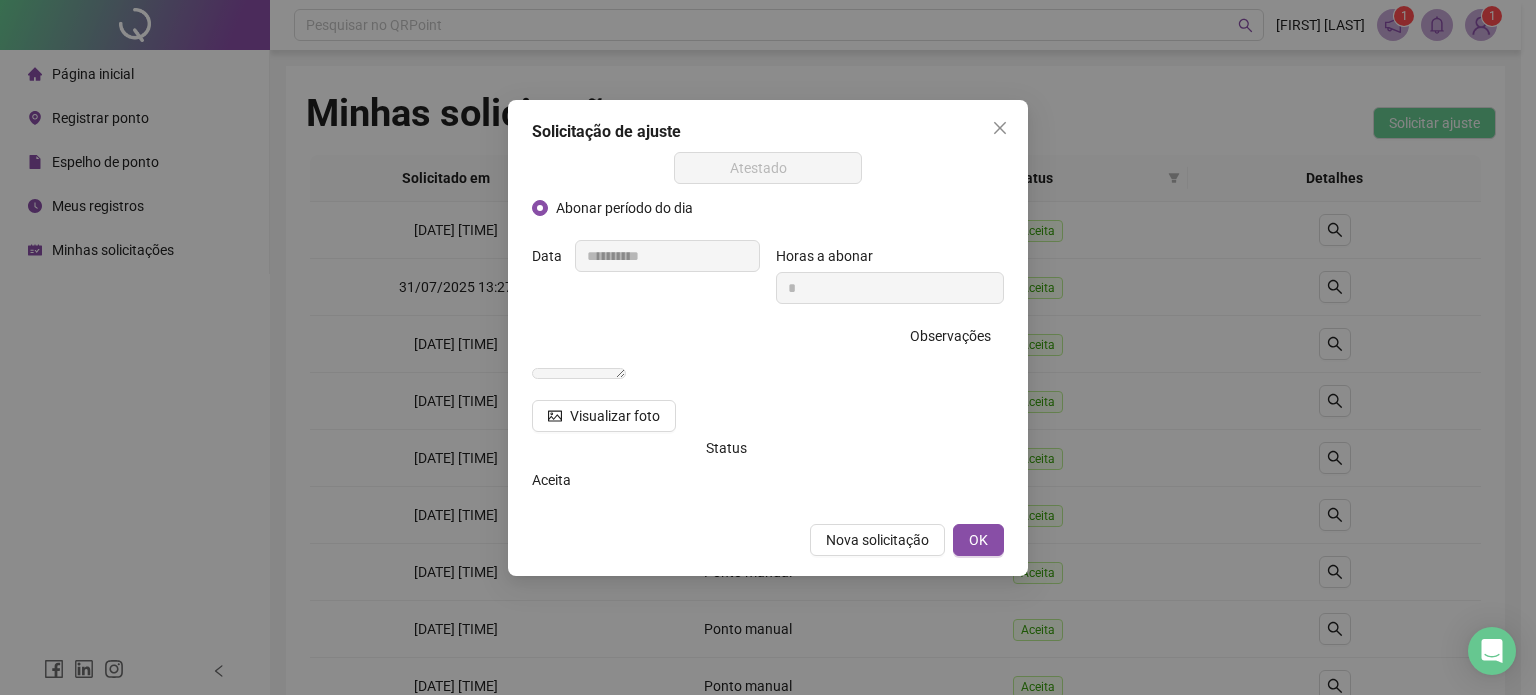 drag, startPoint x: 542, startPoint y: 507, endPoint x: 581, endPoint y: 507, distance: 39 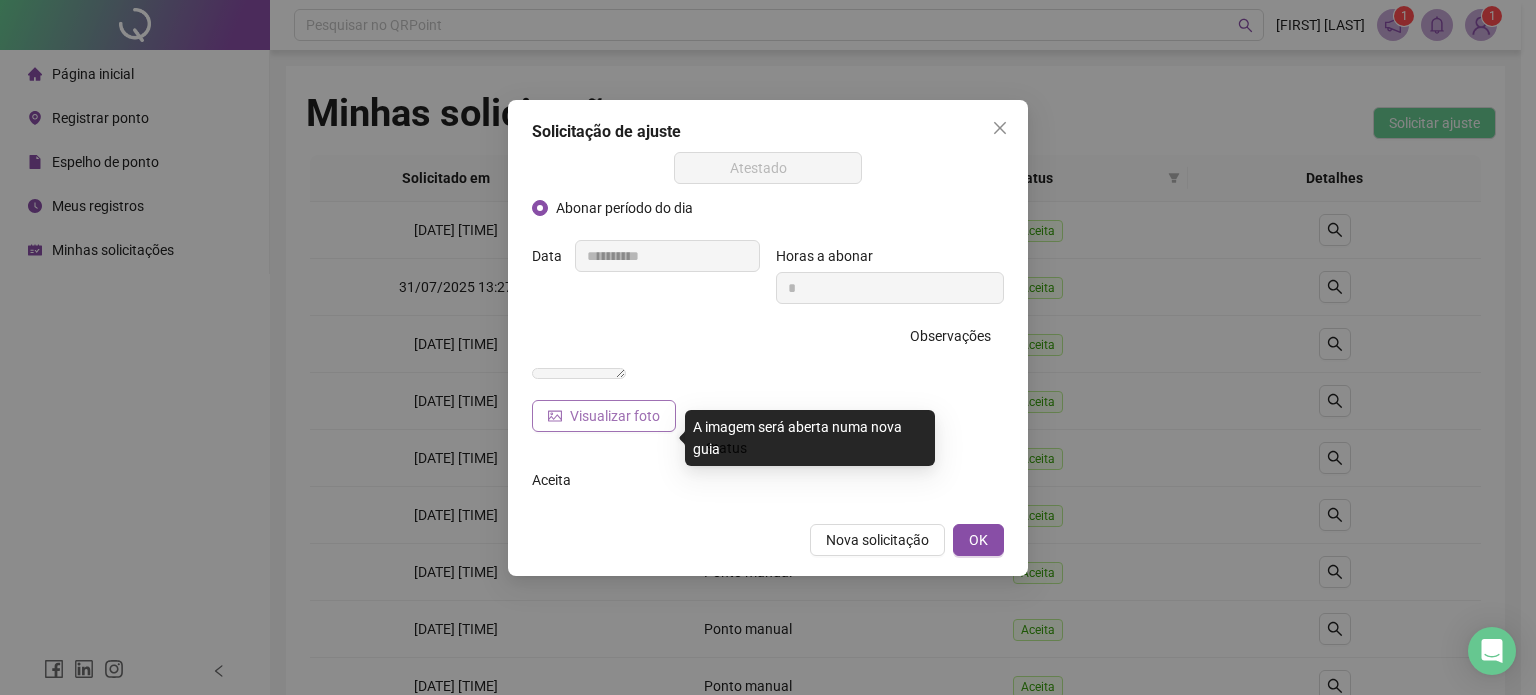 click on "Visualizar foto" at bounding box center [615, 416] 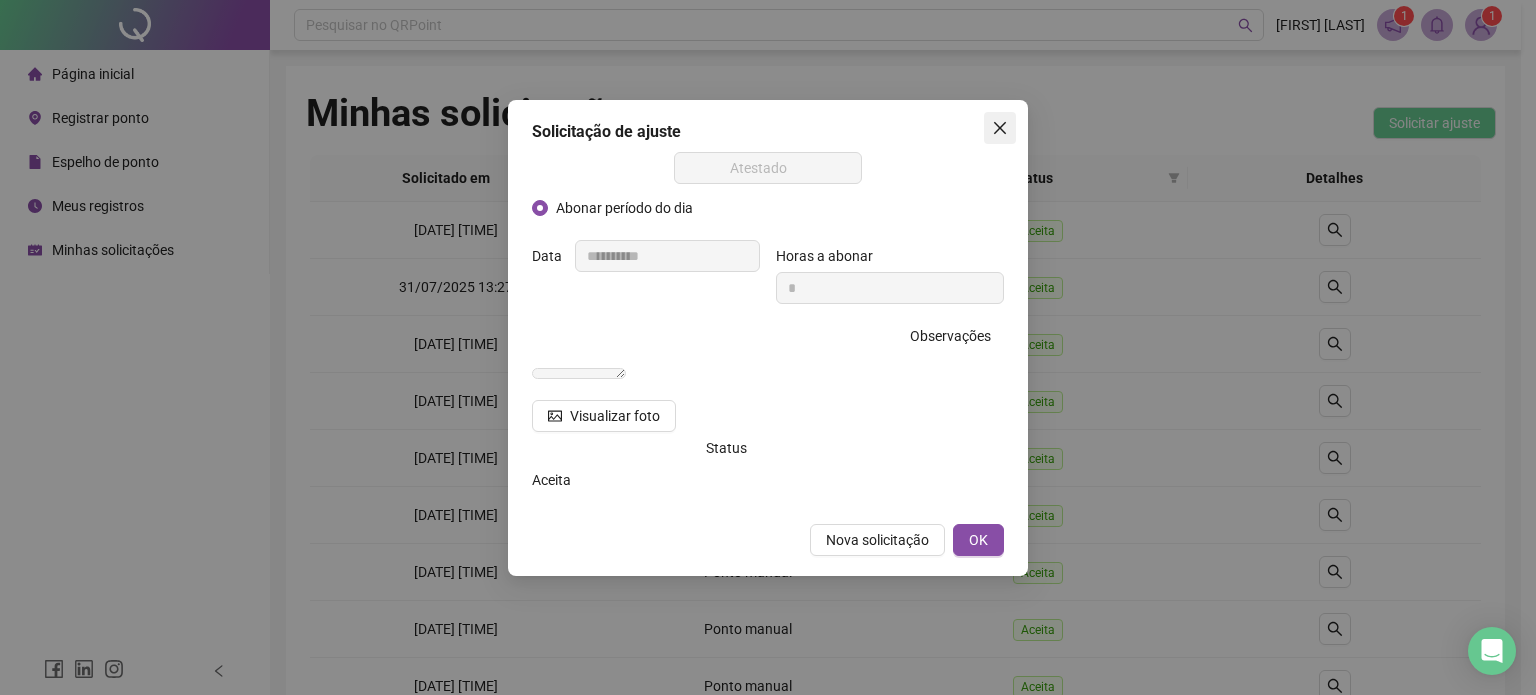 click 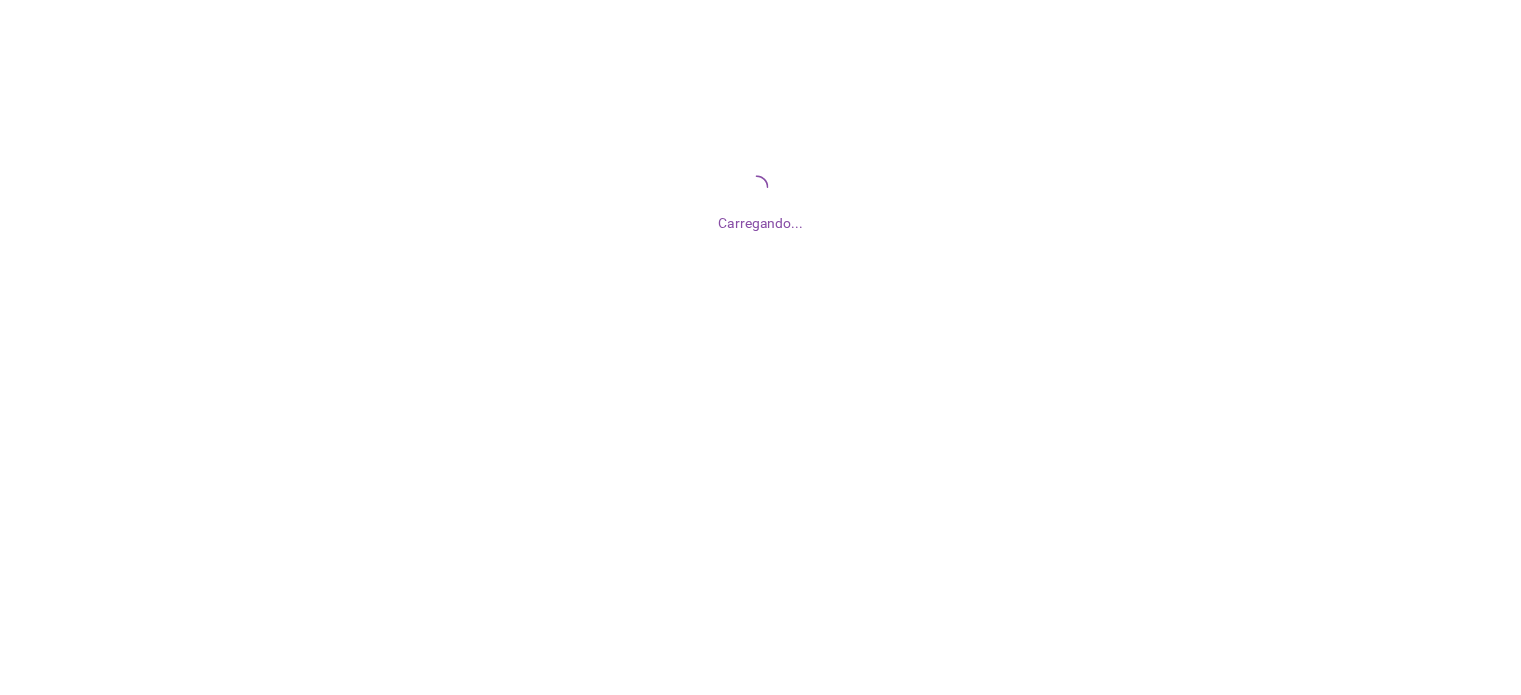 scroll, scrollTop: 0, scrollLeft: 0, axis: both 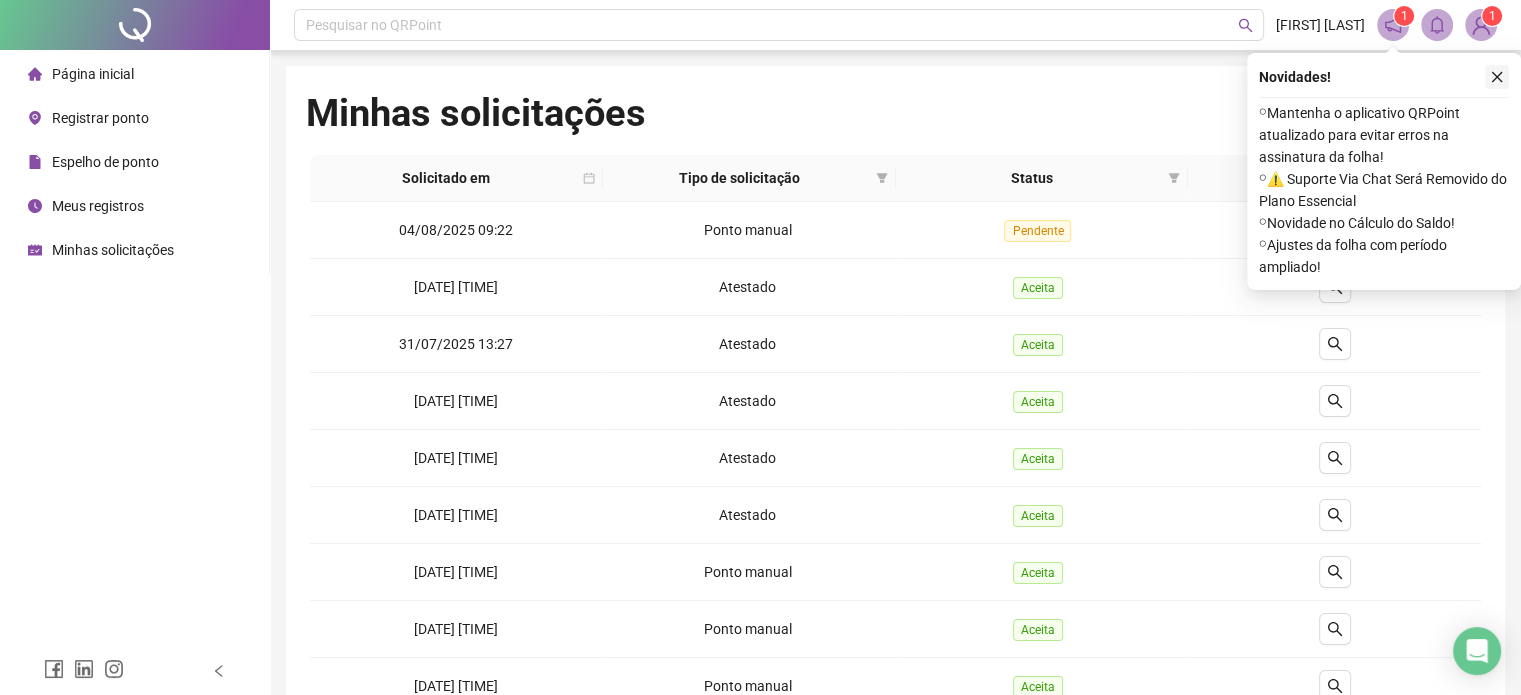 click 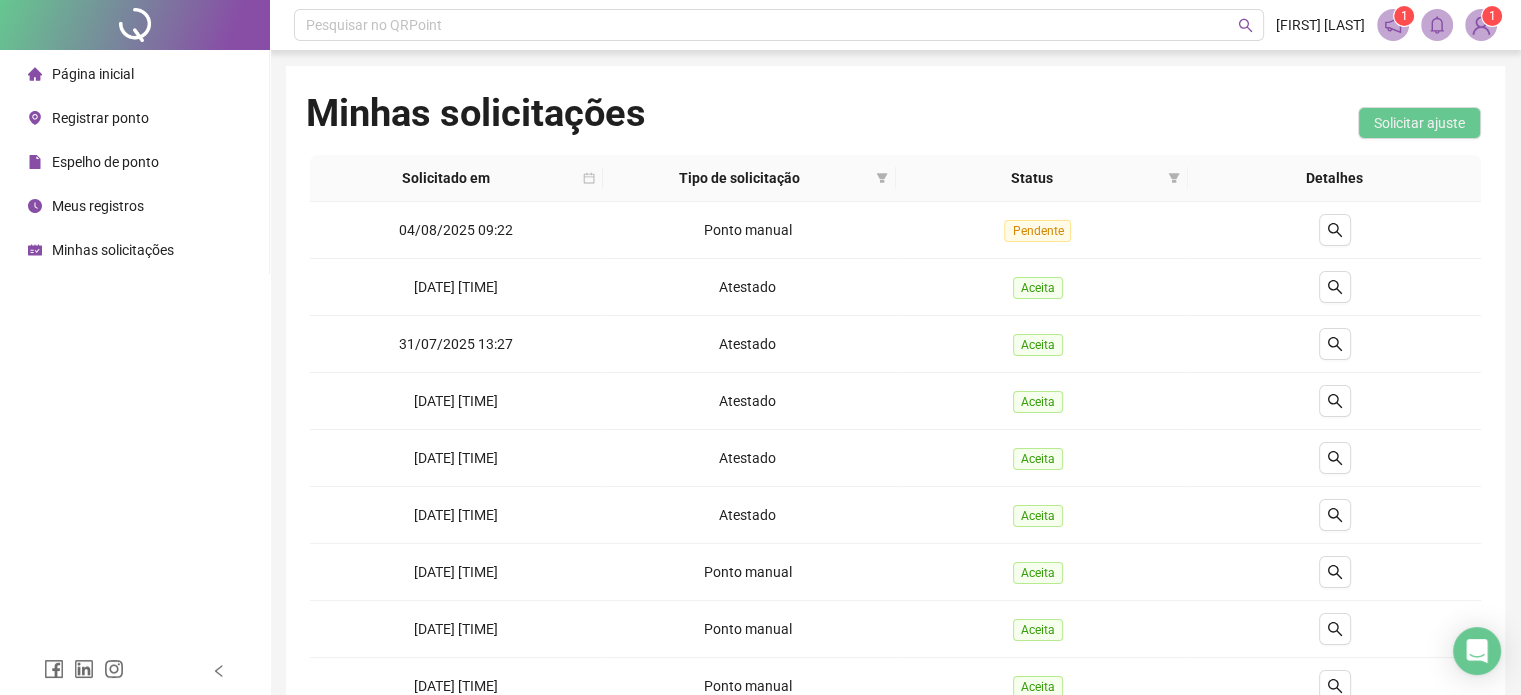 click on "Minhas solicitações Solicitar ajuste Solicitado em Tipo de solicitação Status Detalhes         04/08/2025 09:22 Ponto manual   Pendente 31/07/2025 14:51 Atestado   Aceita 31/07/2025 13:27 Atestado   Aceita 31/07/2025 13:23 Atestado   Aceita 31/07/2025 13:21 Atestado   Aceita 07/07/2025 17:06 Atestado   Aceita 07/07/2025 16:09 Ponto manual   Aceita 07/07/2025 16:07 Ponto manual   Aceita 07/07/2025 16:07 Ponto manual   Aceita 07/07/2025 16:05 Ponto manual   Aceita 07/07/2025 16:04 Ponto manual   Aceita 30/06/2025 21:56 Ponto manual   Aceita 1 2 3 4 5 ••• 8" at bounding box center [895, 516] 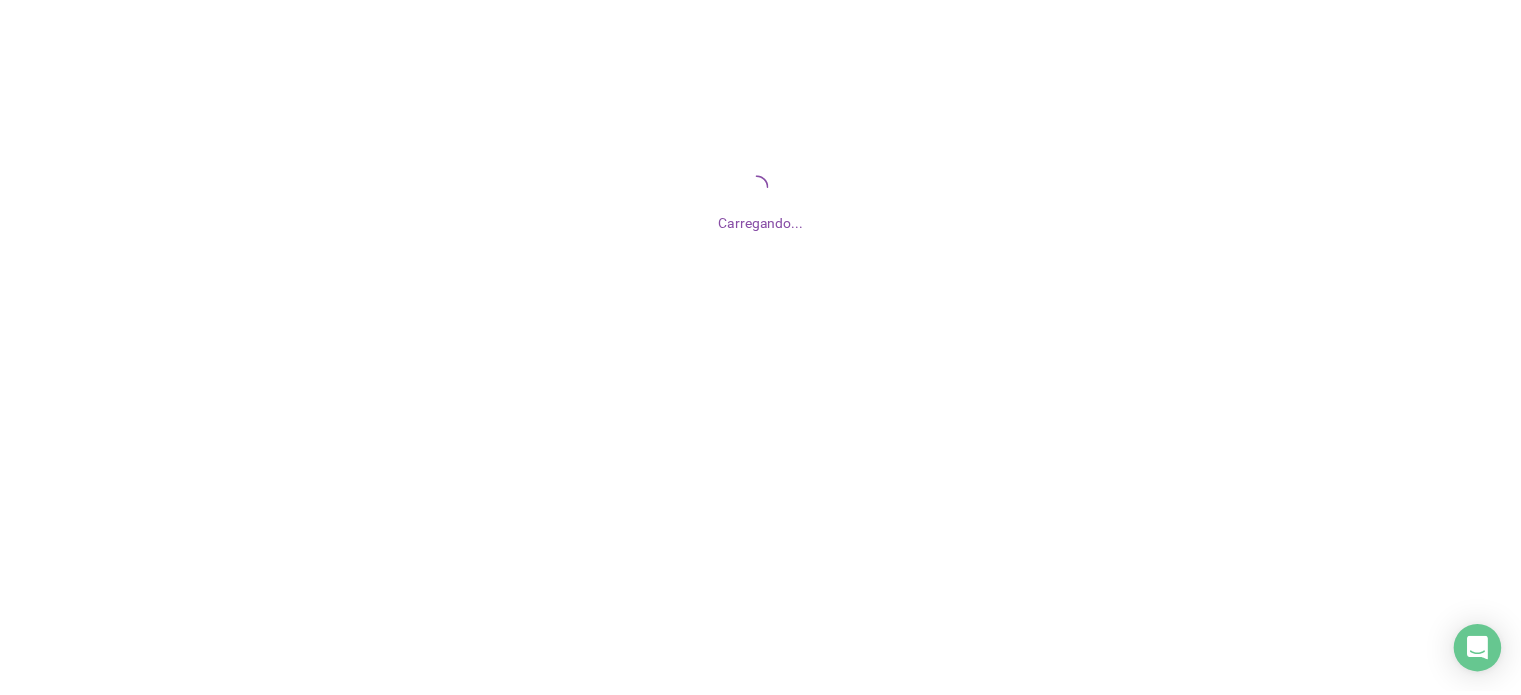 scroll, scrollTop: 0, scrollLeft: 0, axis: both 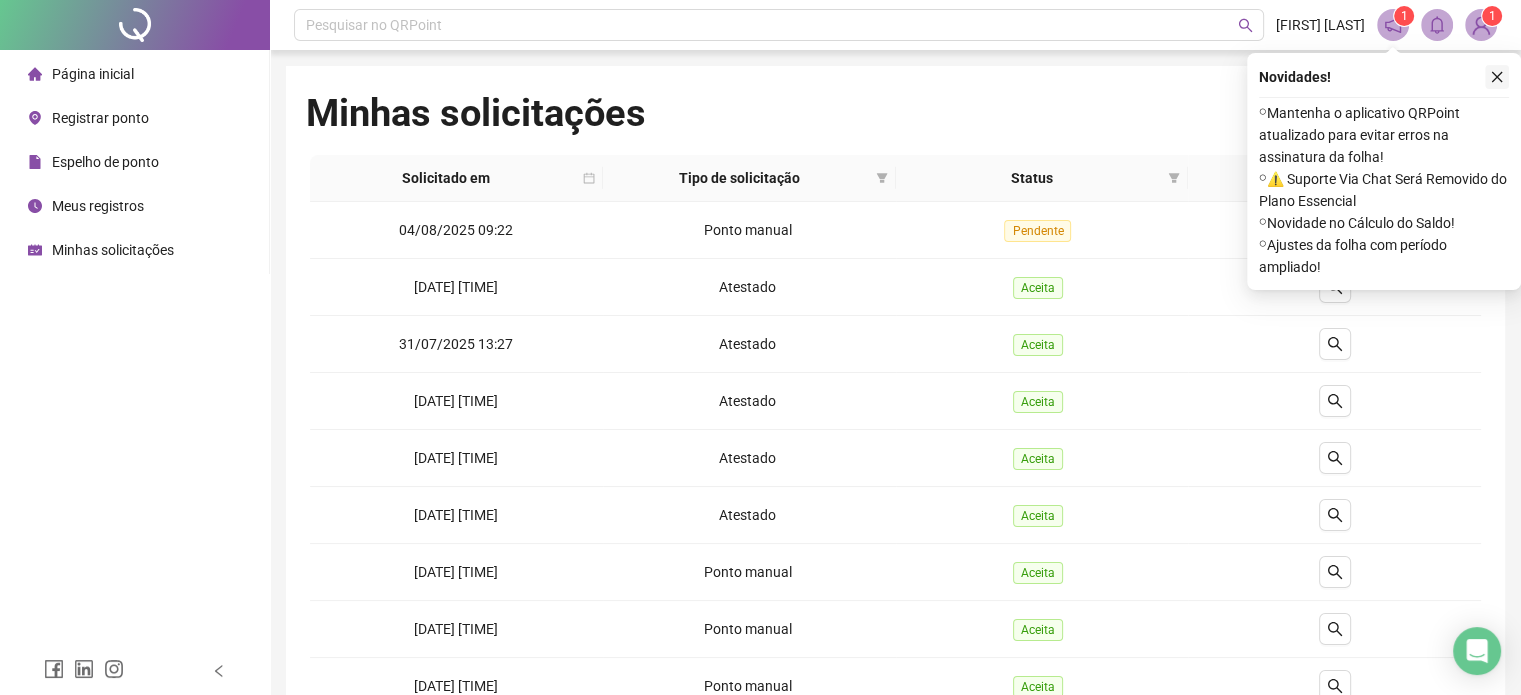 click 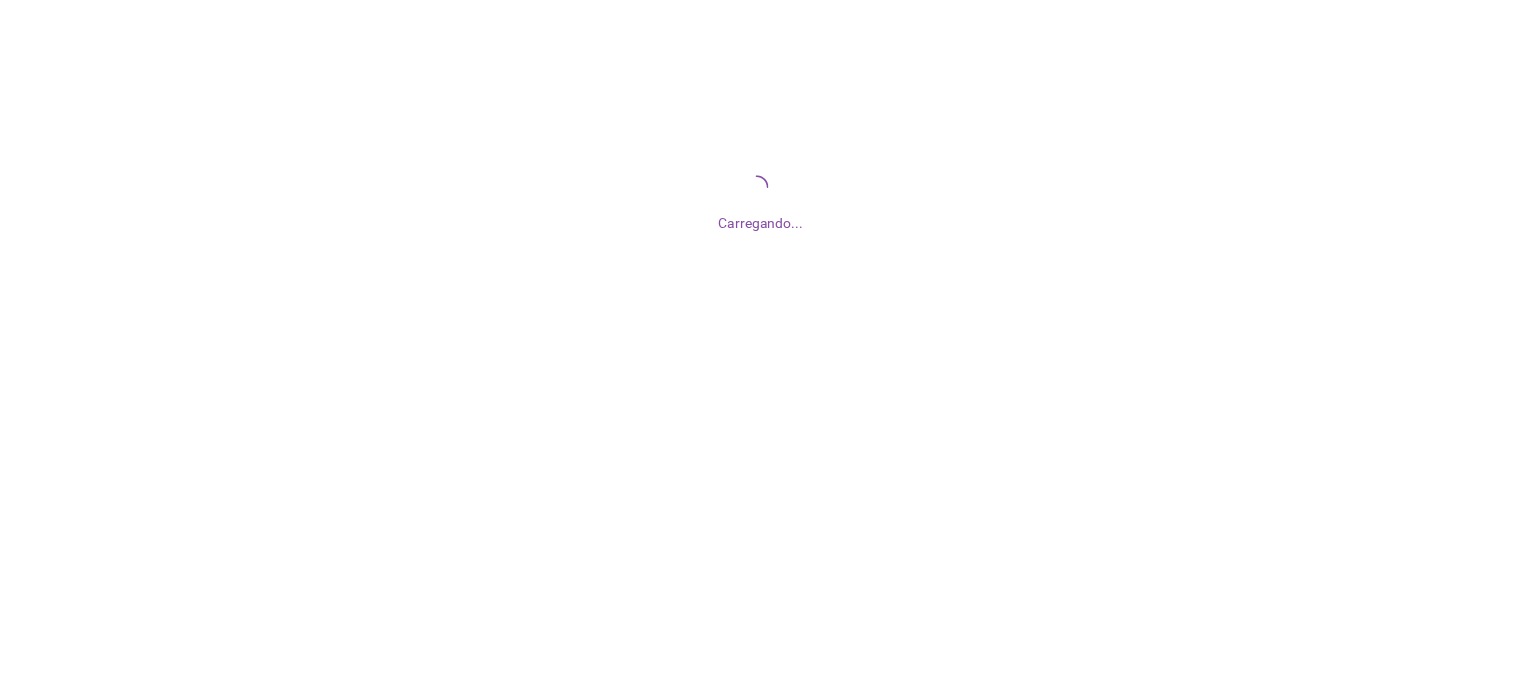 scroll, scrollTop: 0, scrollLeft: 0, axis: both 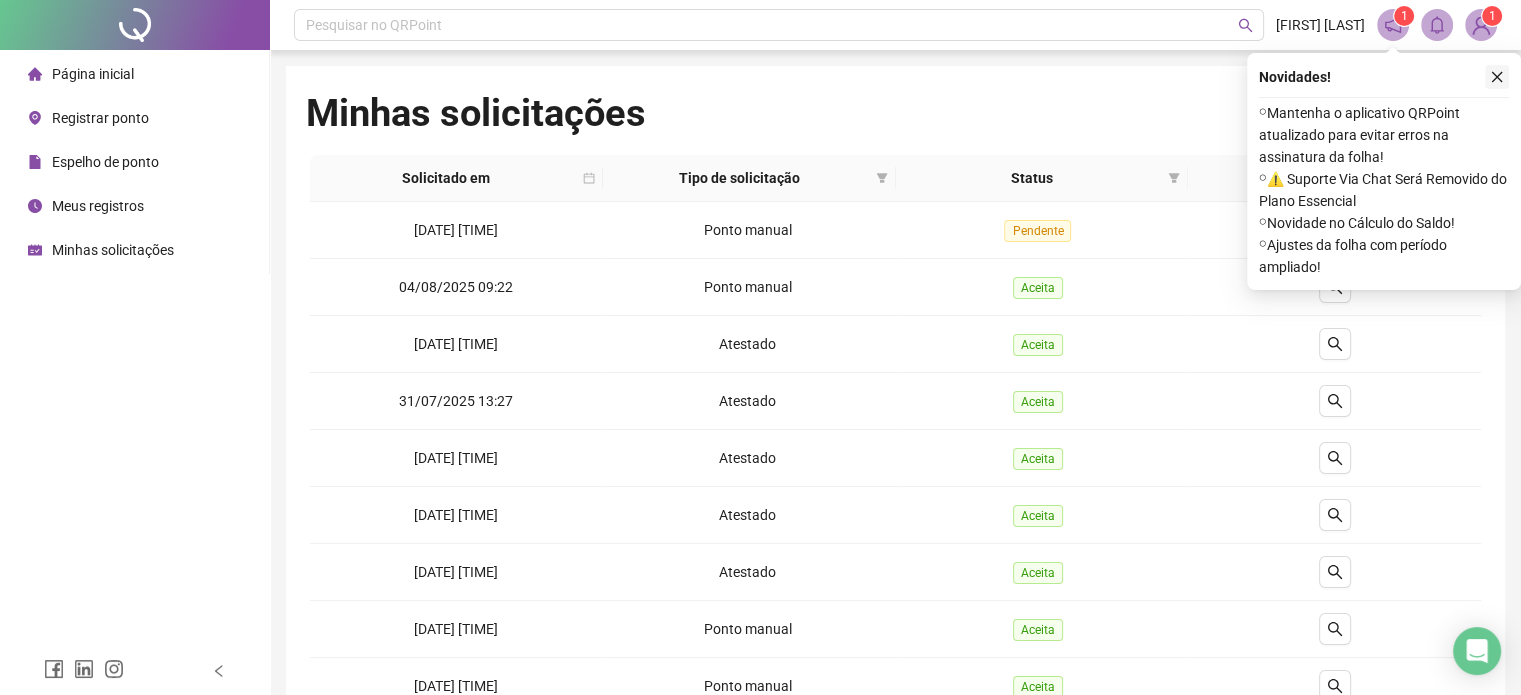 click 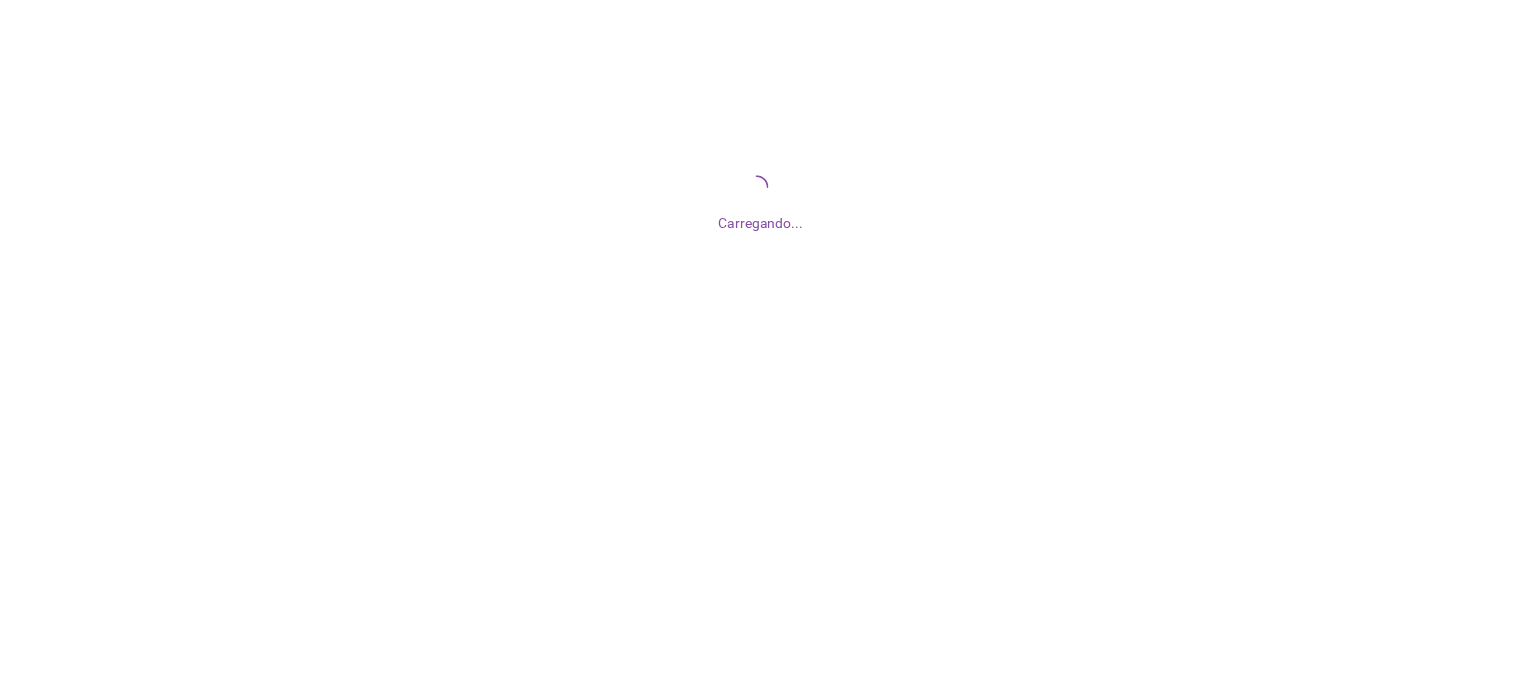 scroll, scrollTop: 0, scrollLeft: 0, axis: both 